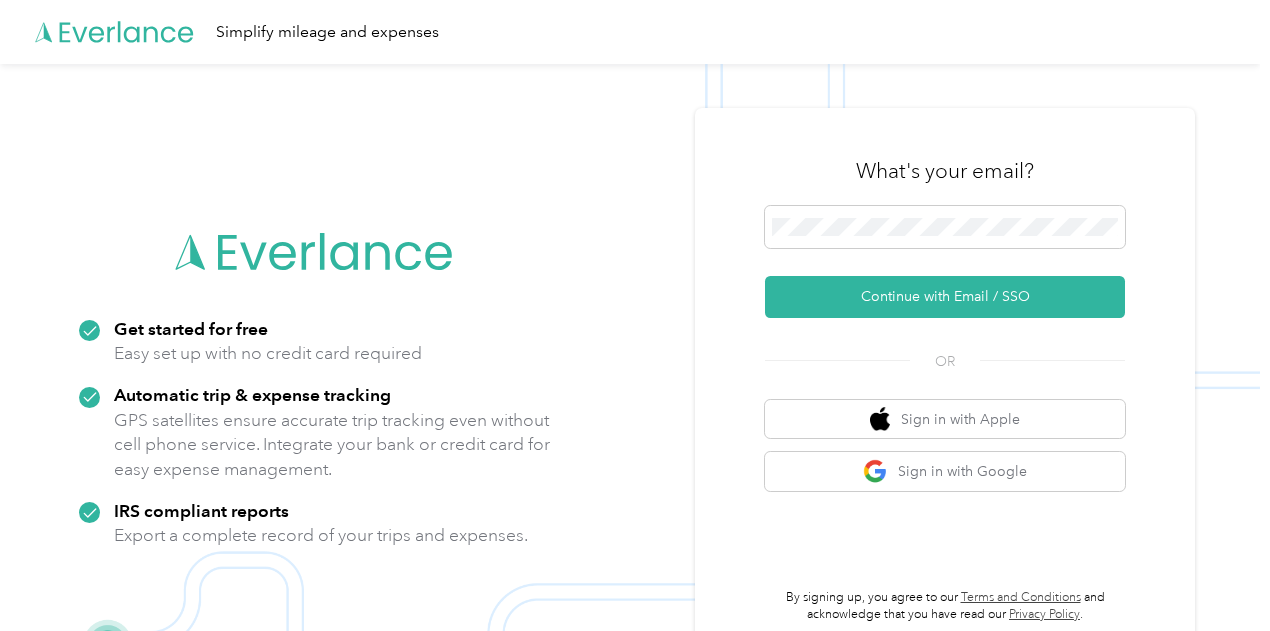 scroll, scrollTop: 0, scrollLeft: 0, axis: both 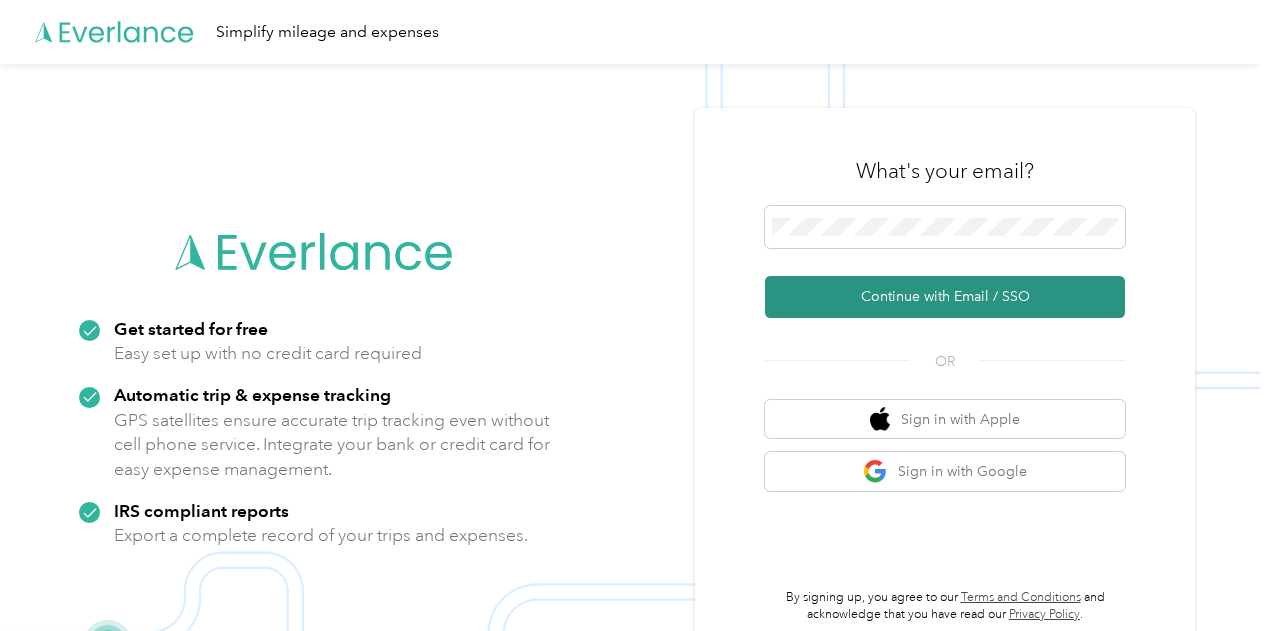 click on "Continue with Email / SSO" at bounding box center [945, 297] 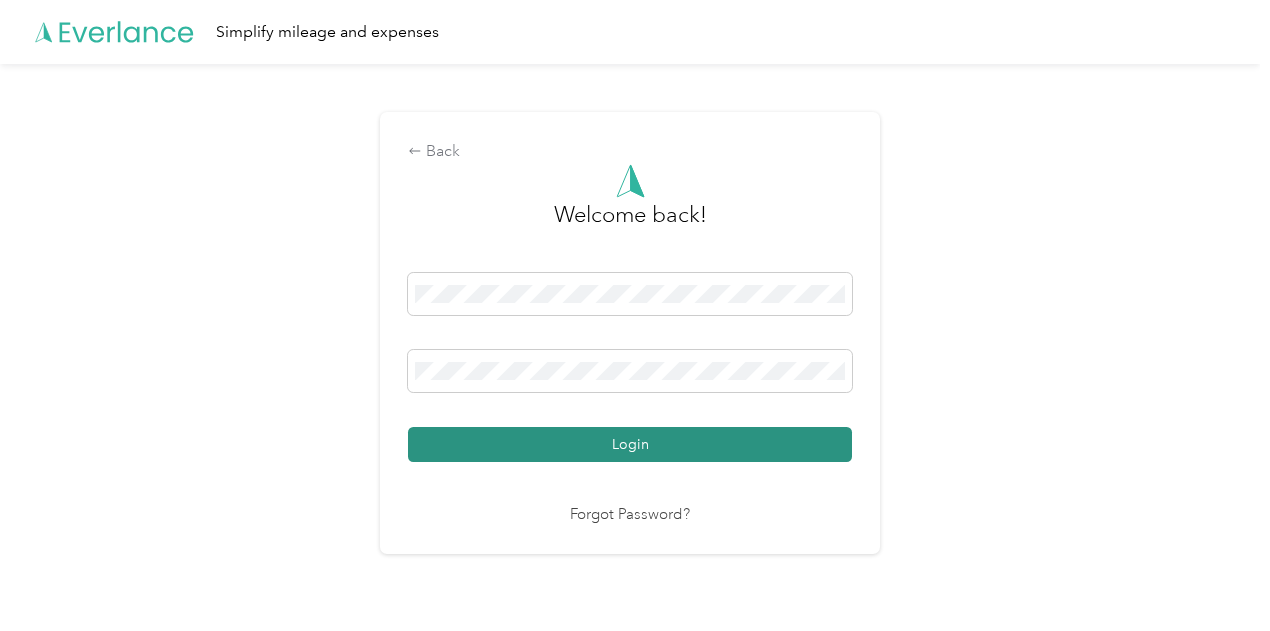 click on "Login" at bounding box center (630, 444) 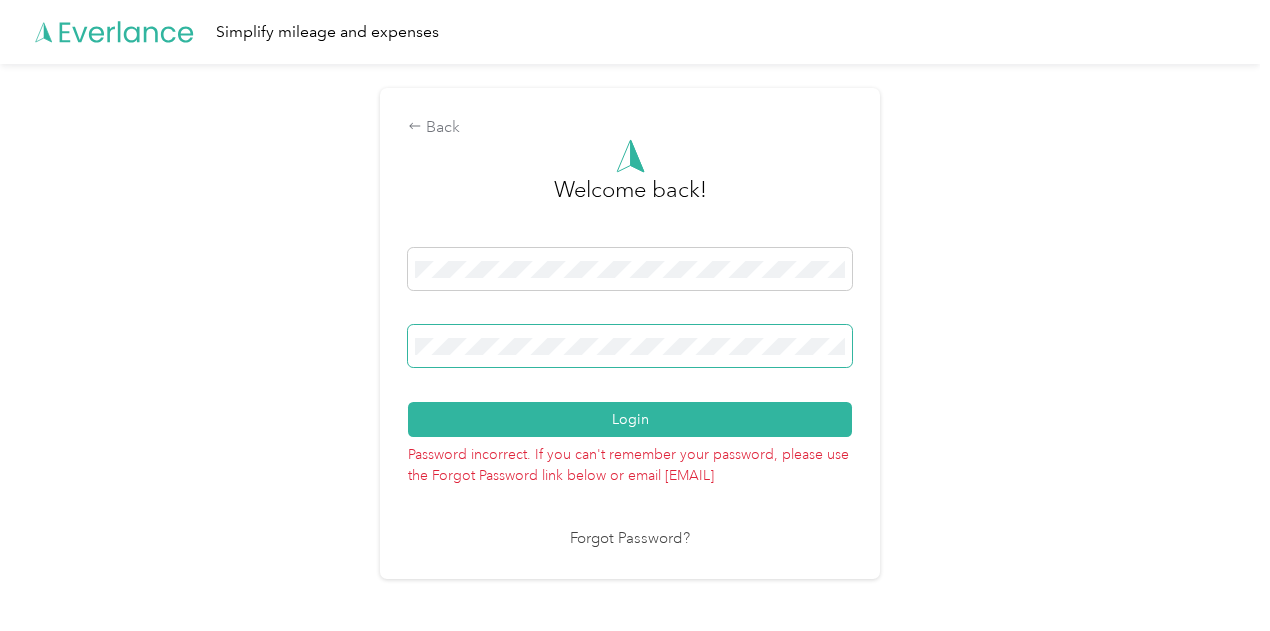 scroll, scrollTop: 0, scrollLeft: 0, axis: both 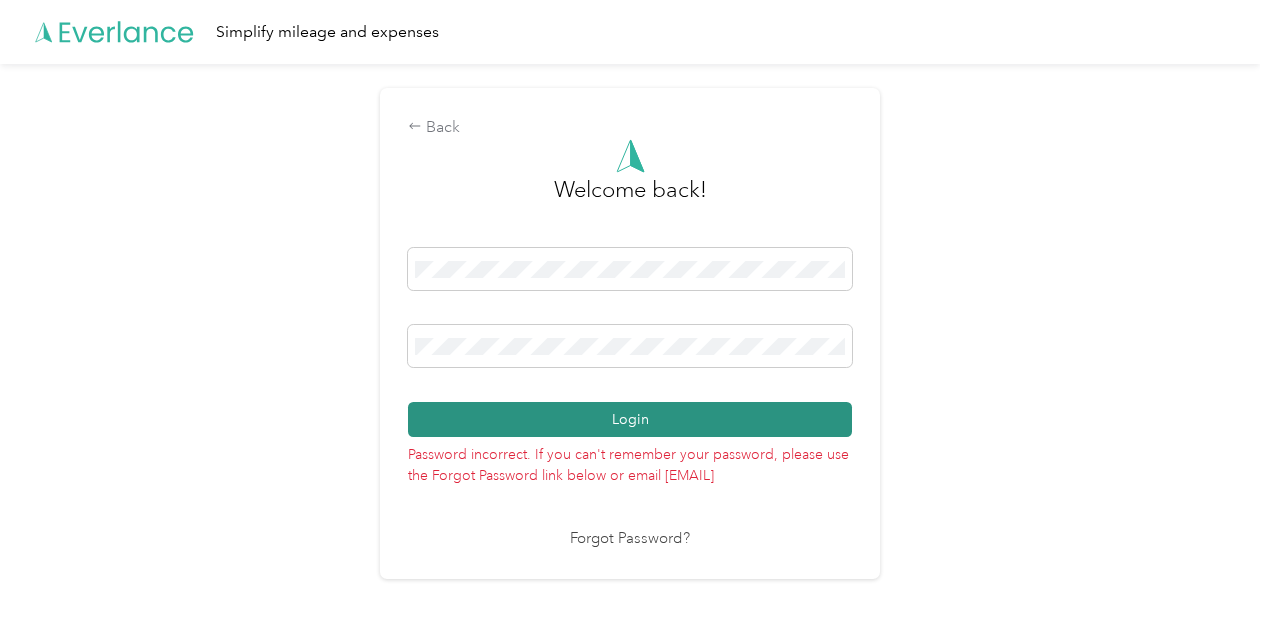 click on "Login" at bounding box center (630, 419) 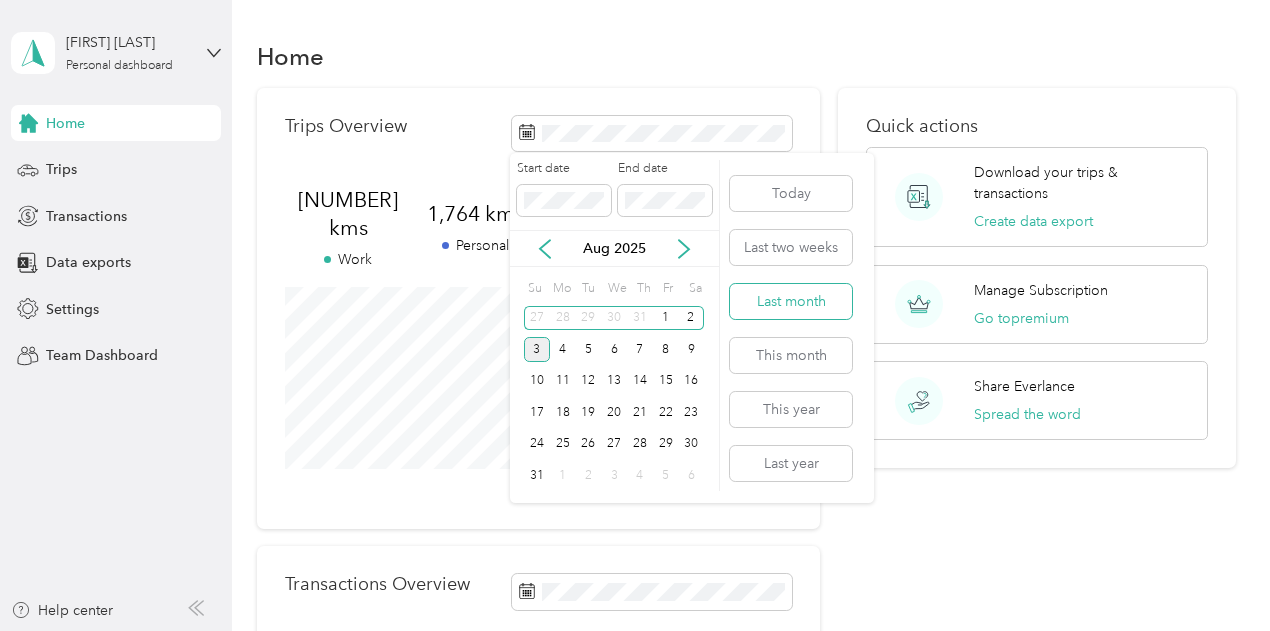 click on "Last month" at bounding box center [791, 301] 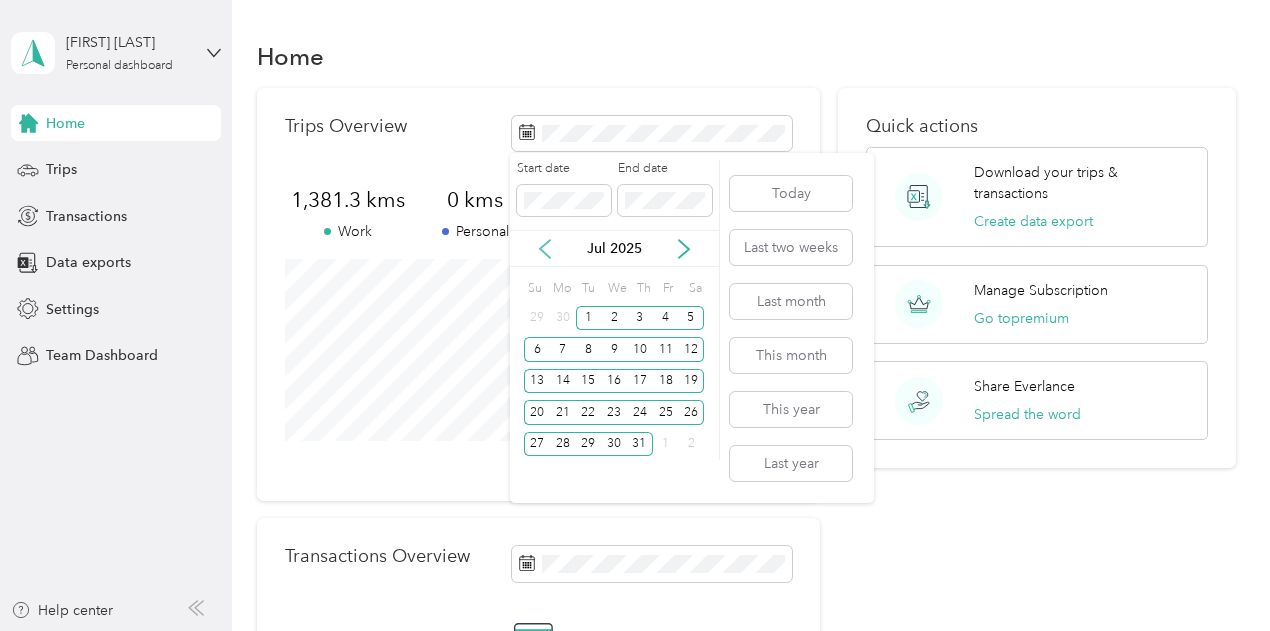 click 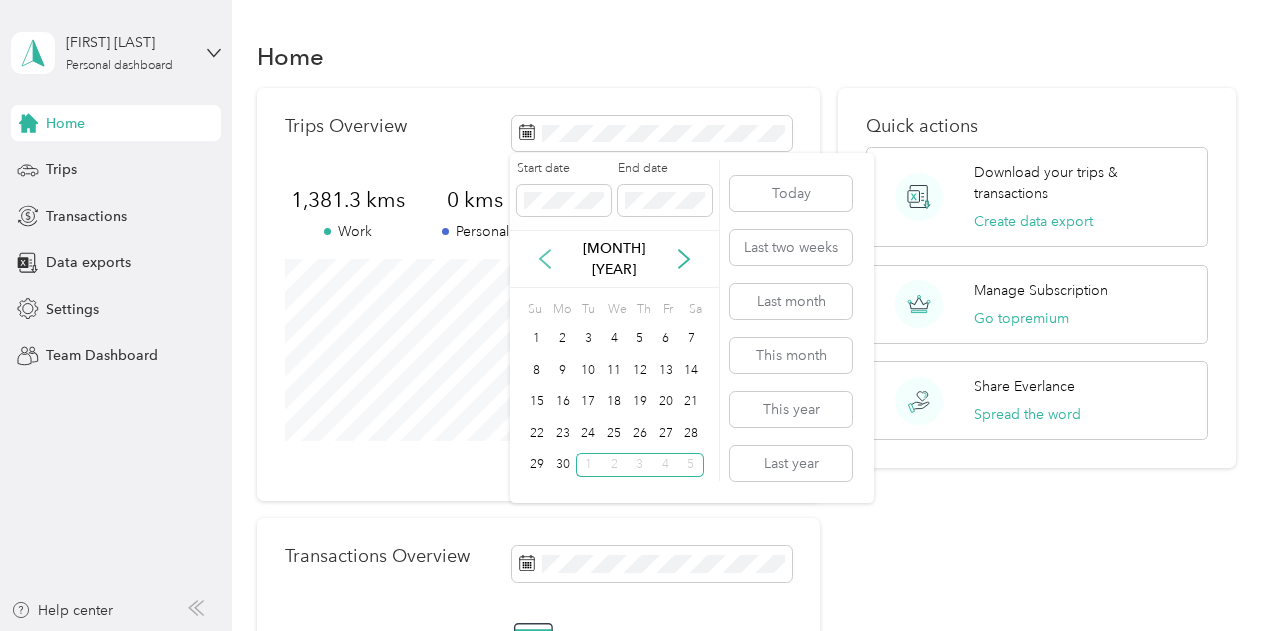 click 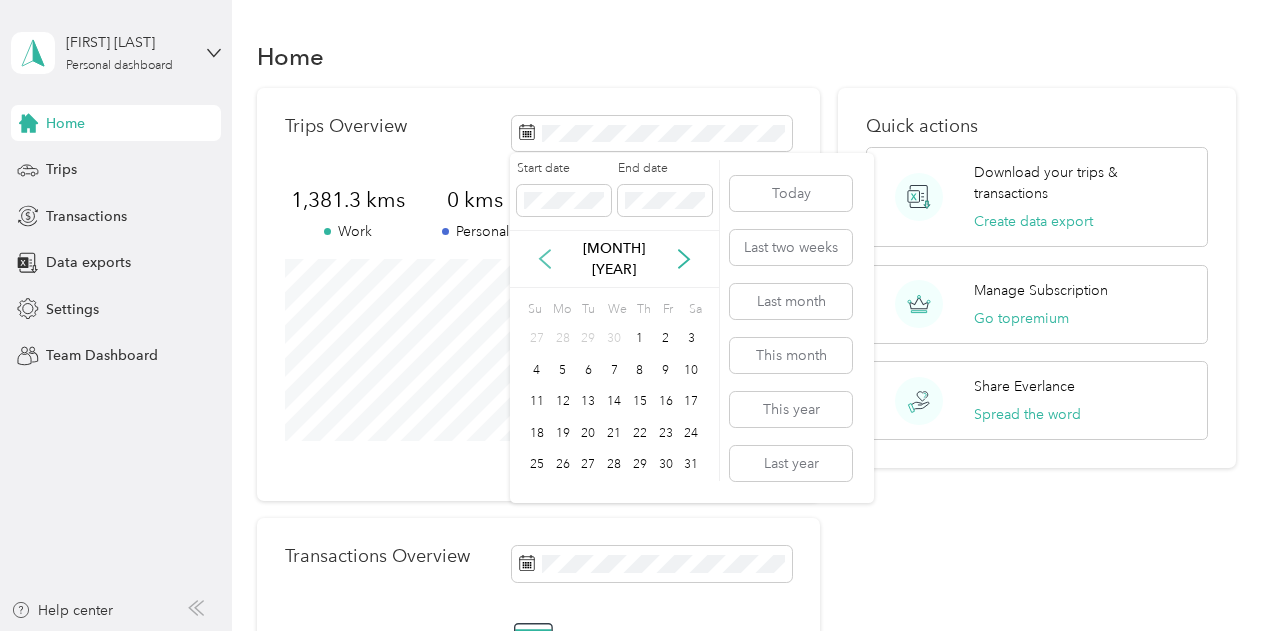 click 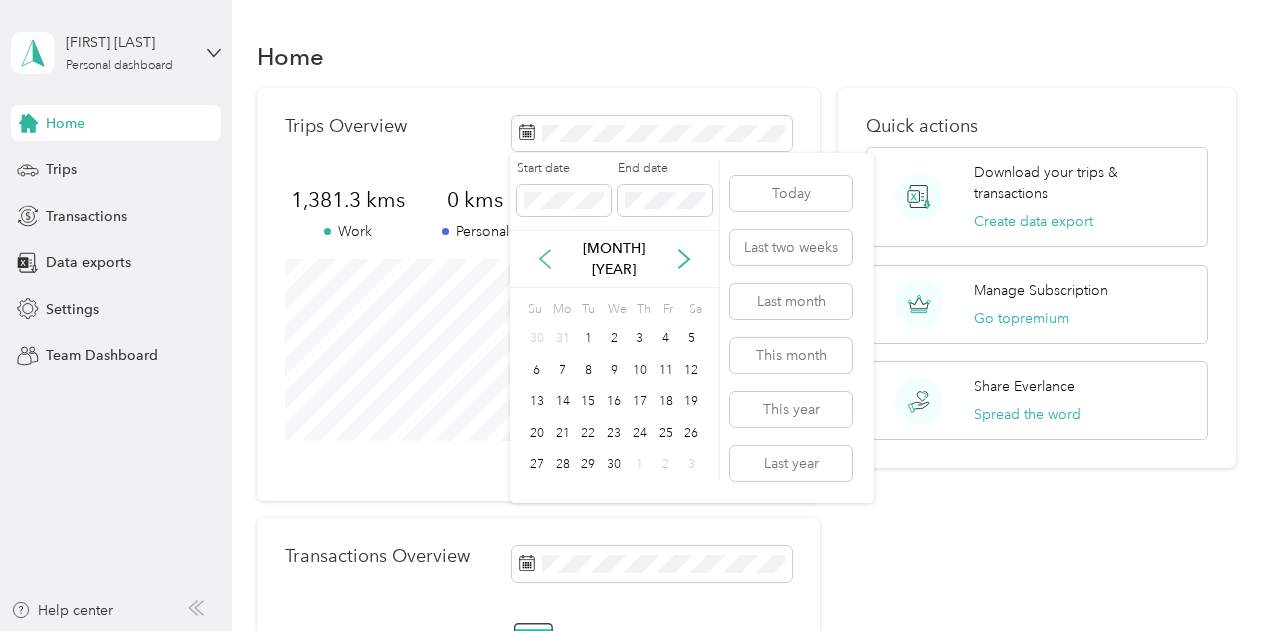 click 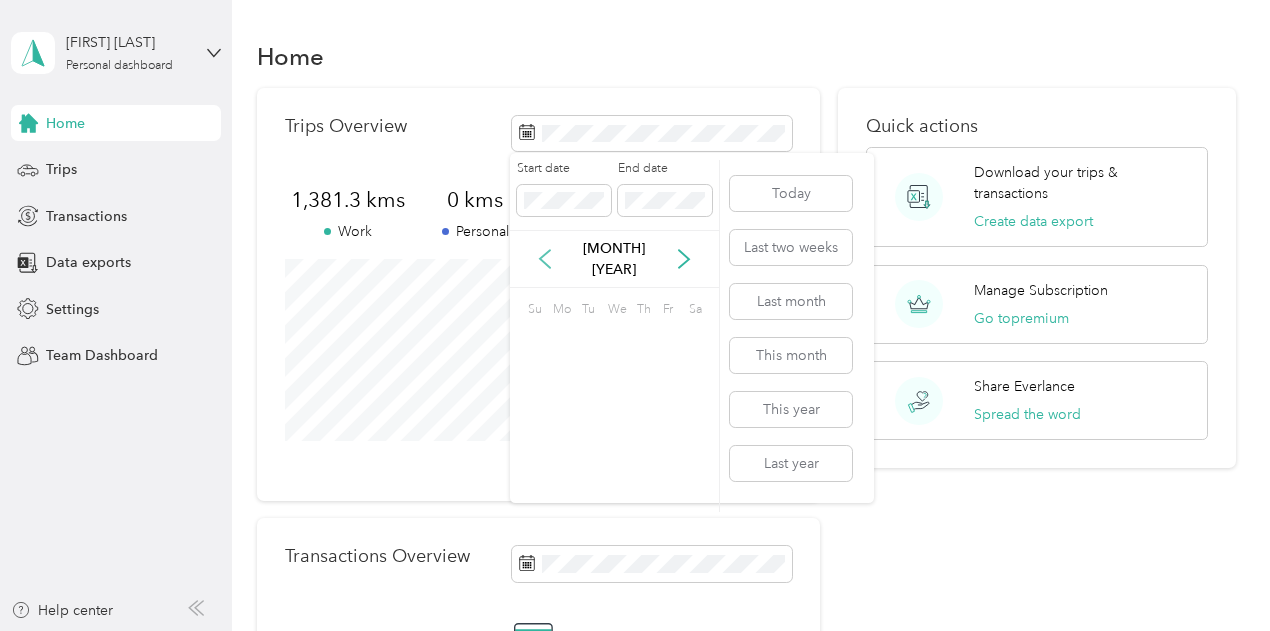 click 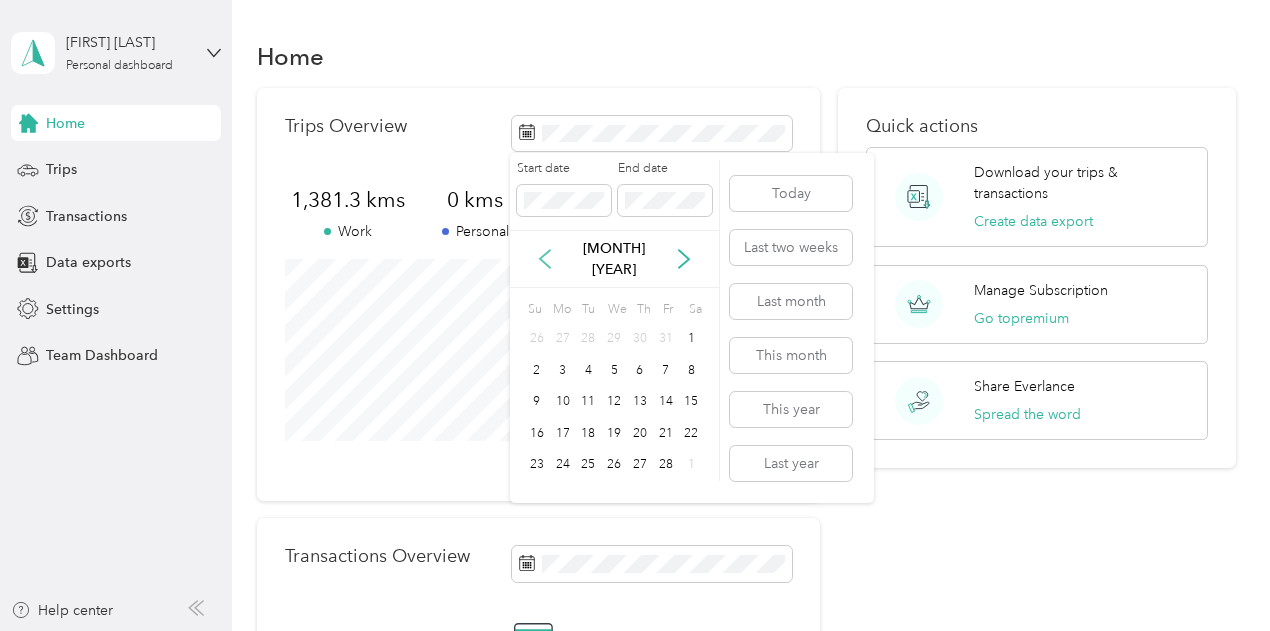 click 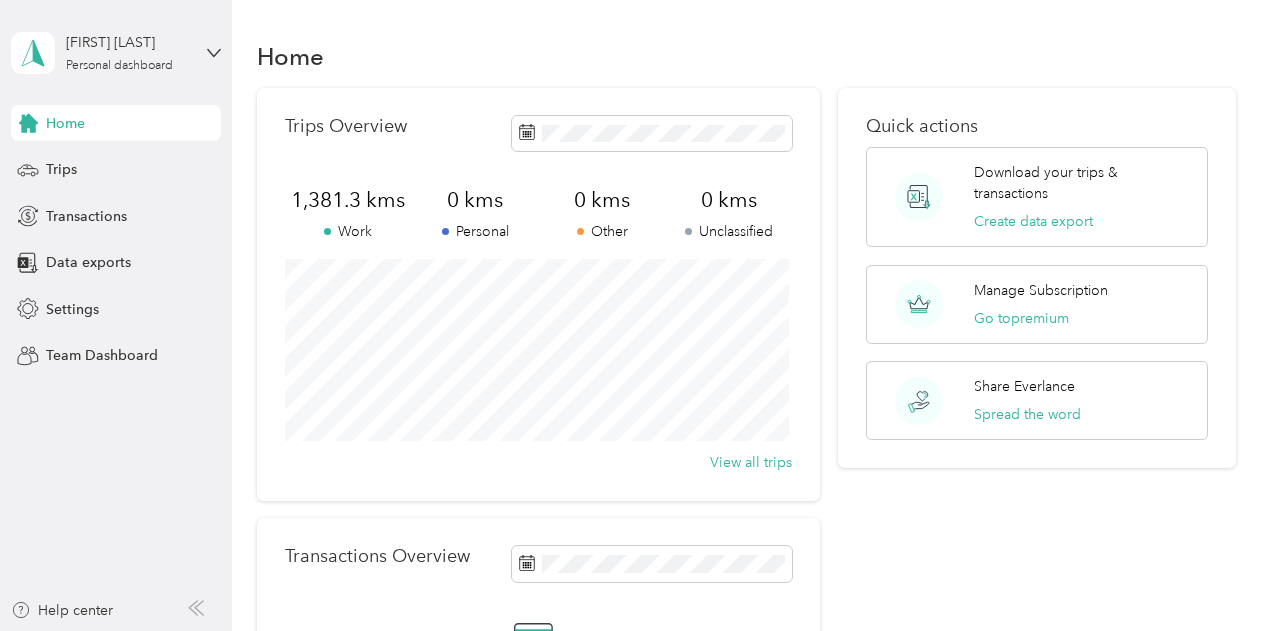 click on "View all trips" at bounding box center (539, 462) 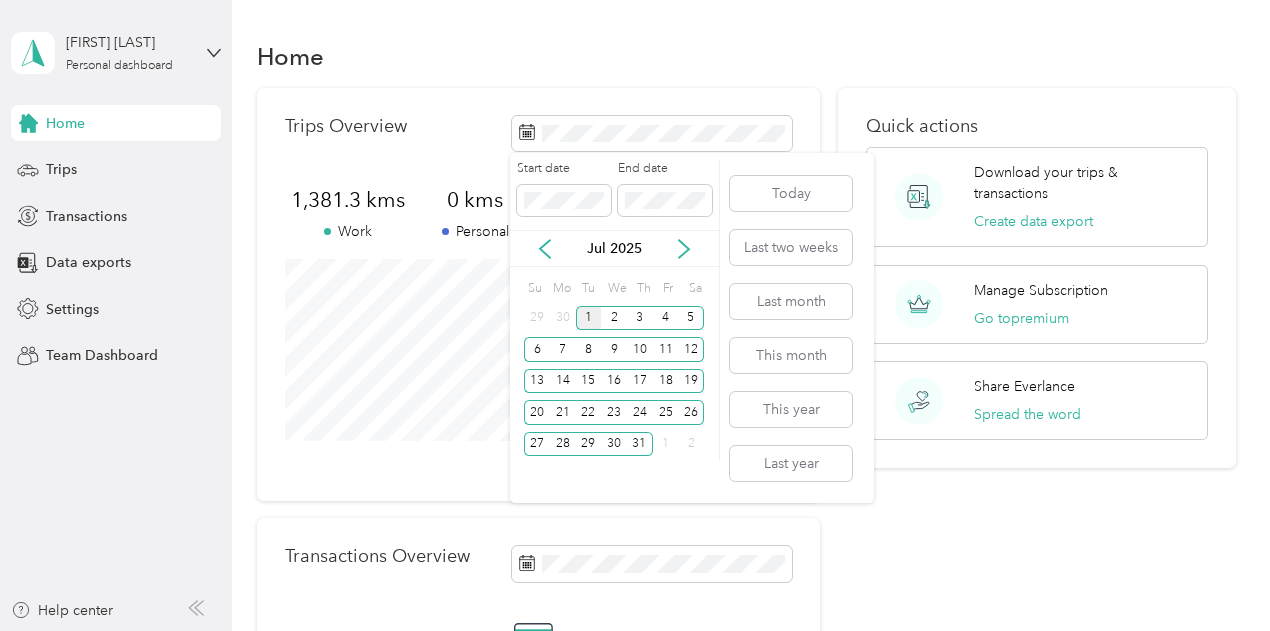 click on "1" at bounding box center (589, 318) 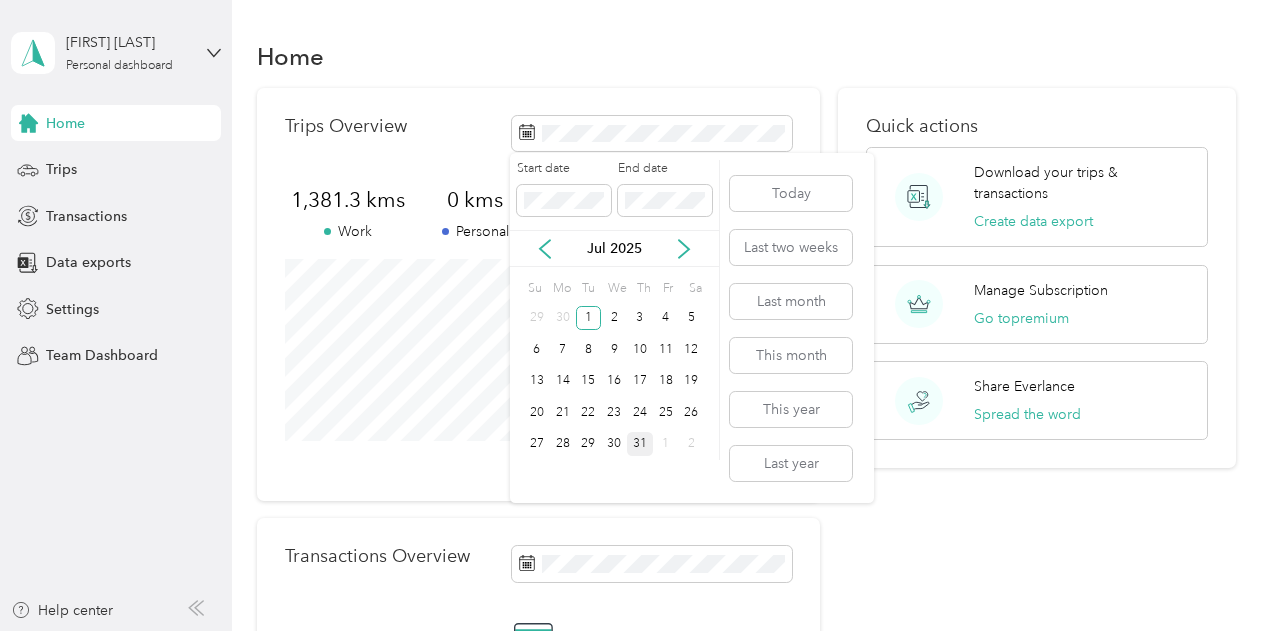 click on "31" at bounding box center (640, 444) 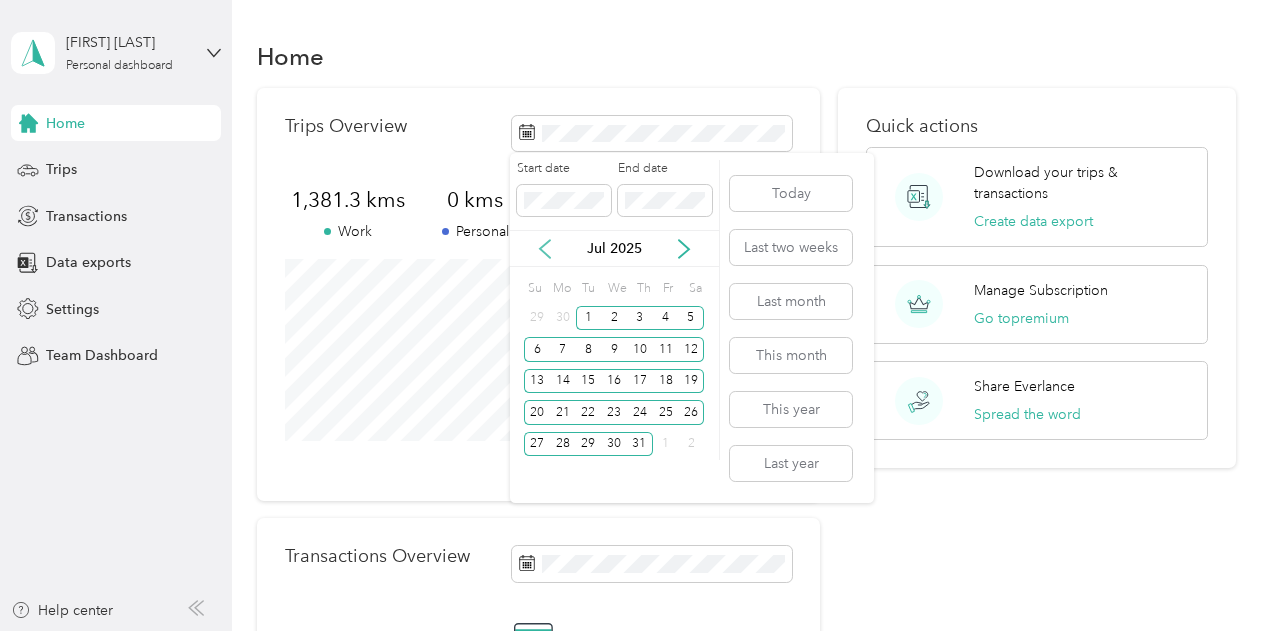 click 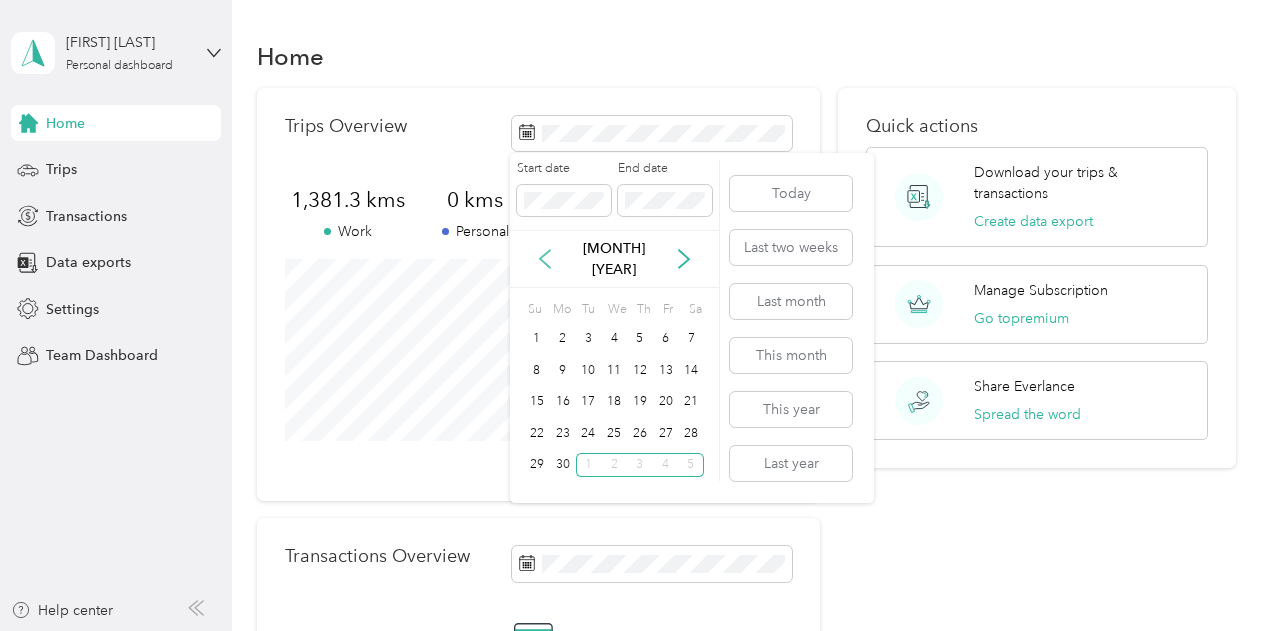 click 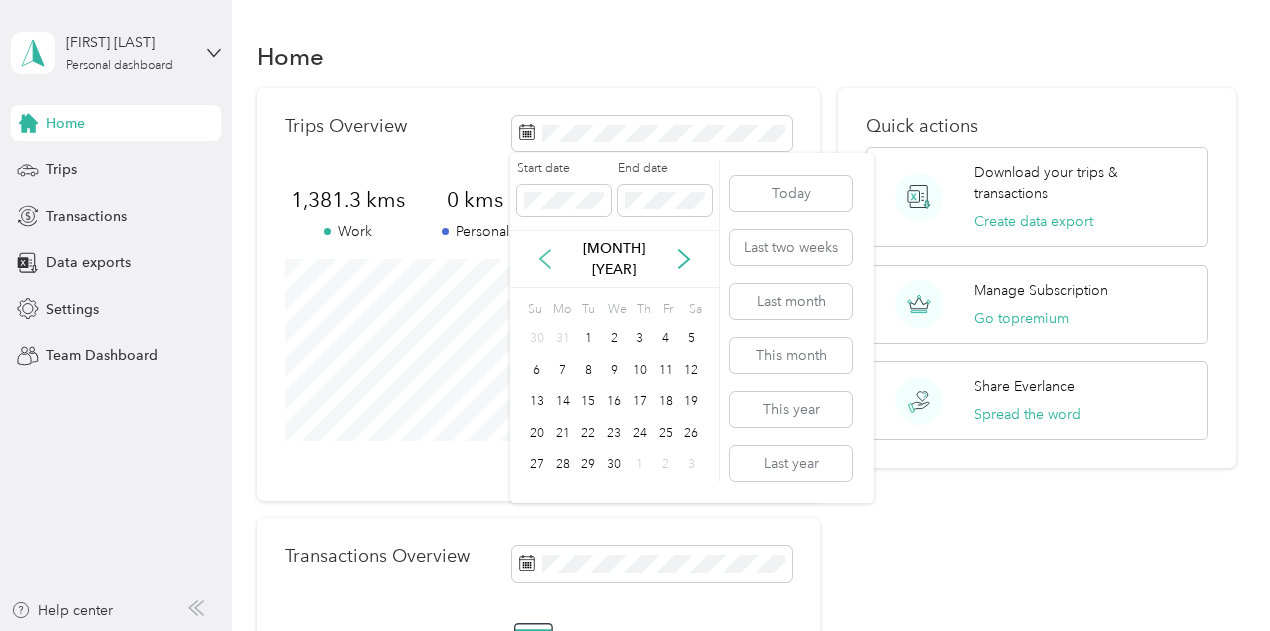 click 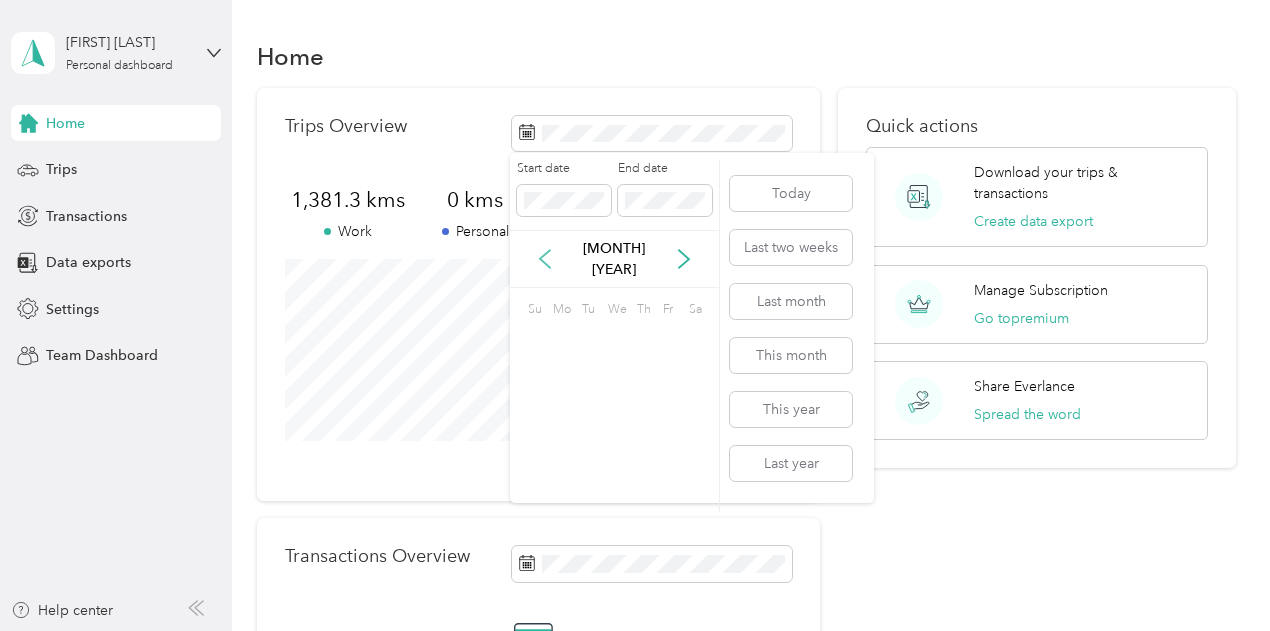 click 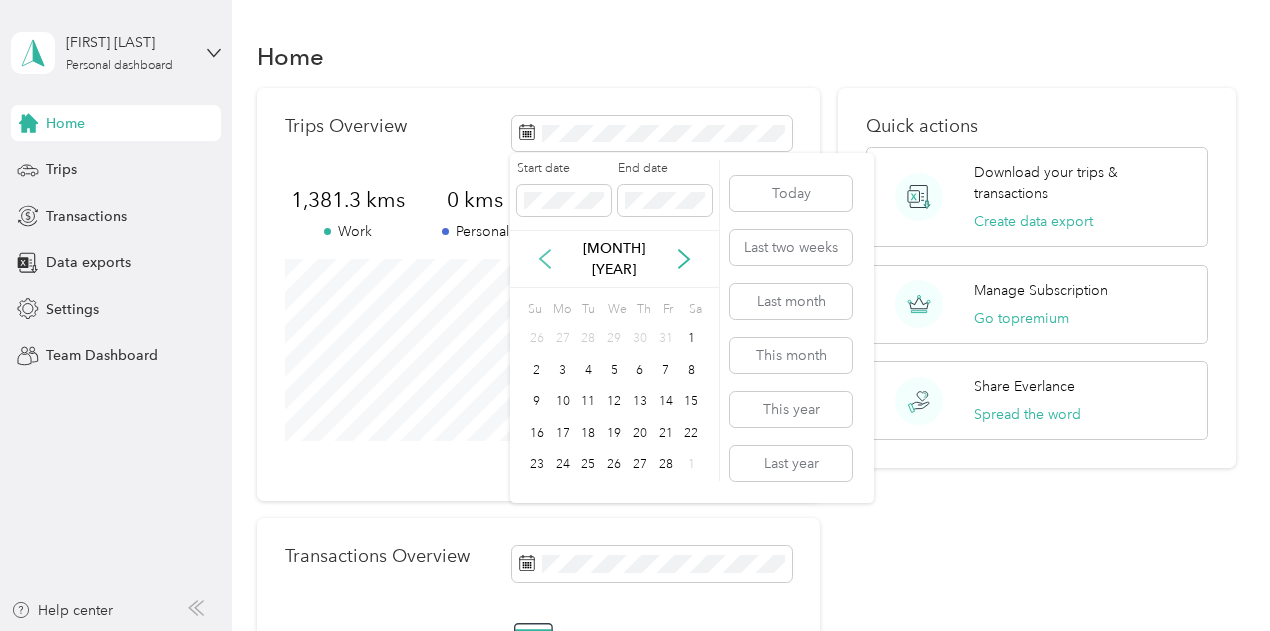 click 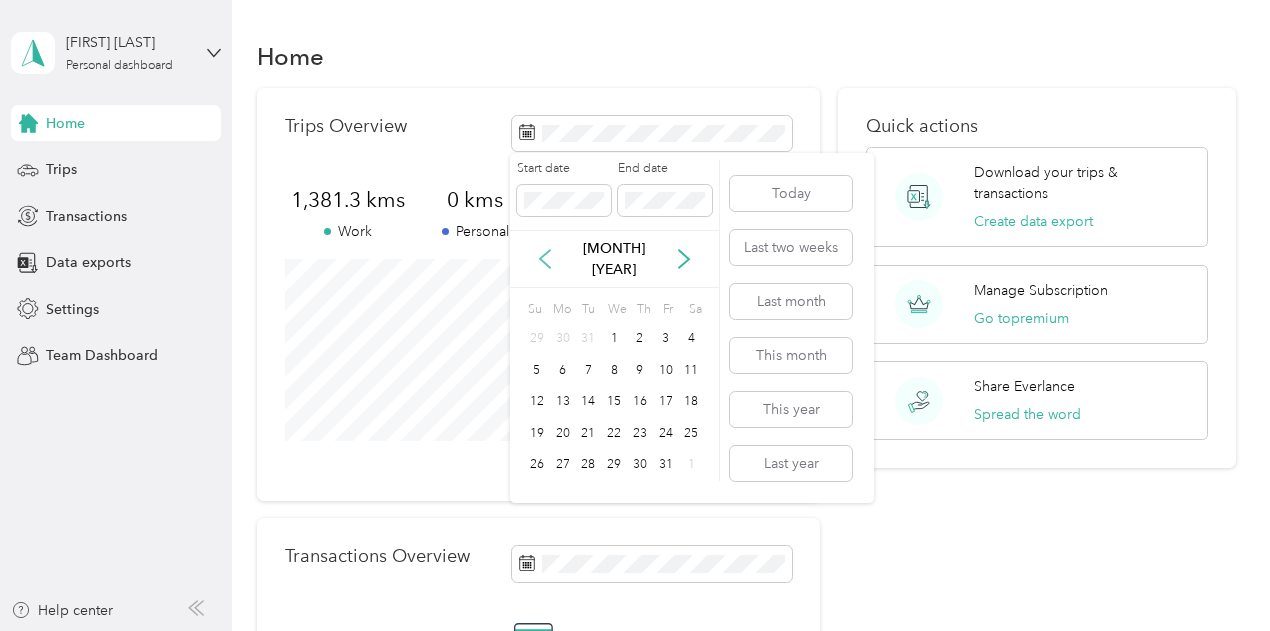 click 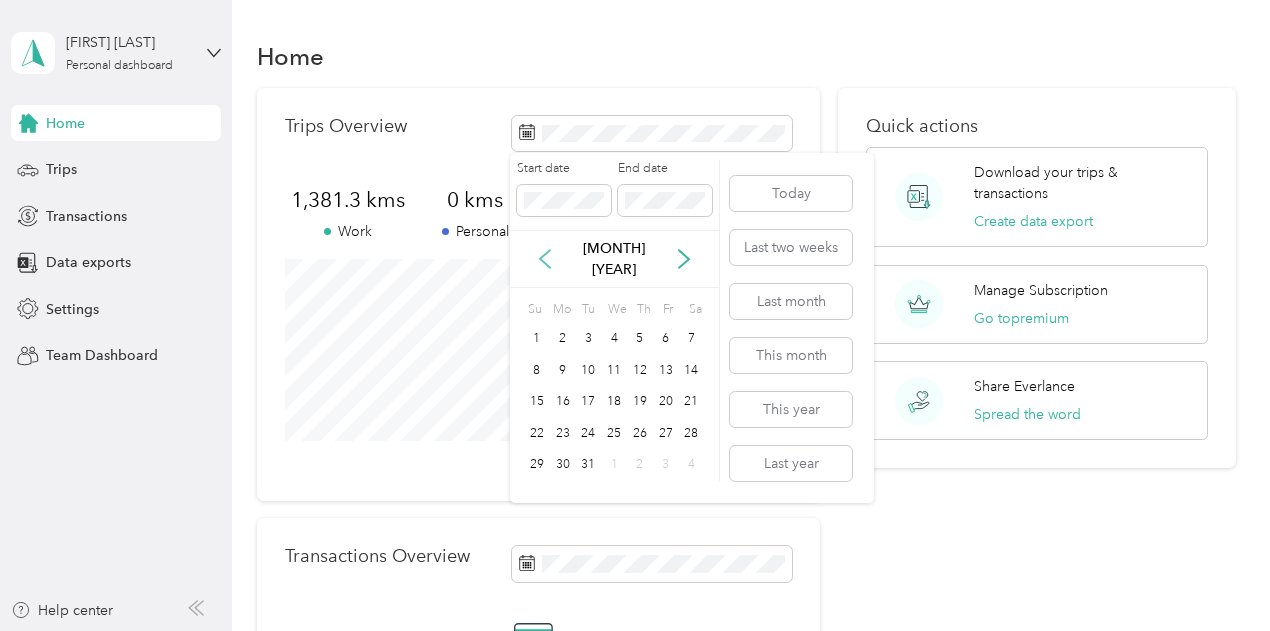 click 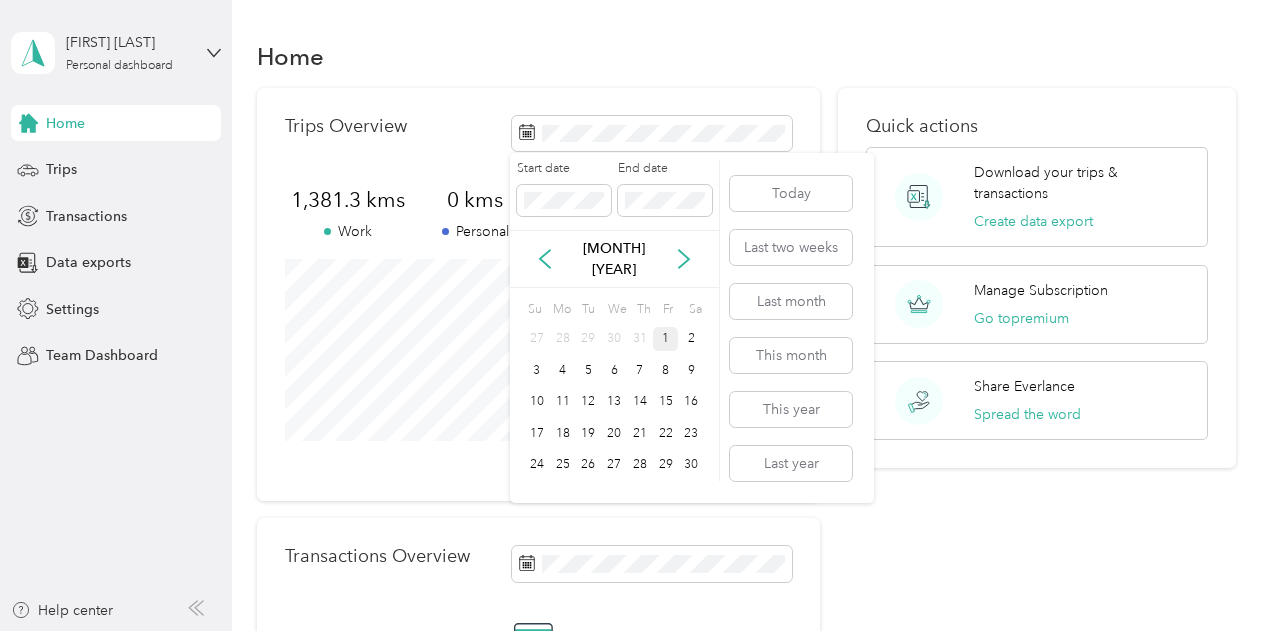 click on "1" at bounding box center (666, 339) 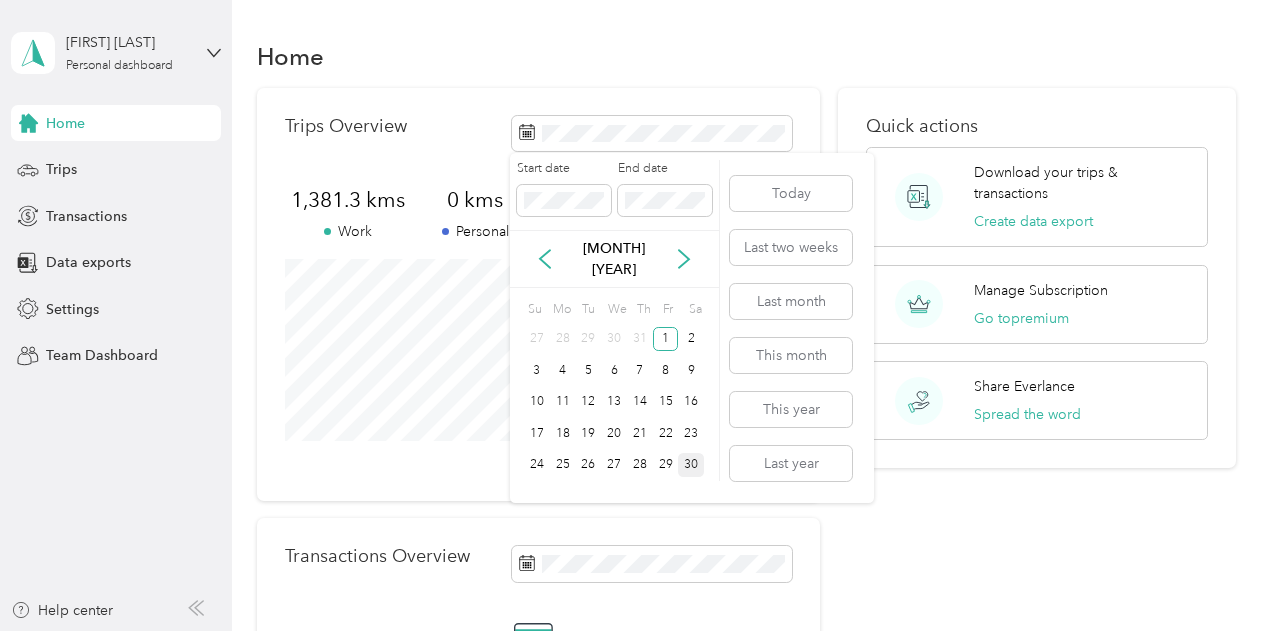 click on "30" at bounding box center (691, 465) 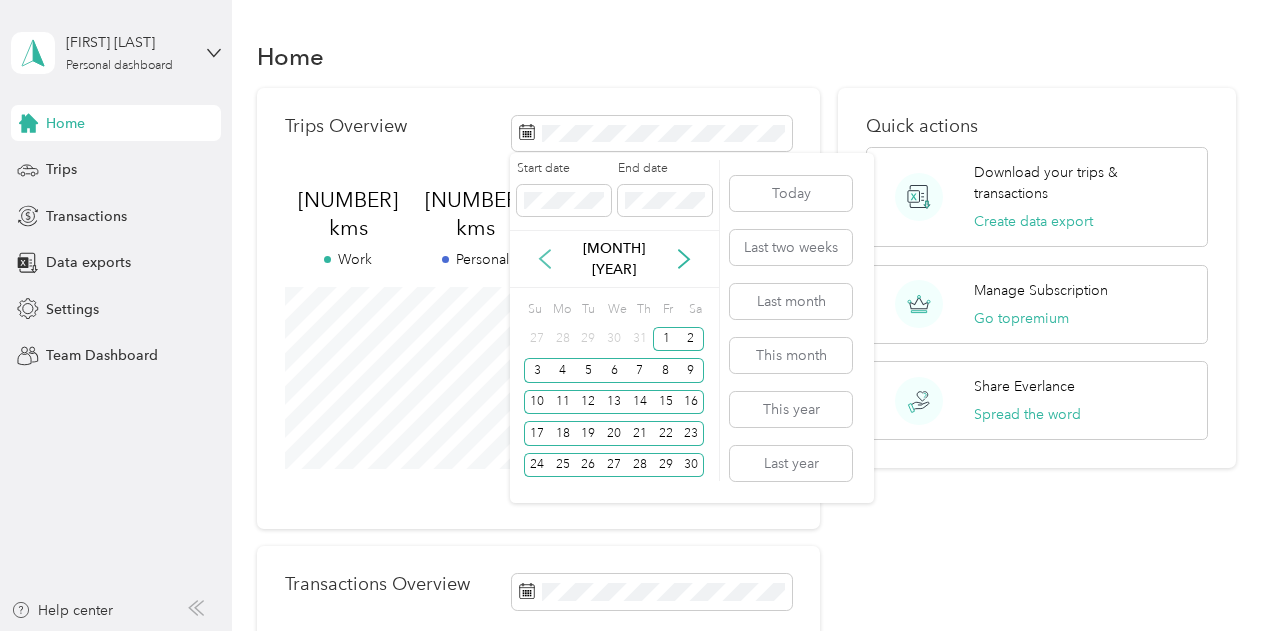 click 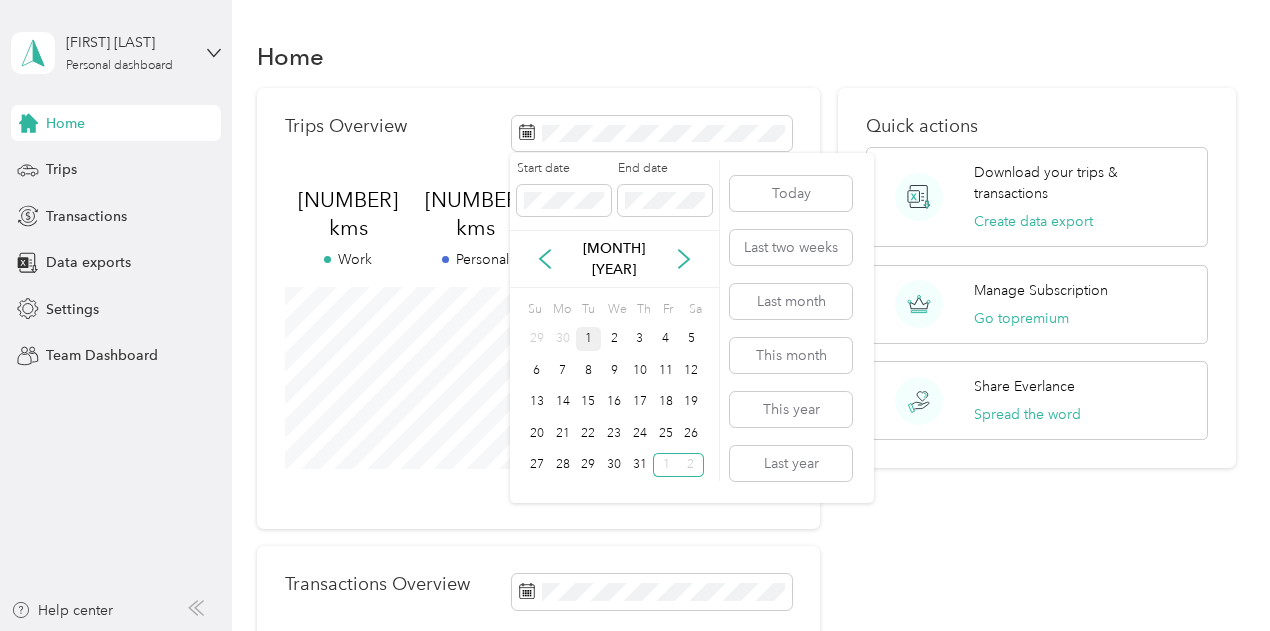 click on "1" at bounding box center (589, 339) 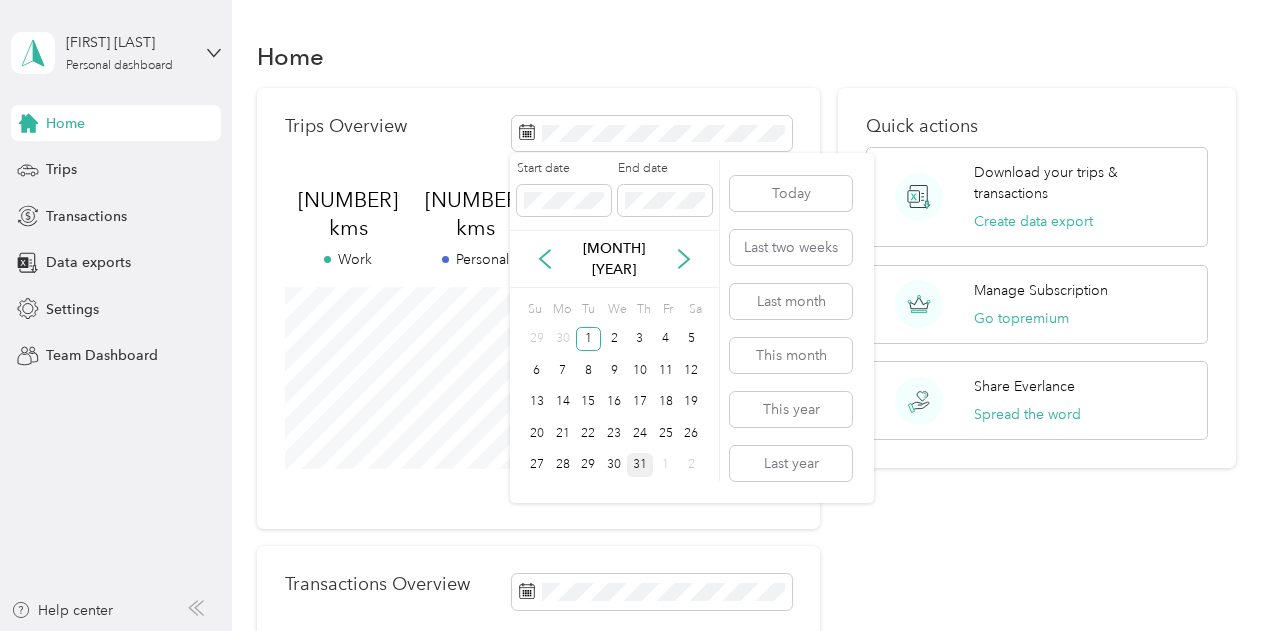 click on "31" at bounding box center [640, 465] 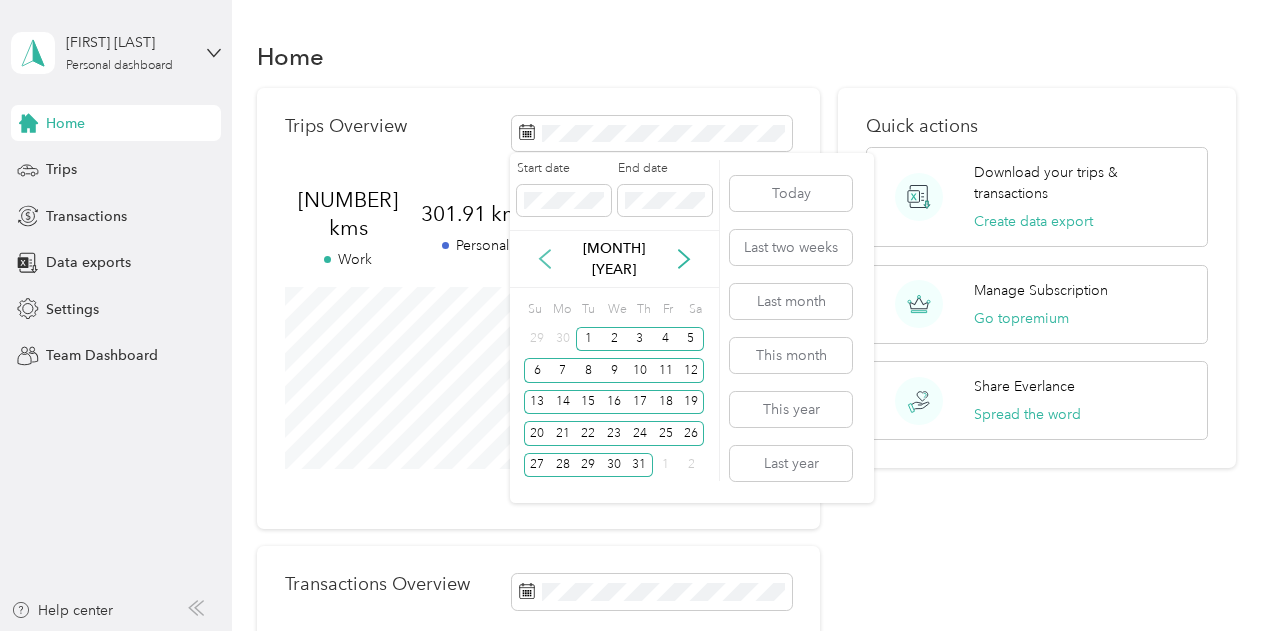 click 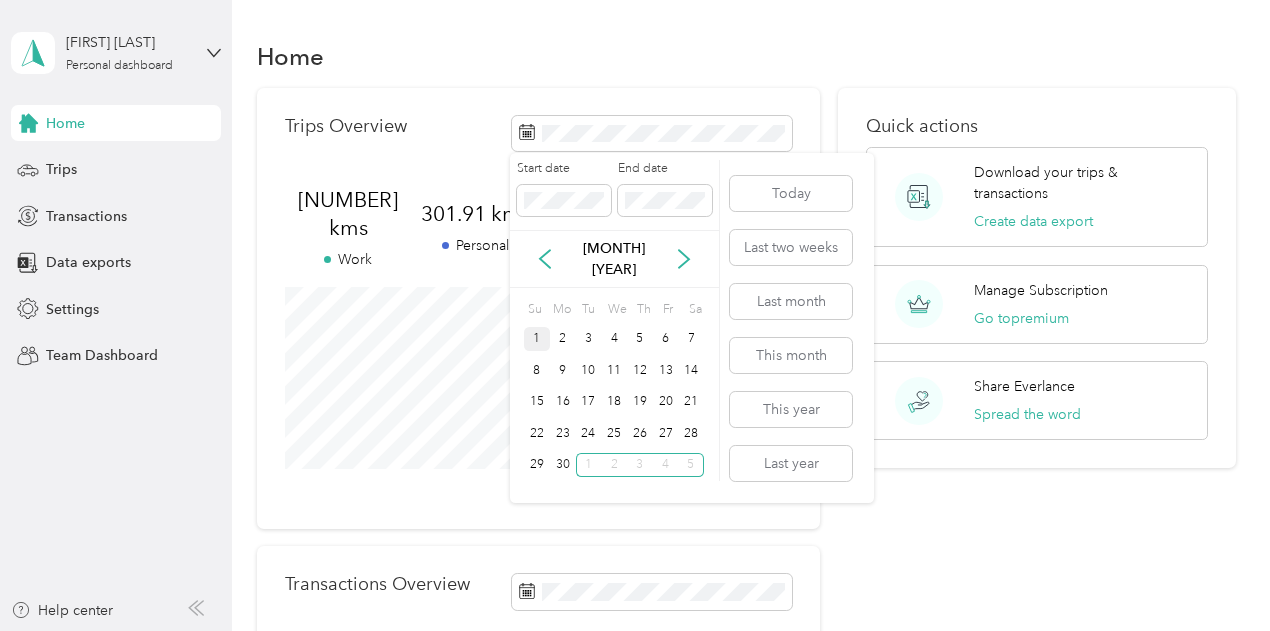 click on "1" at bounding box center [537, 339] 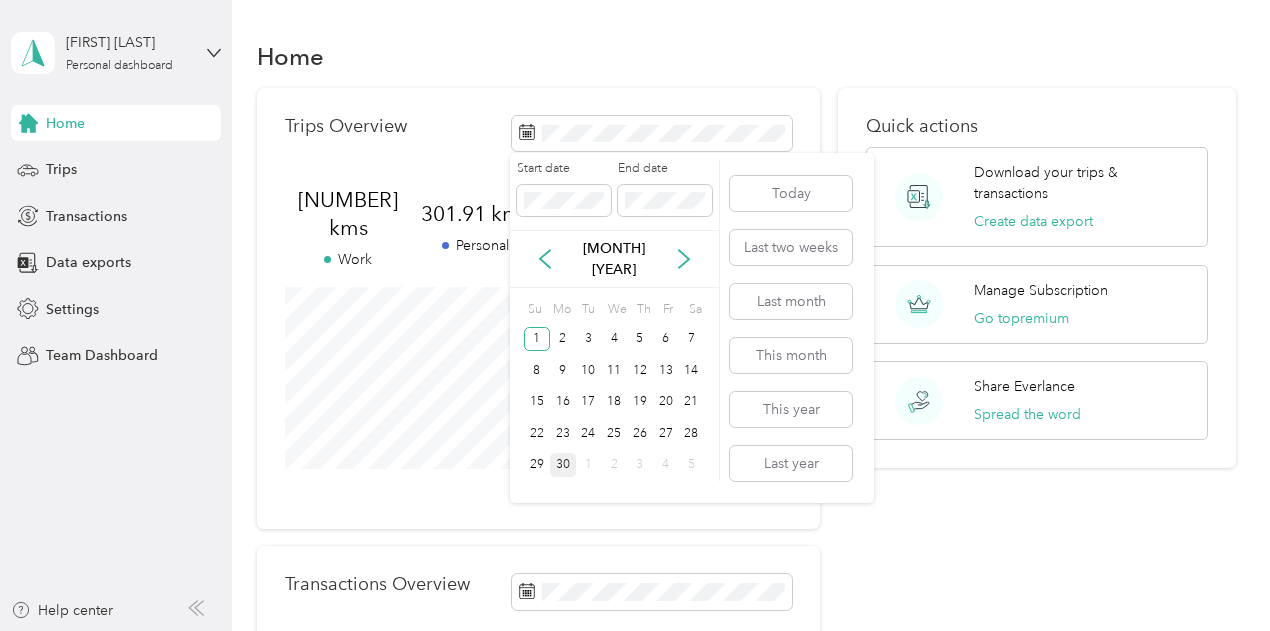 click on "30" at bounding box center [563, 465] 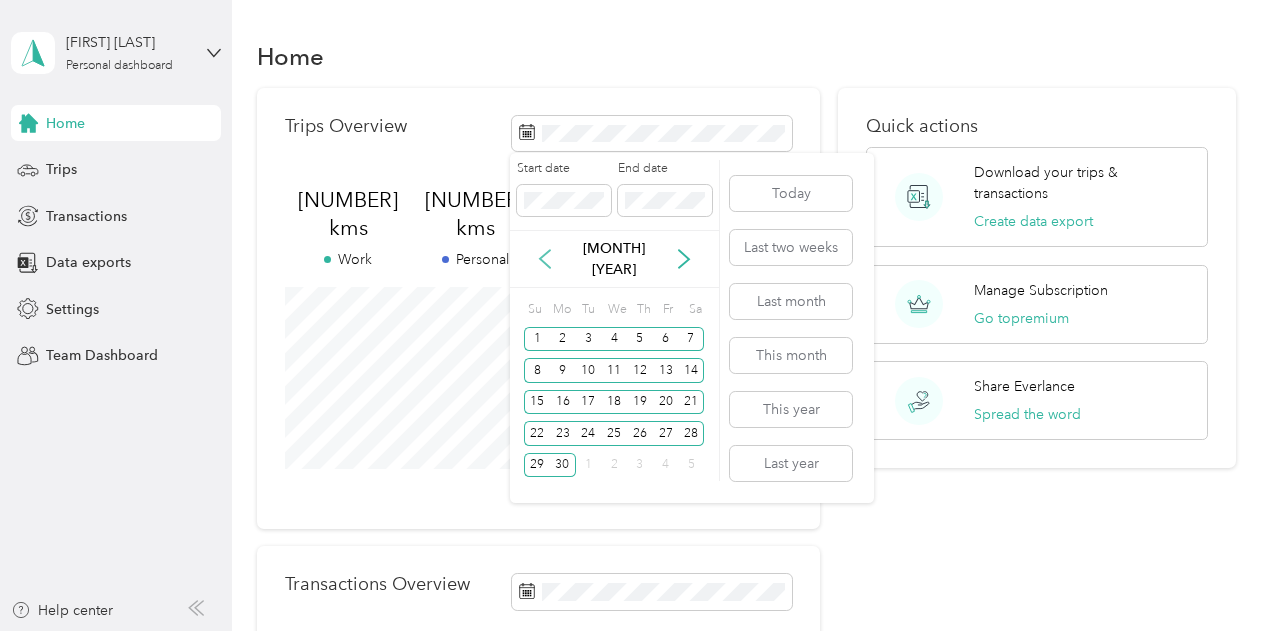click 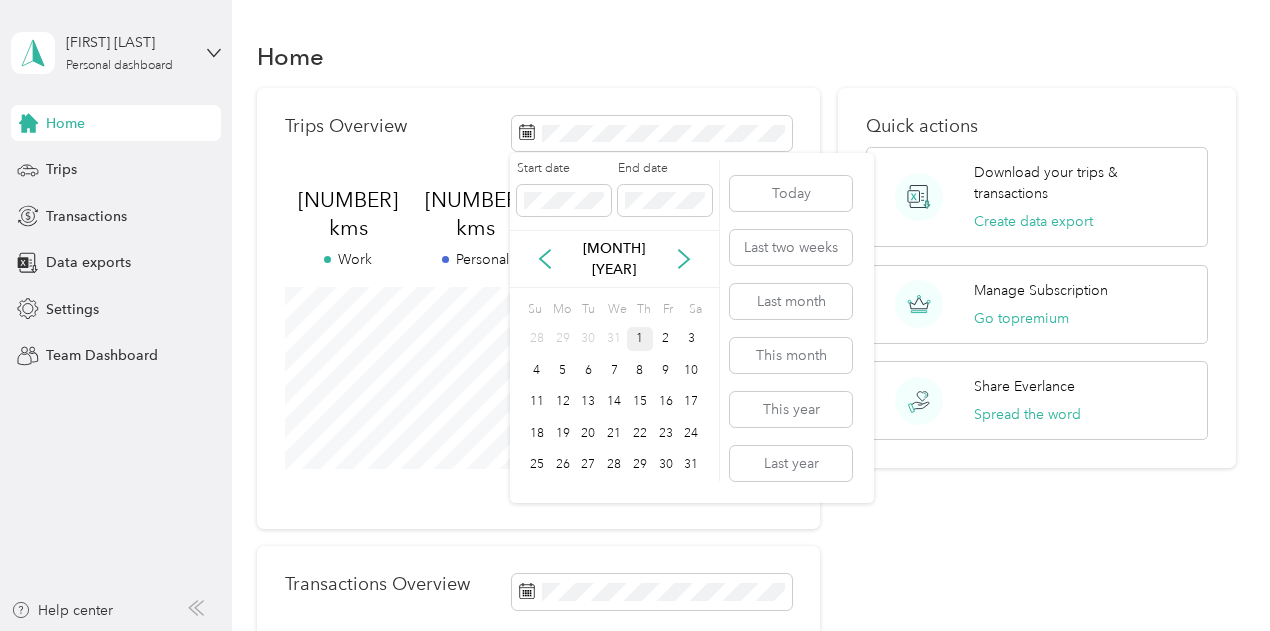 click on "1" at bounding box center [640, 339] 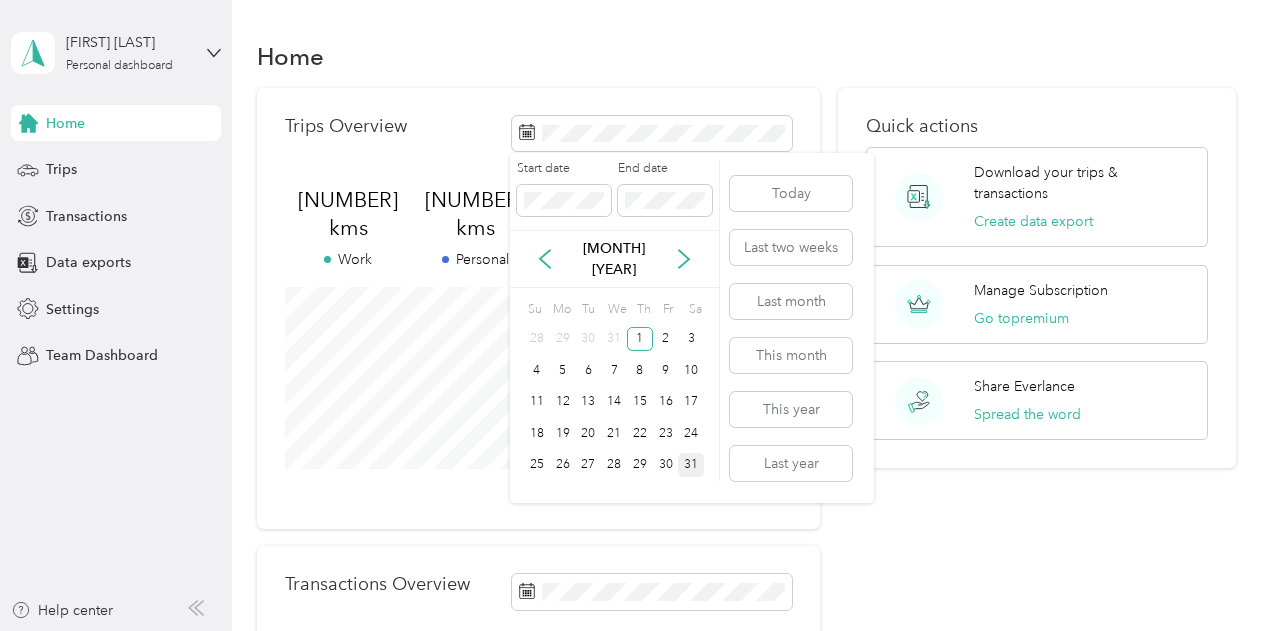click on "31" at bounding box center [691, 465] 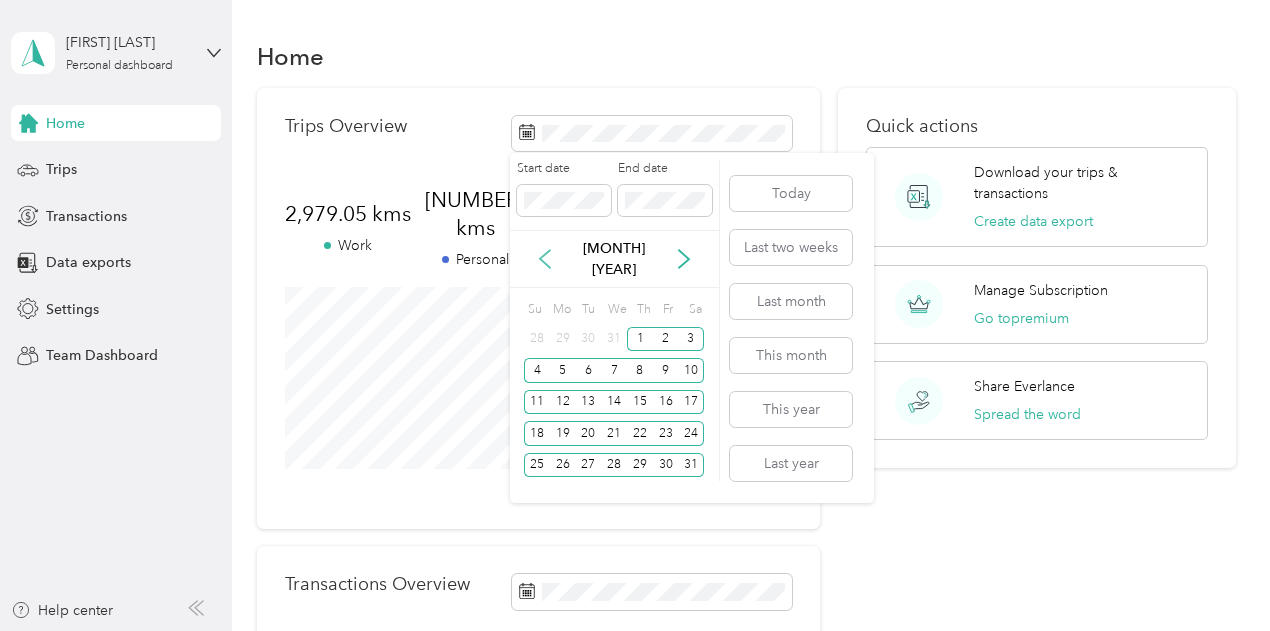 click 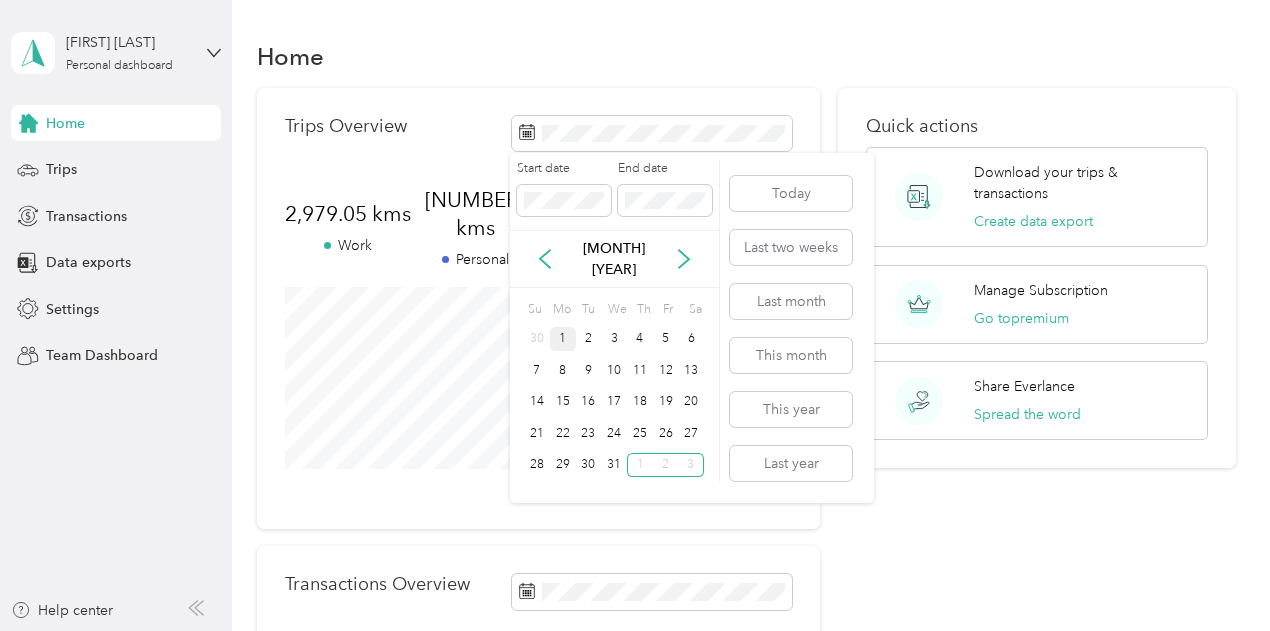click on "1" at bounding box center [563, 339] 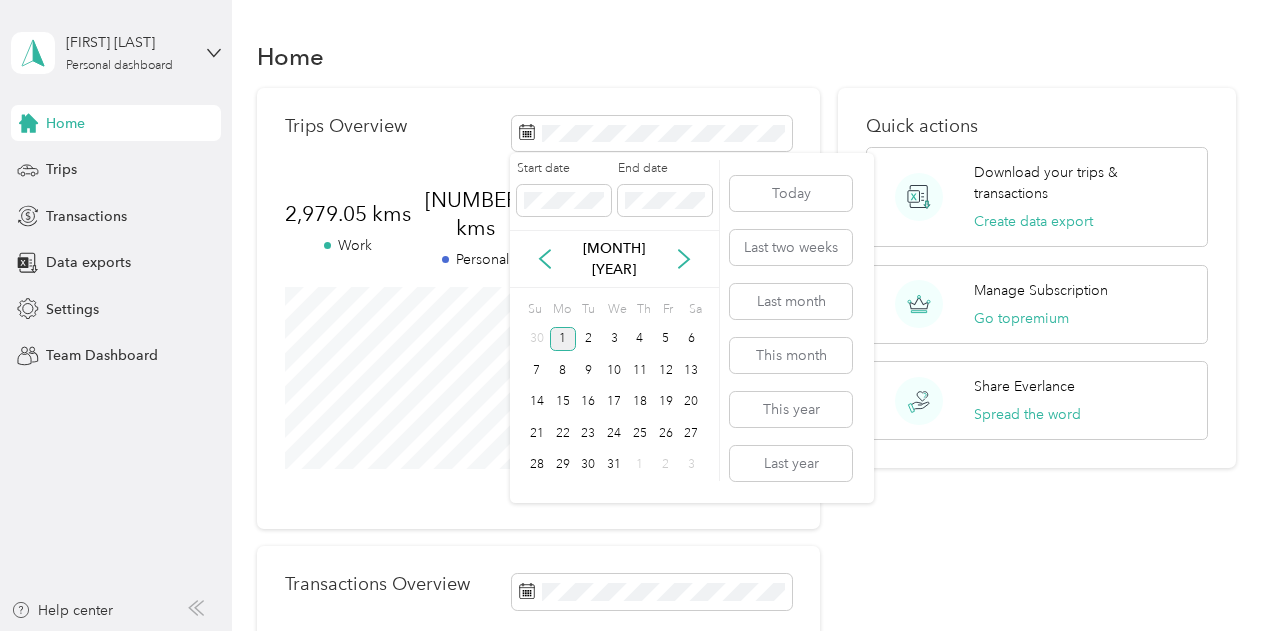 click on "1" at bounding box center (563, 339) 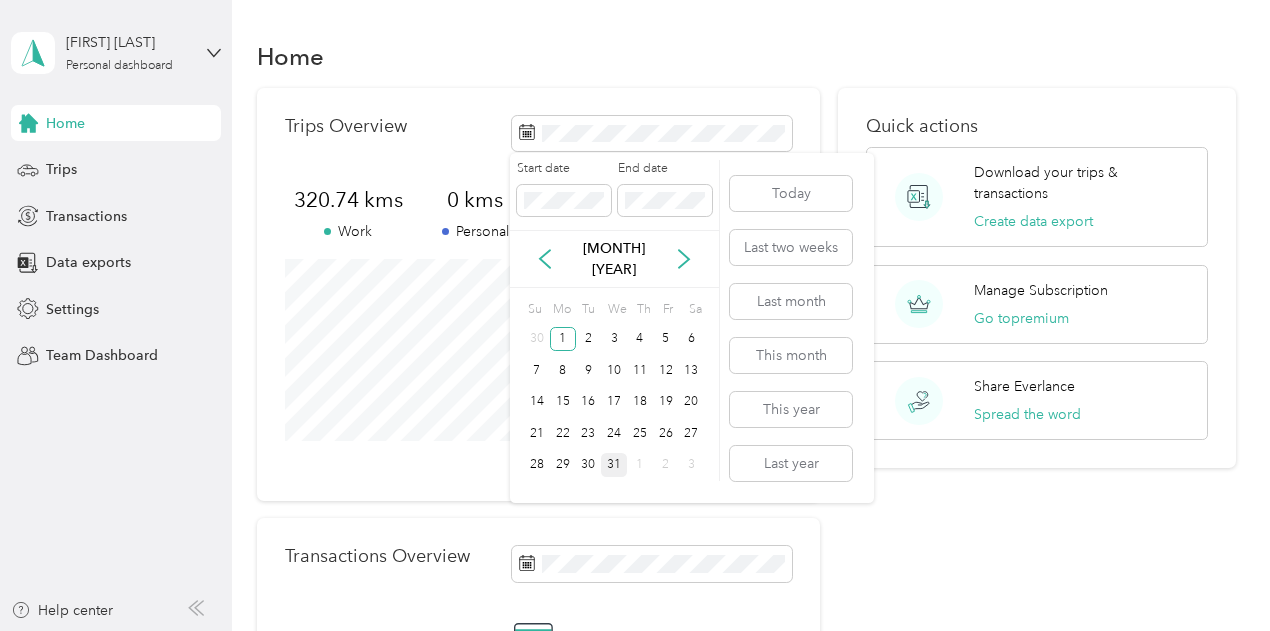 click on "31" at bounding box center [614, 465] 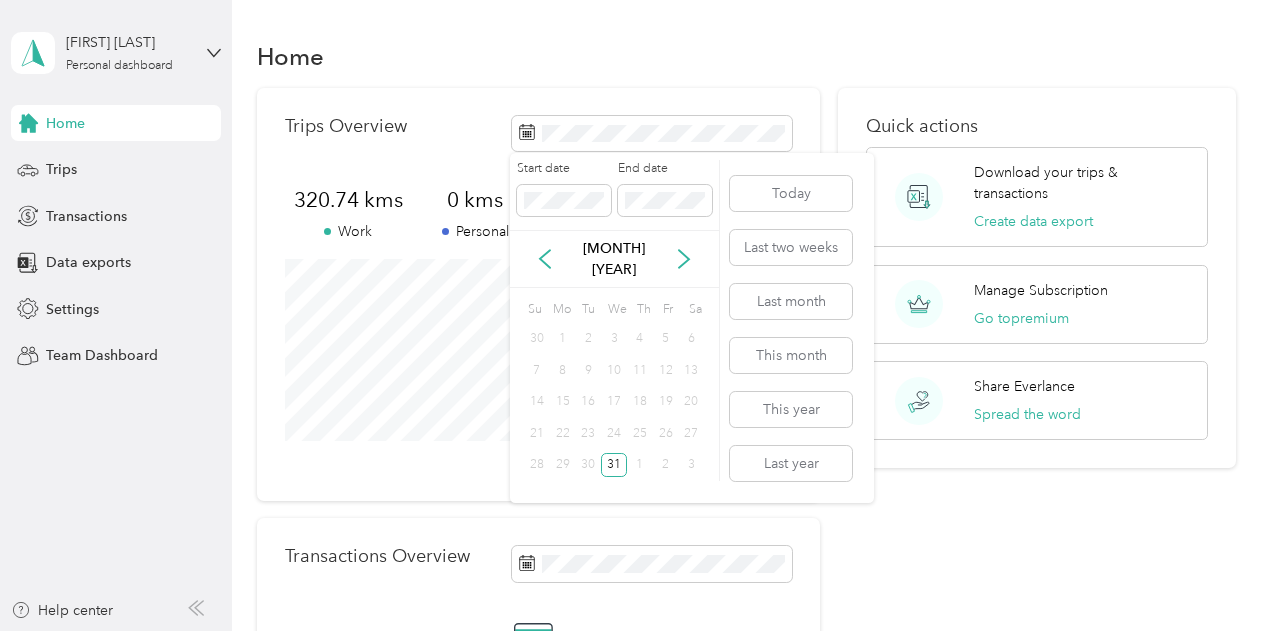 click on "1" at bounding box center (563, 339) 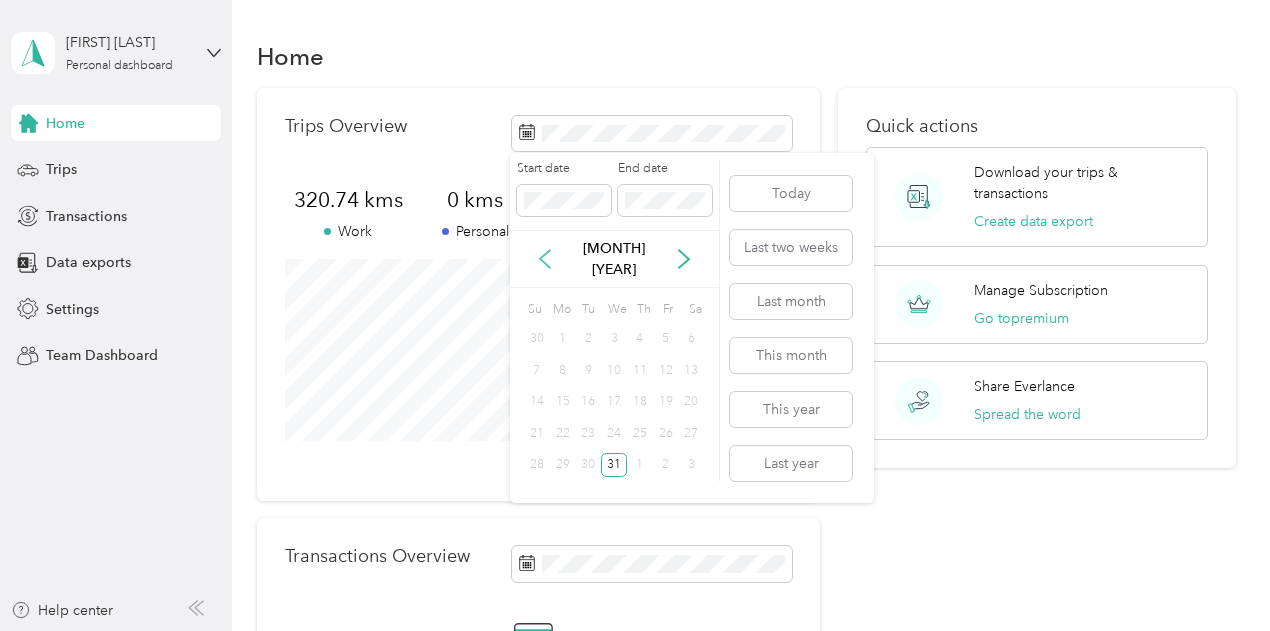 click 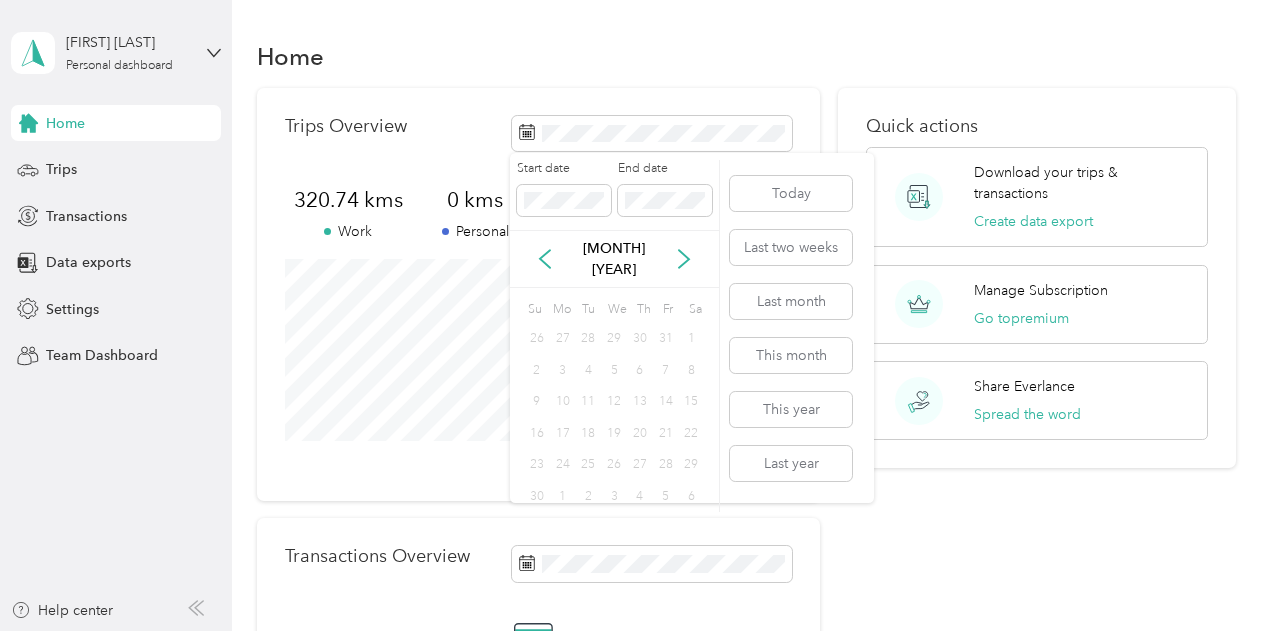 click on "27" at bounding box center [563, 339] 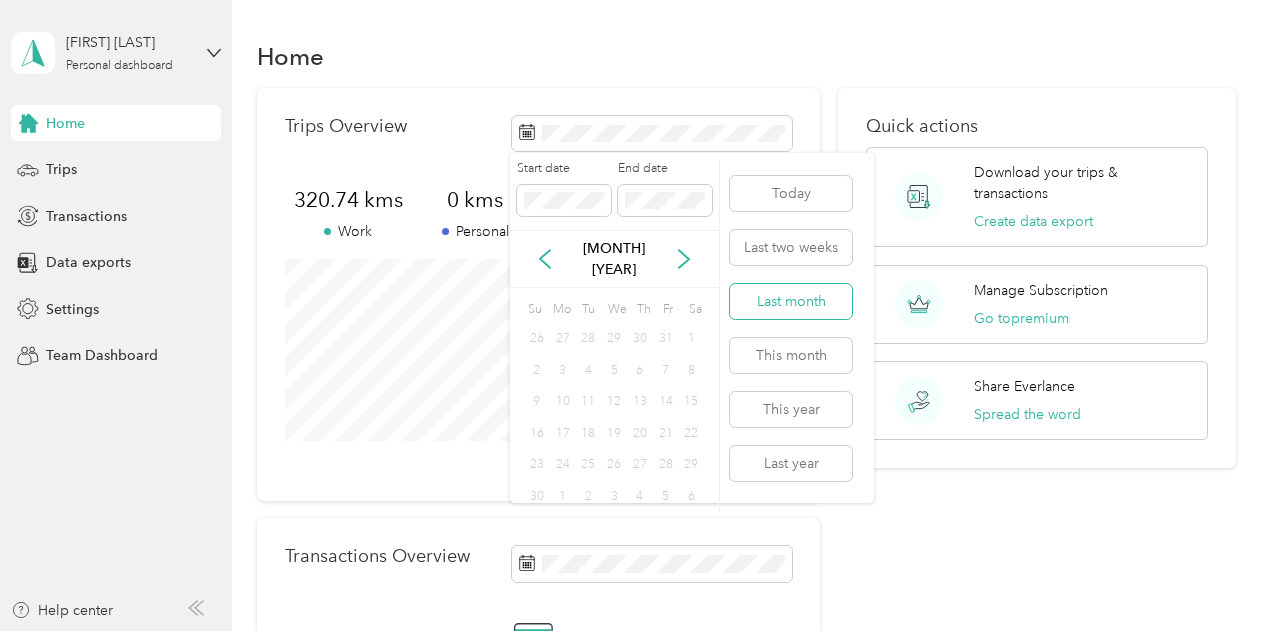 drag, startPoint x: 607, startPoint y: 309, endPoint x: 765, endPoint y: 301, distance: 158.20241 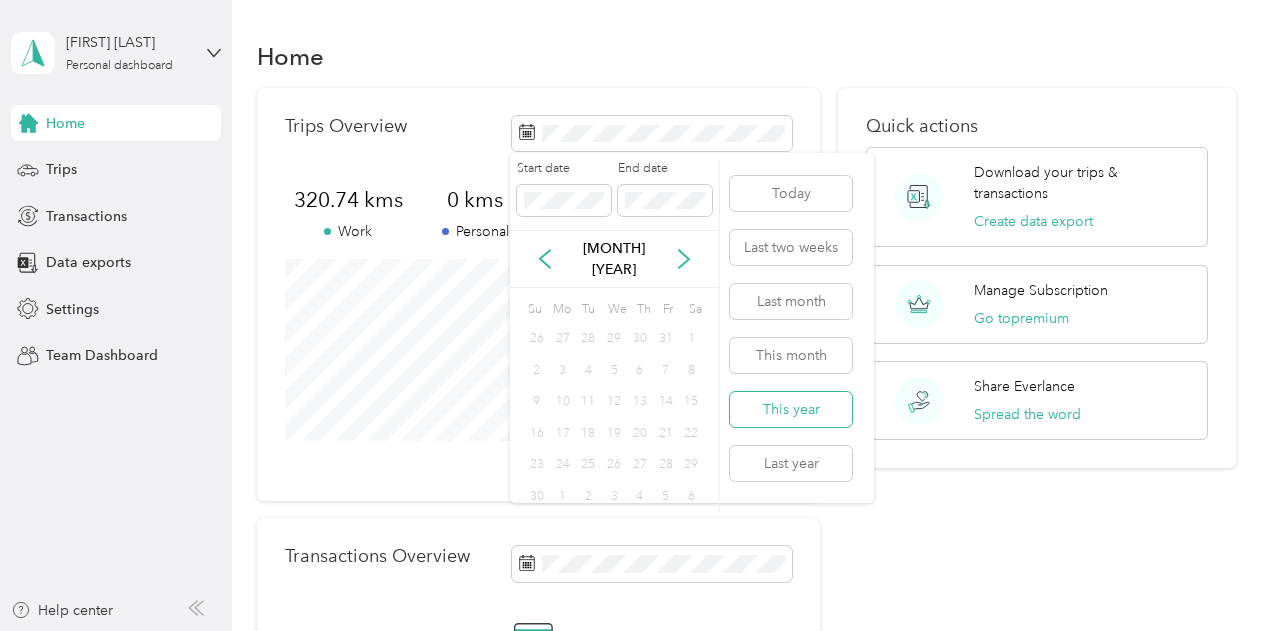 click on "This year" at bounding box center (791, 409) 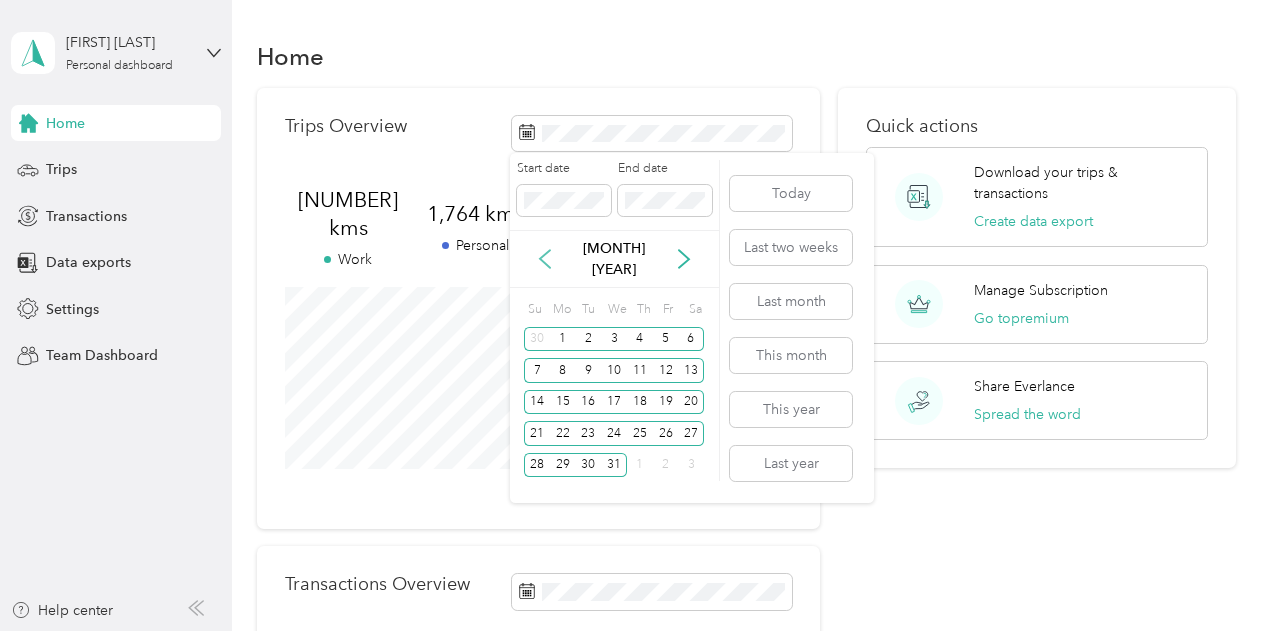 click 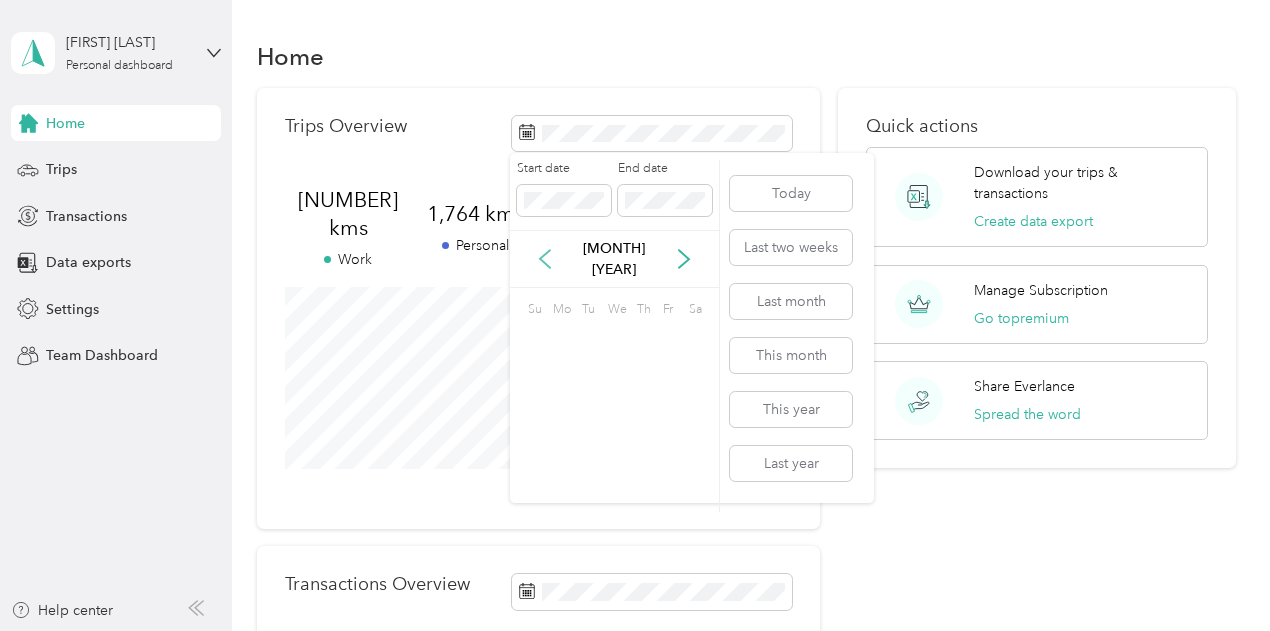 click 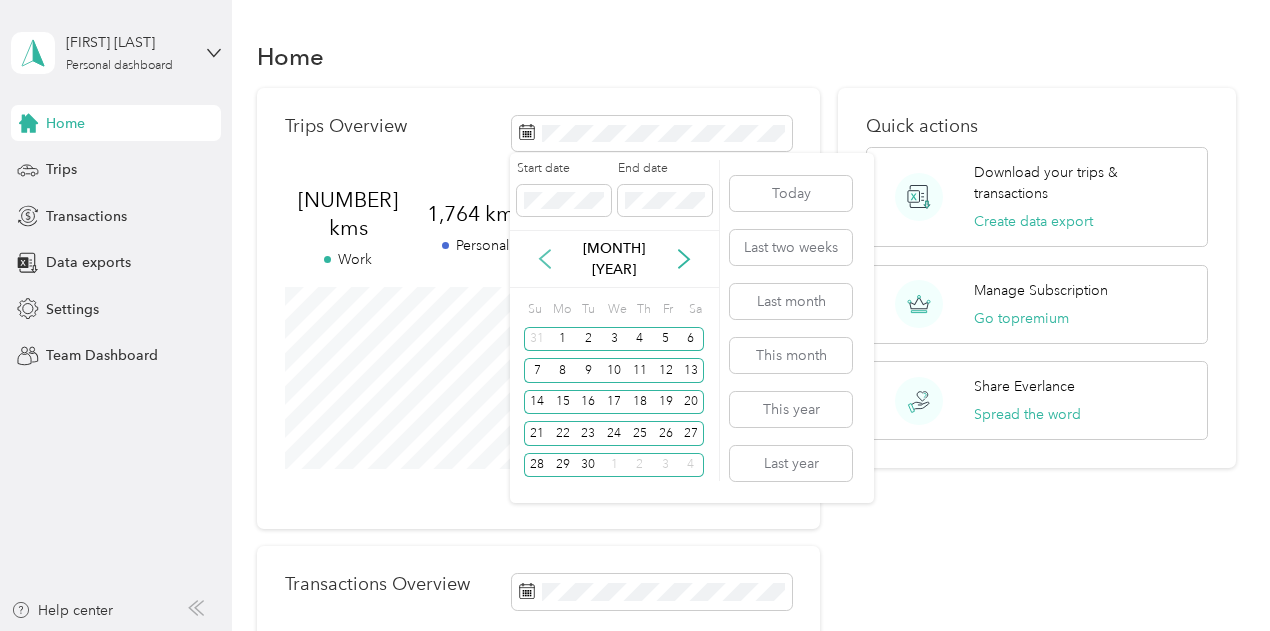 click 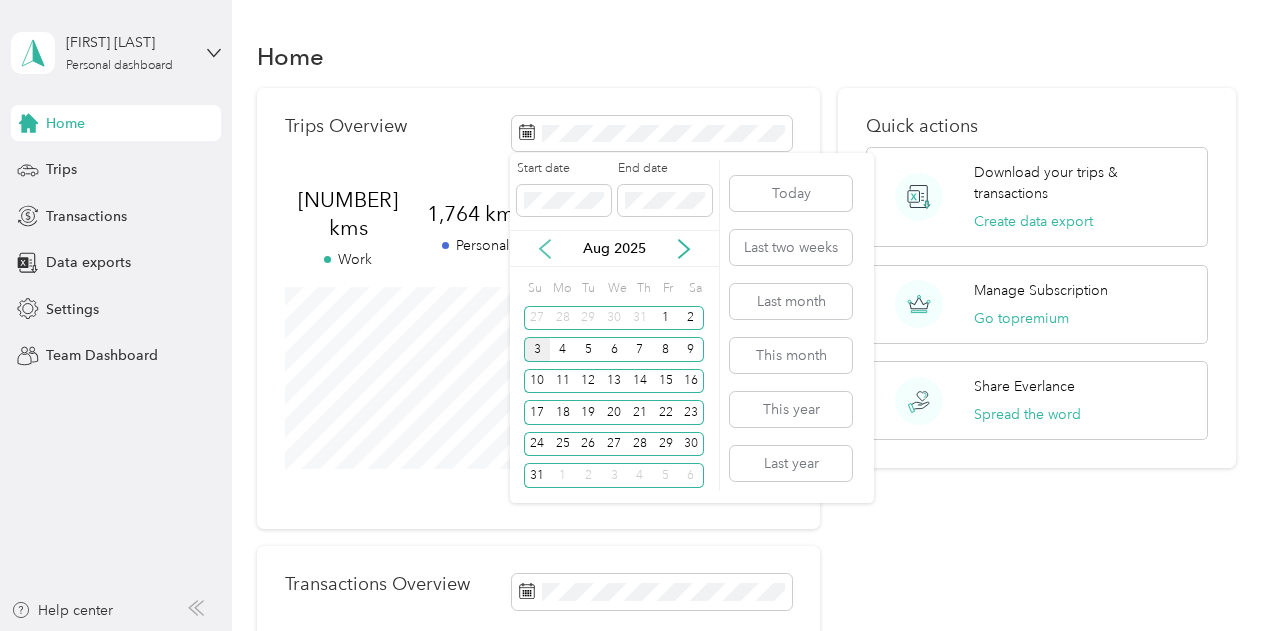 click 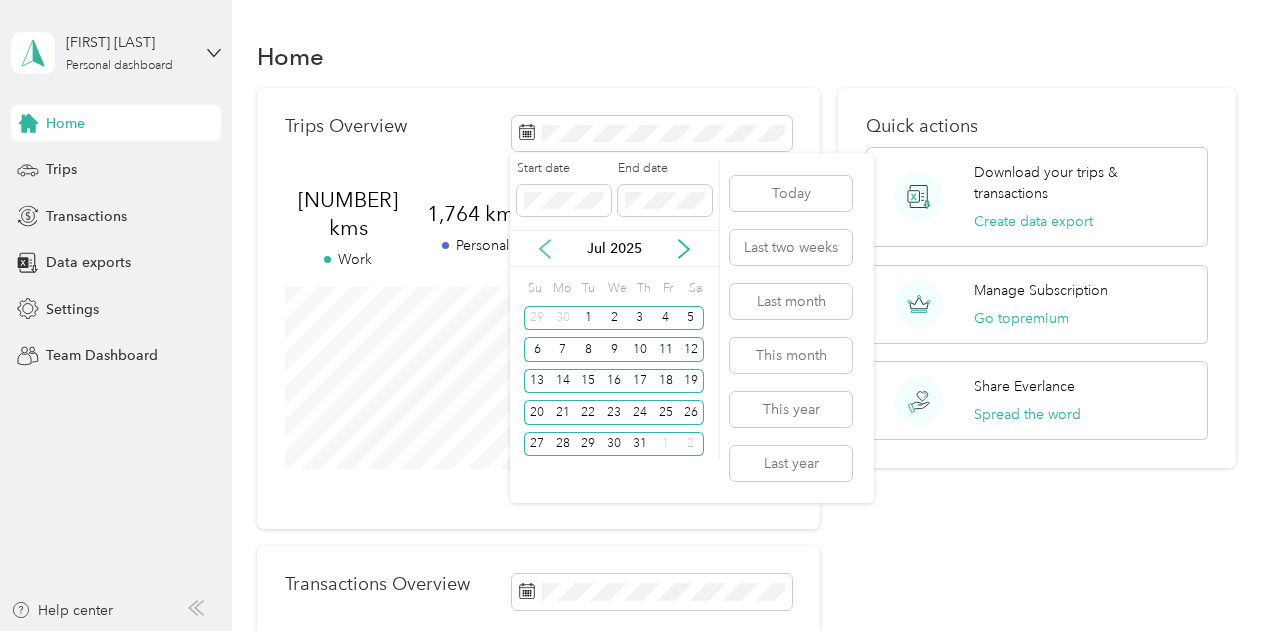 click 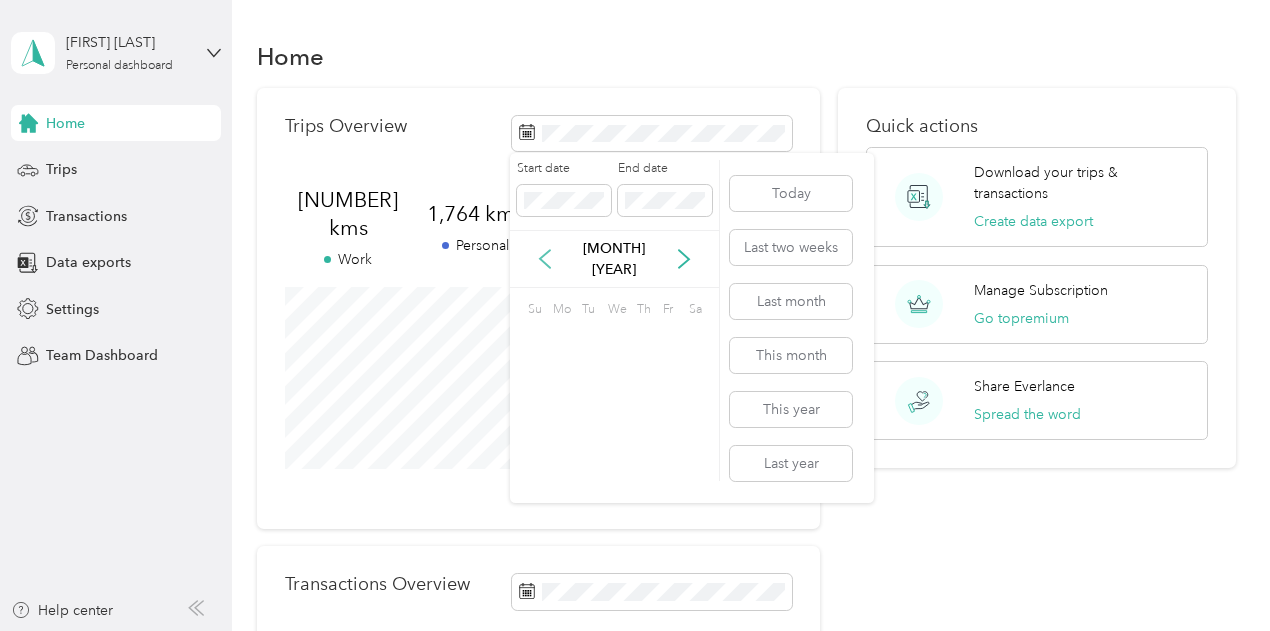 click 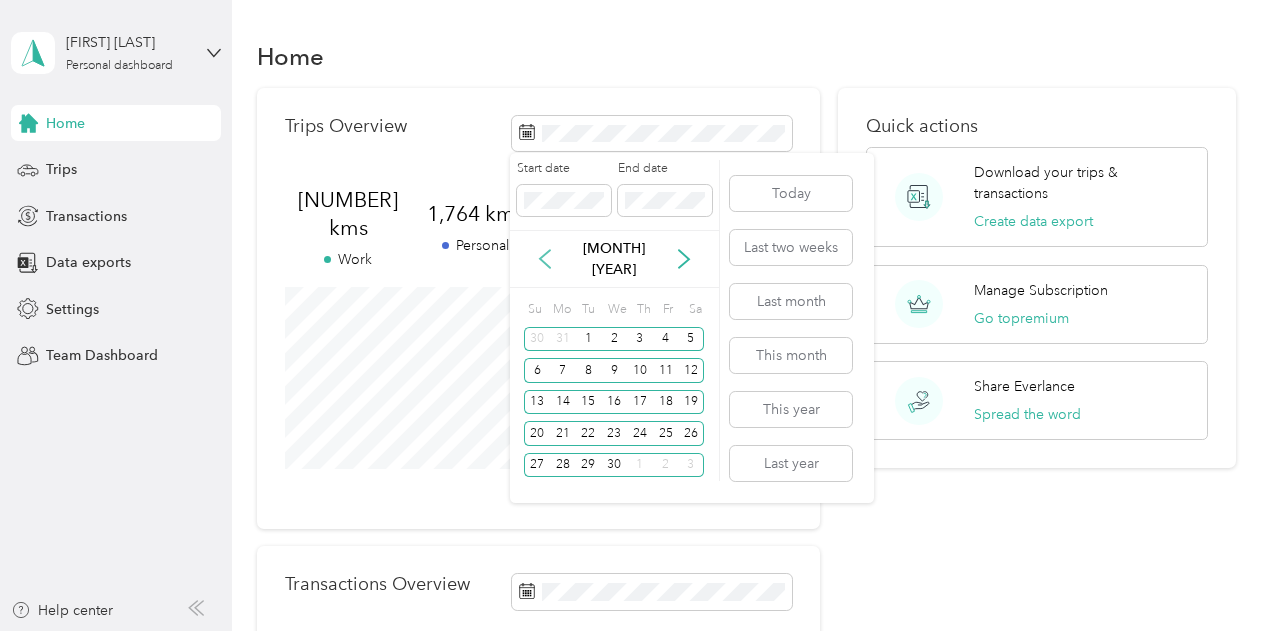 click 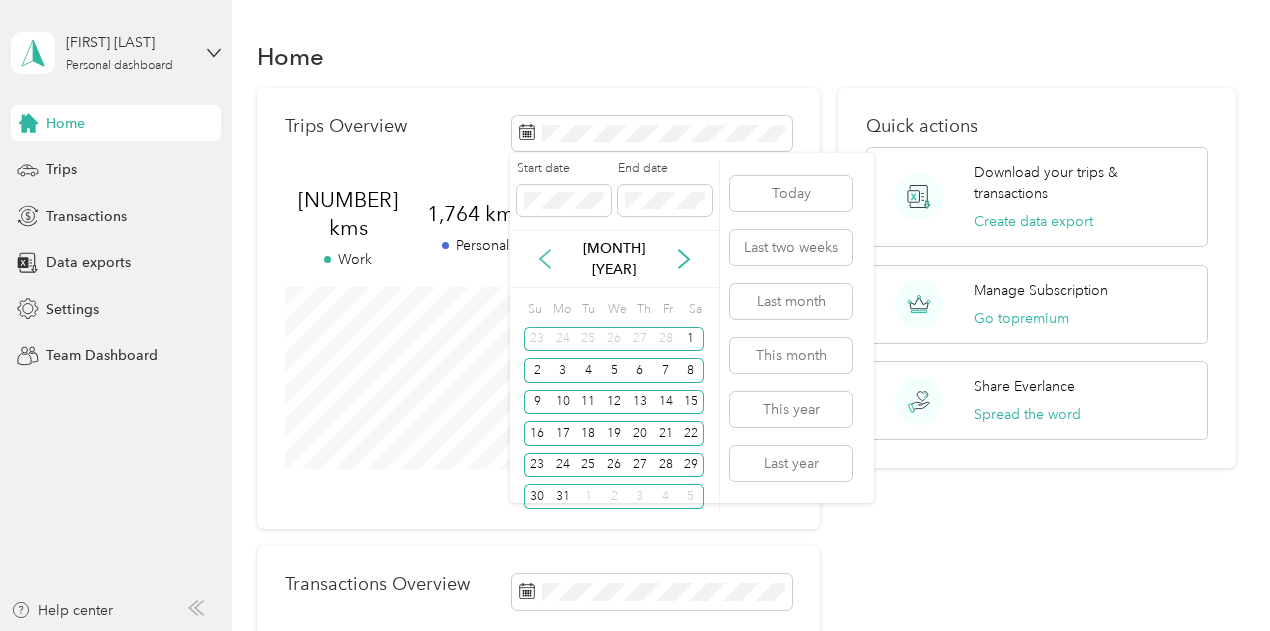 click 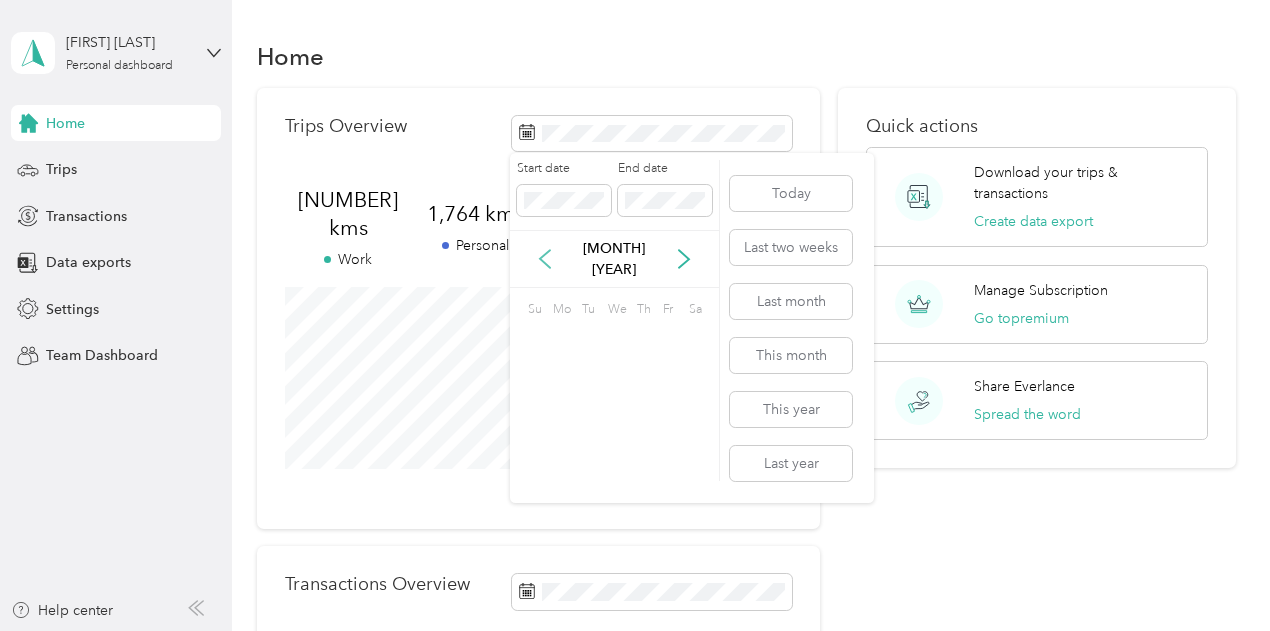 click 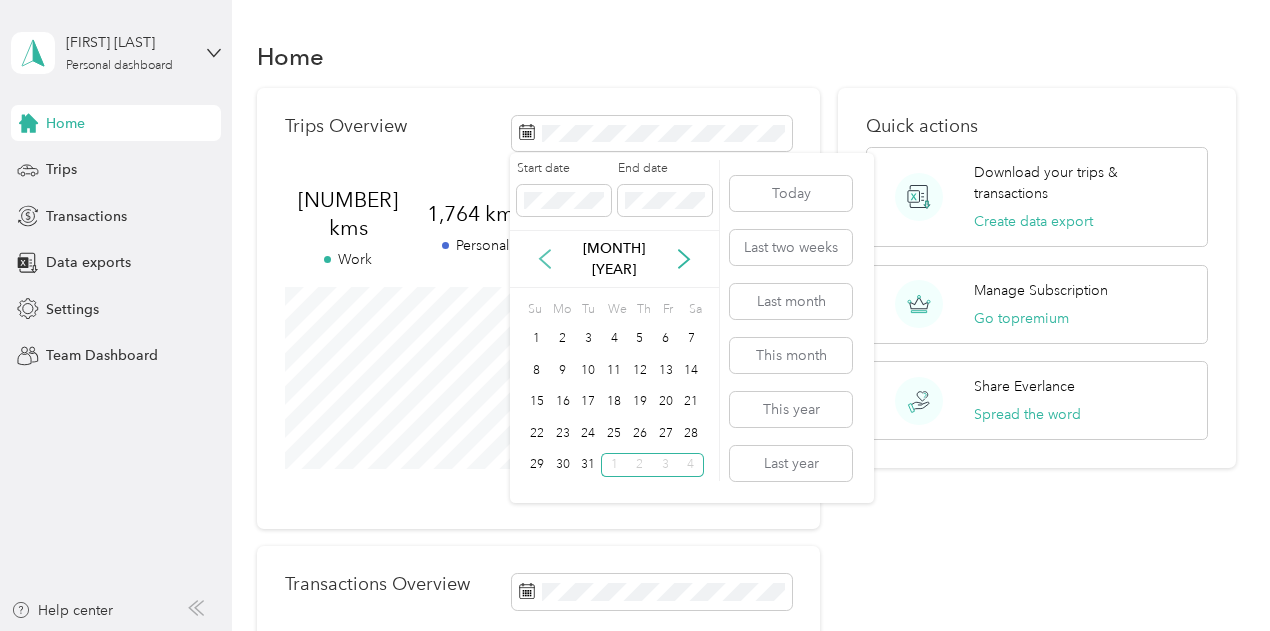 click 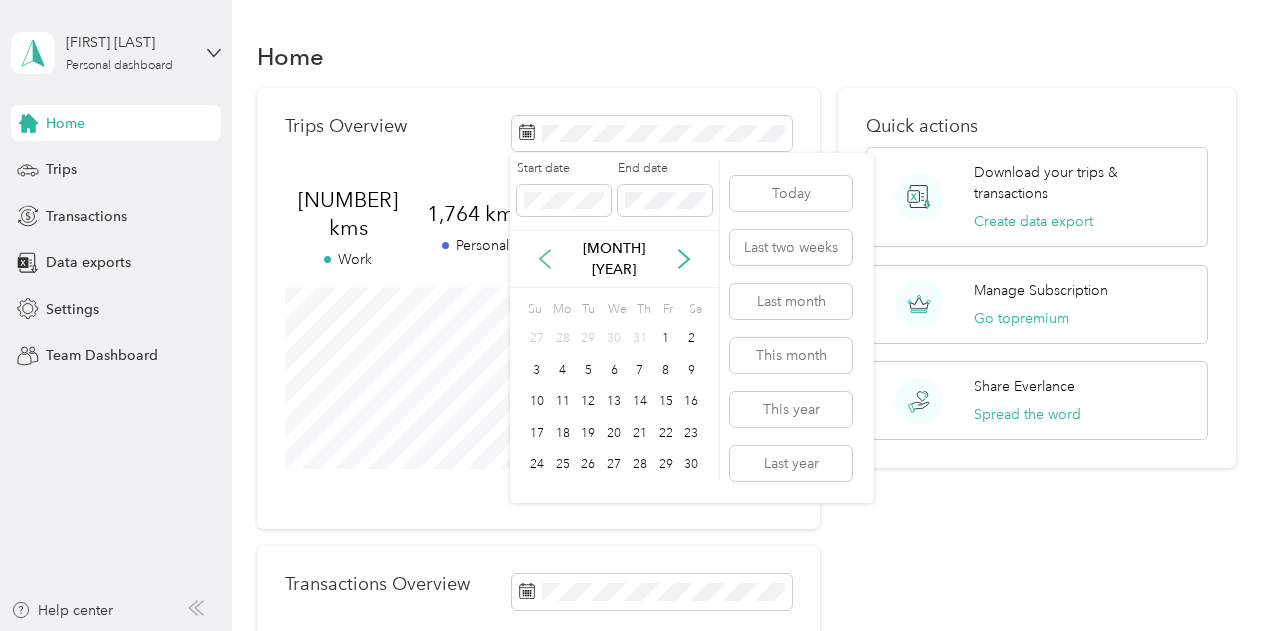click 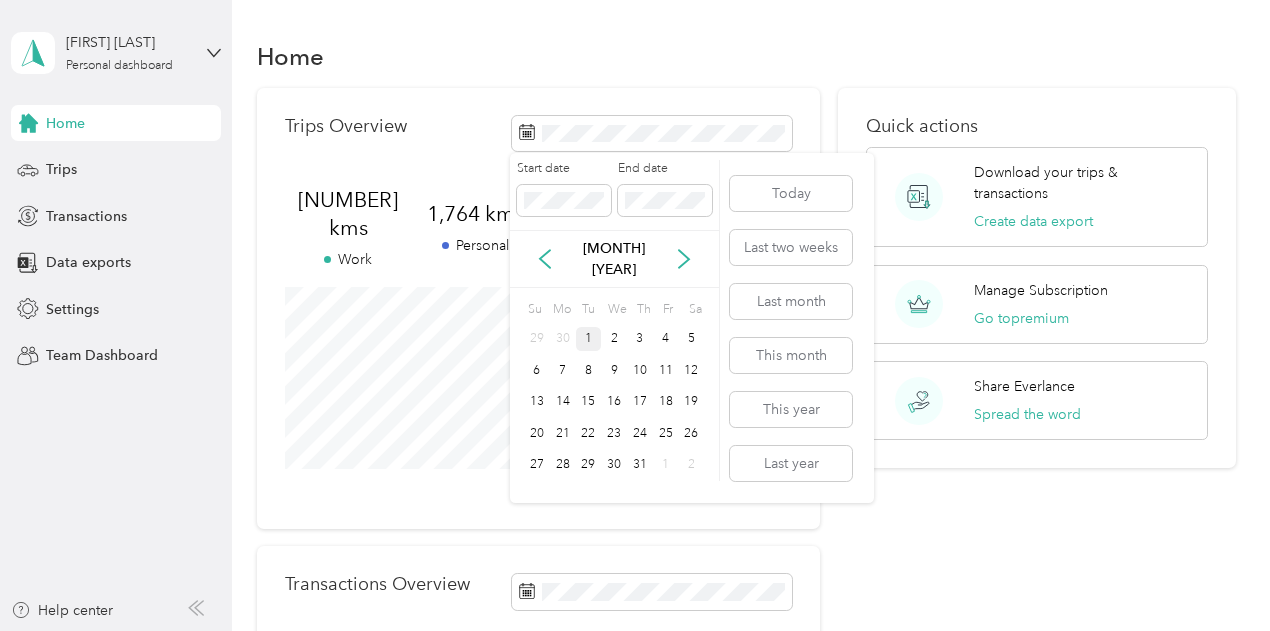 click on "1" at bounding box center [589, 339] 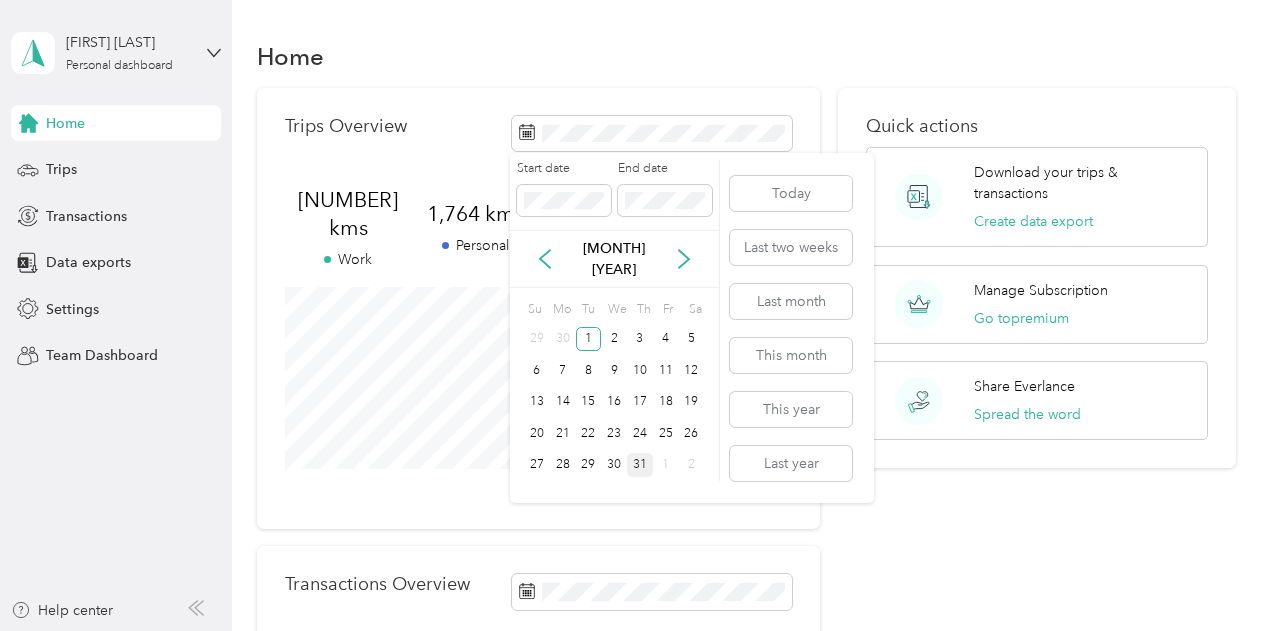 click on "31" at bounding box center (640, 465) 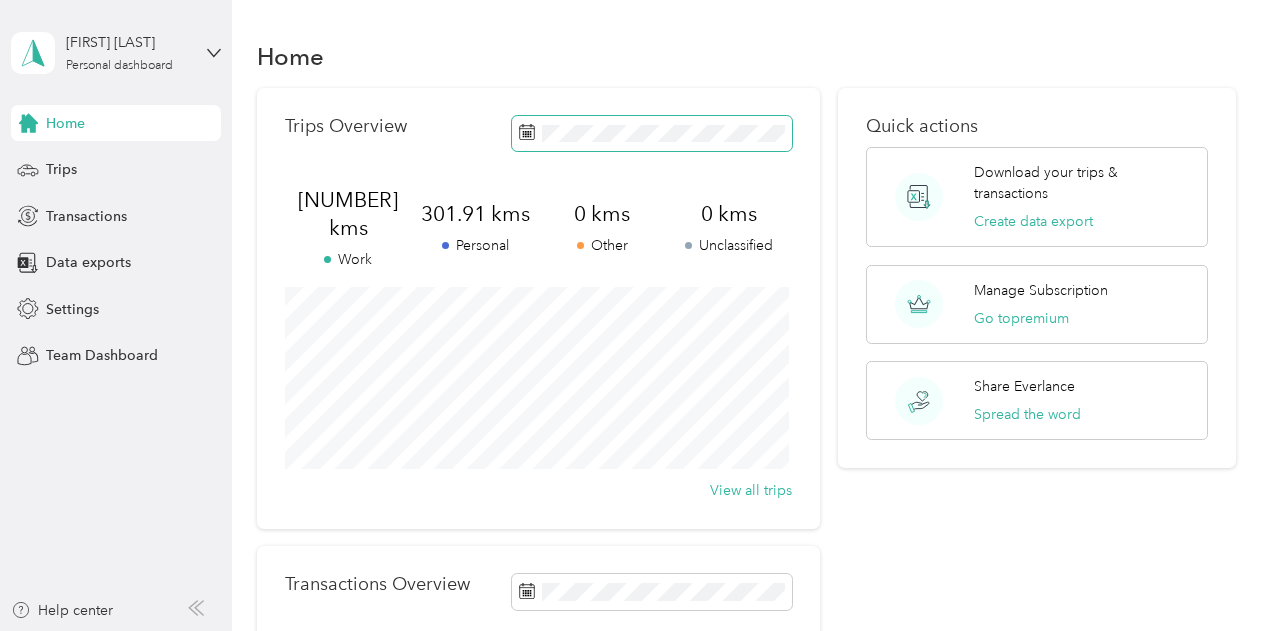 click at bounding box center (652, 133) 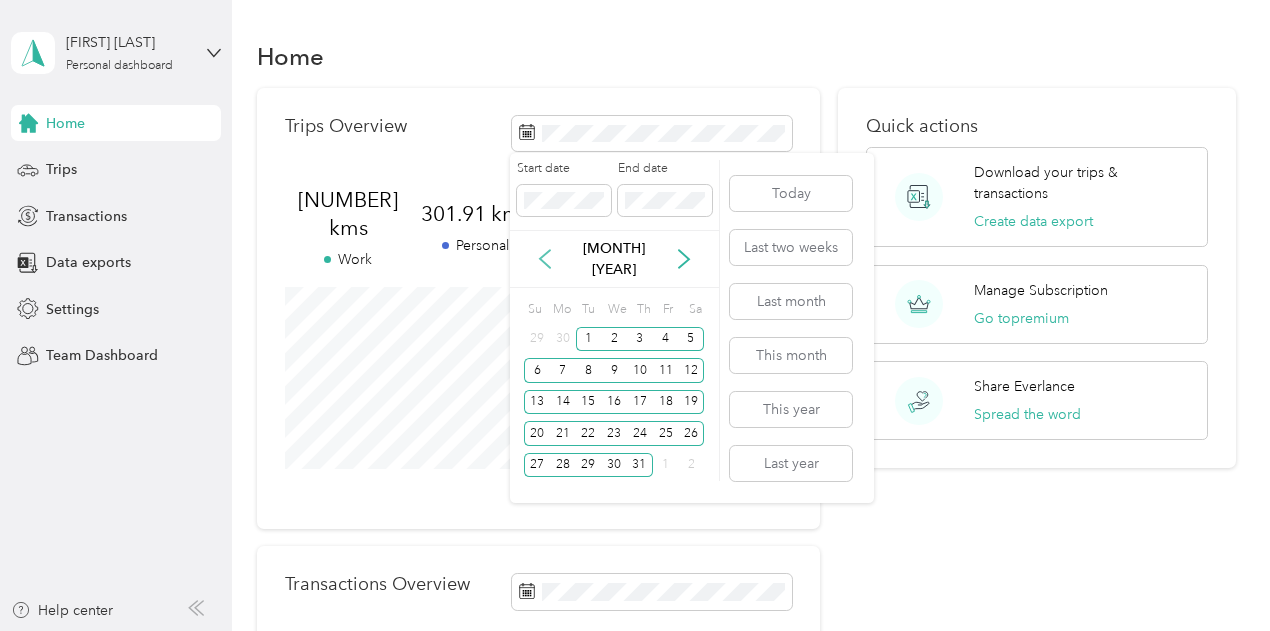 click 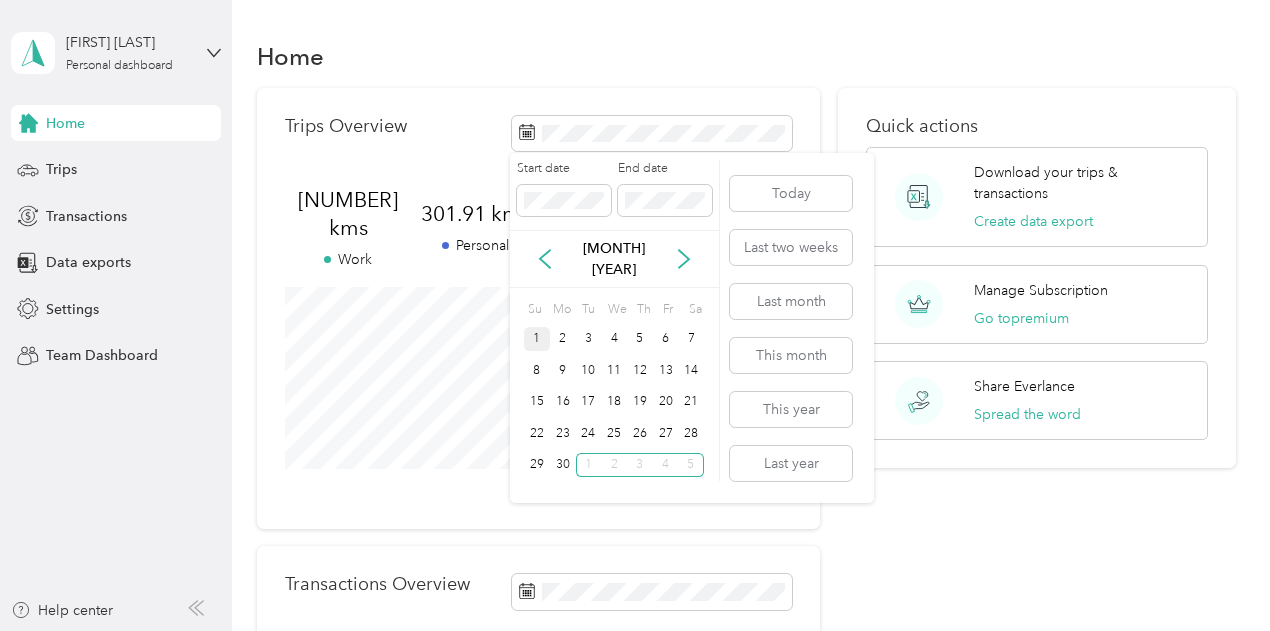 click on "1" at bounding box center [537, 339] 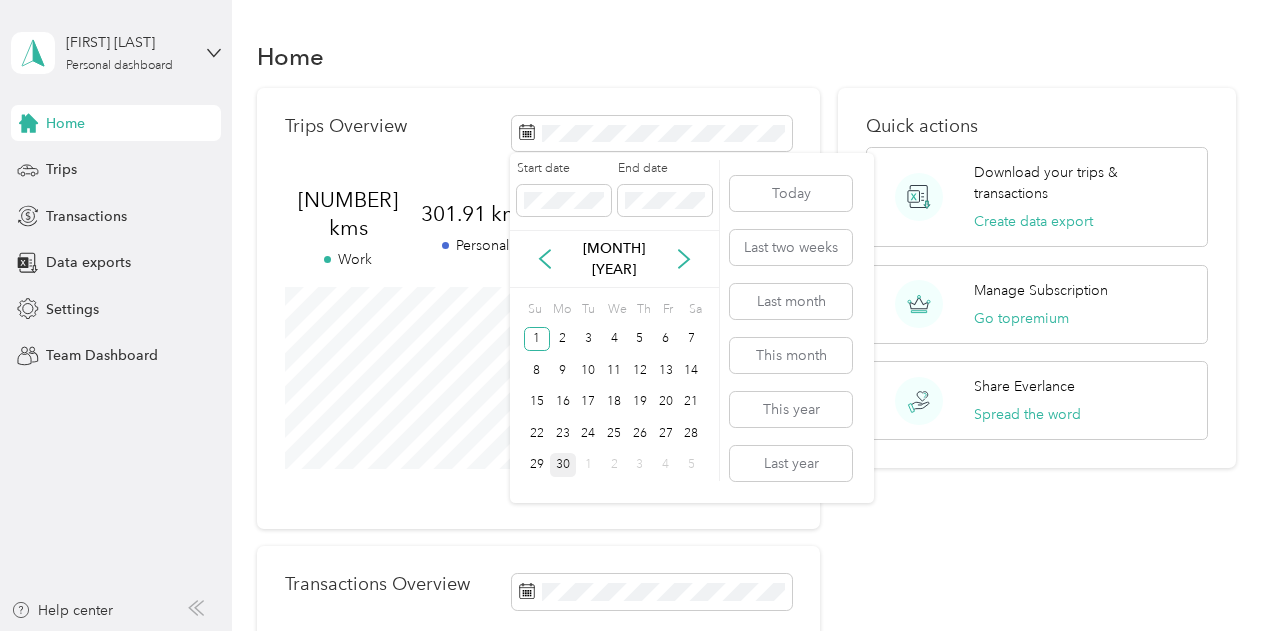 click on "30" at bounding box center (563, 465) 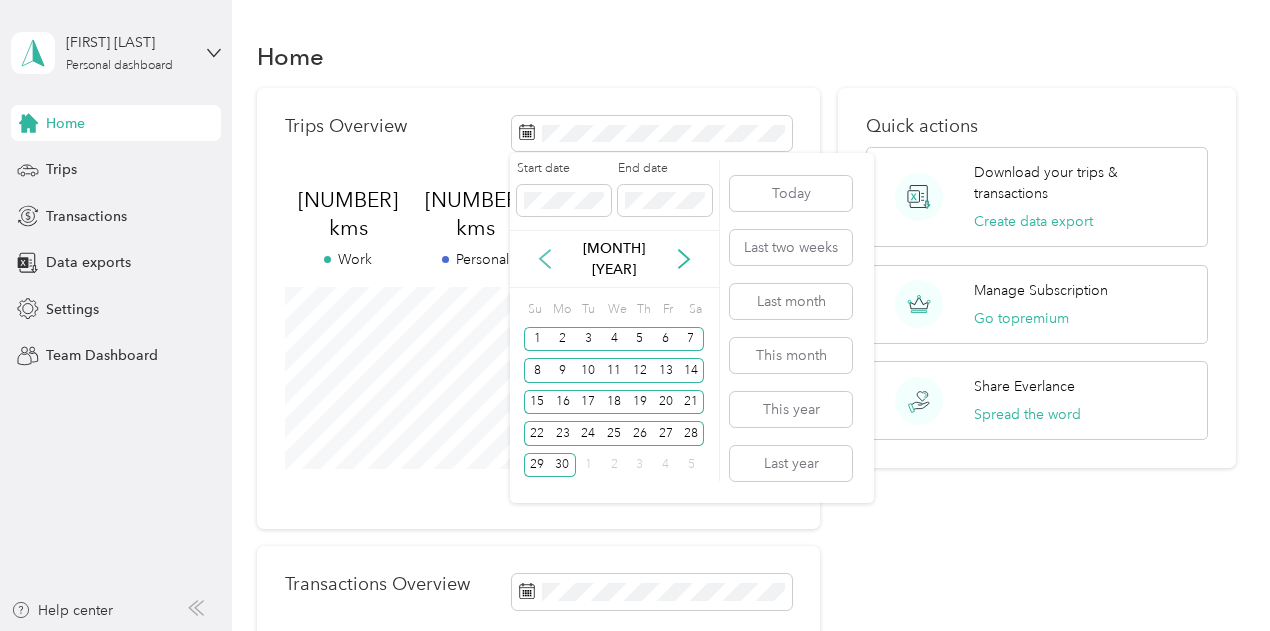 click 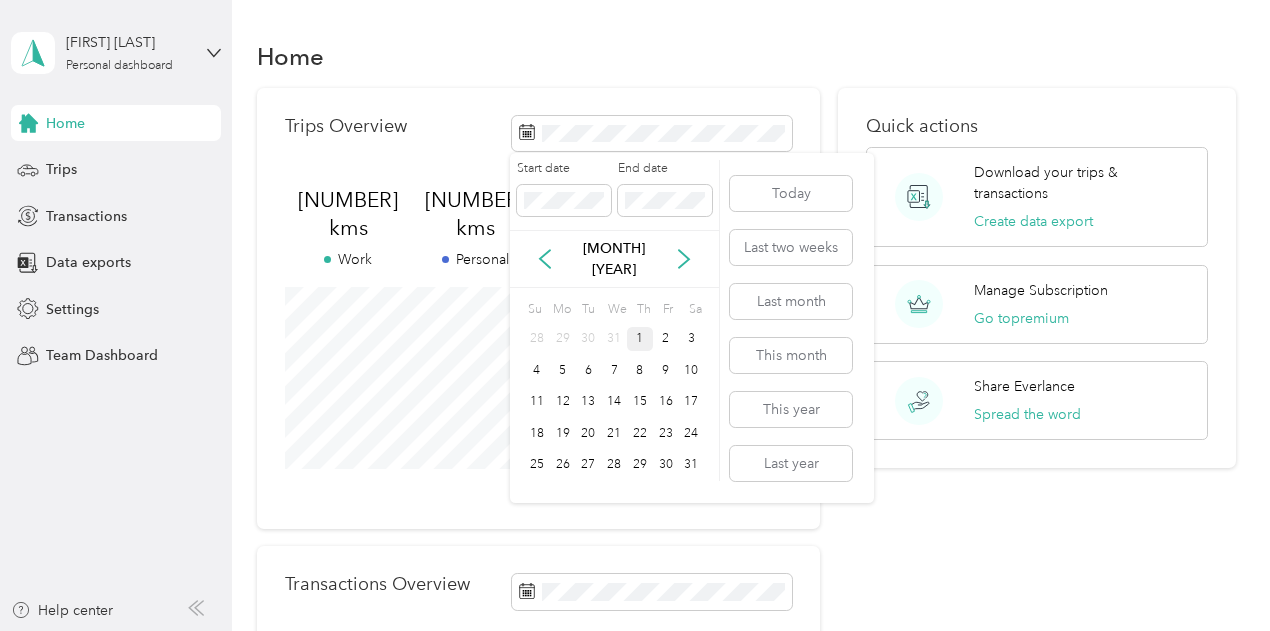 click on "1" at bounding box center [640, 339] 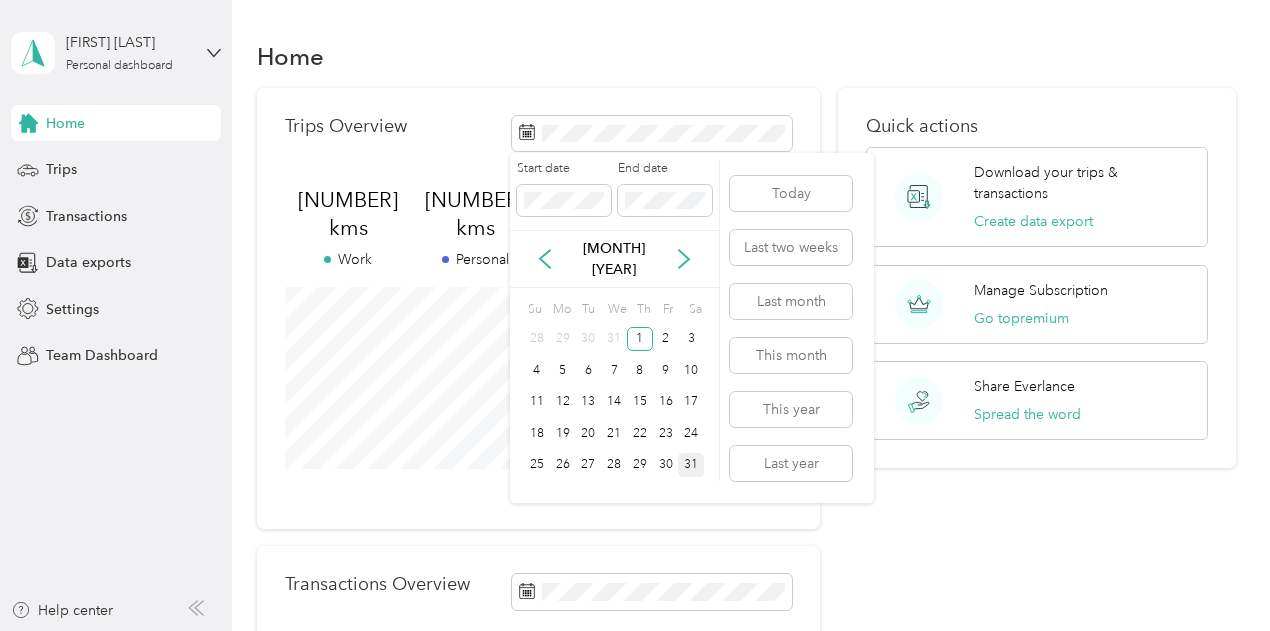 click on "31" at bounding box center (691, 465) 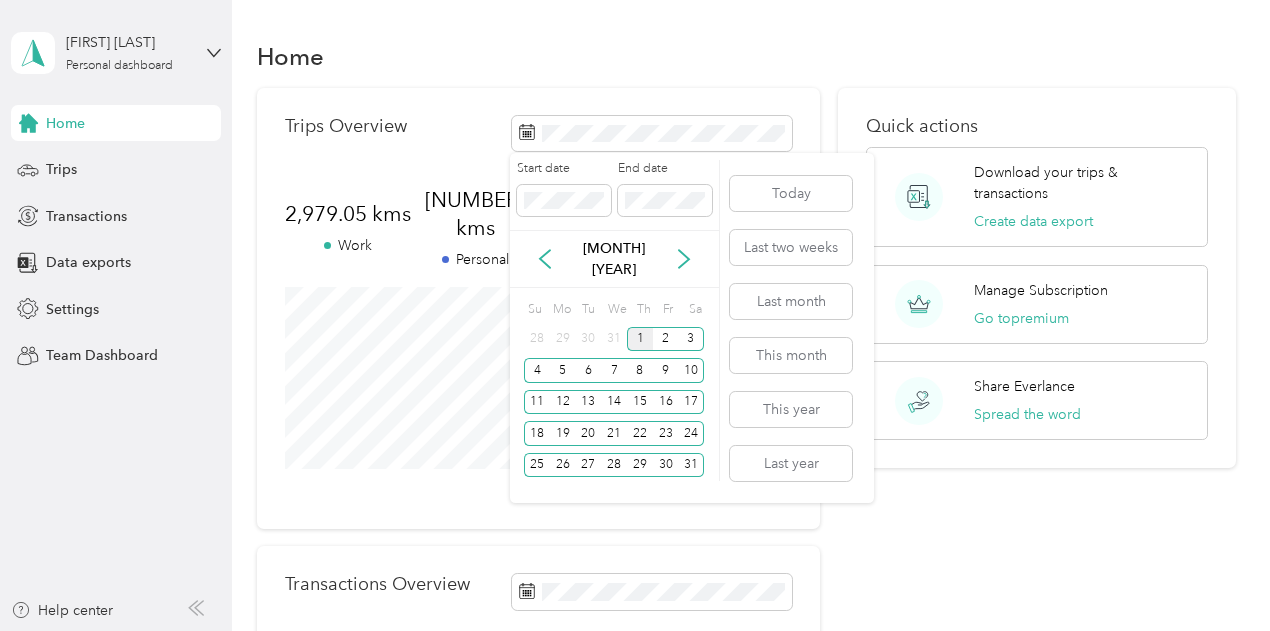 click on "1" at bounding box center (640, 339) 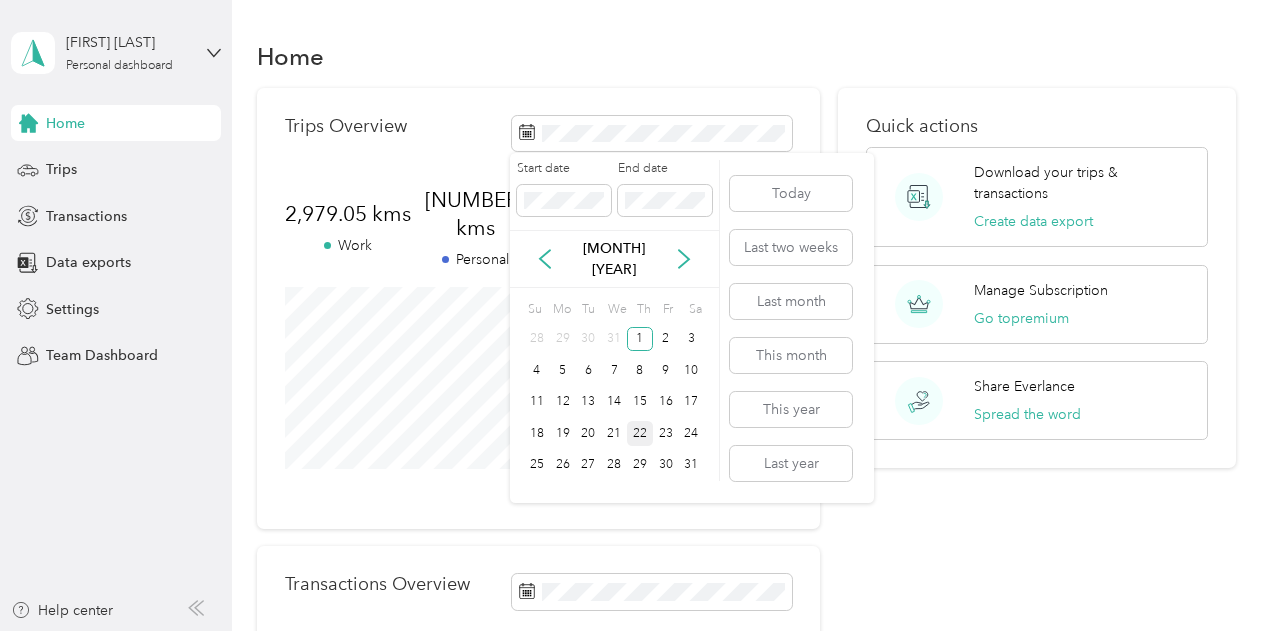 click on "22" at bounding box center [640, 433] 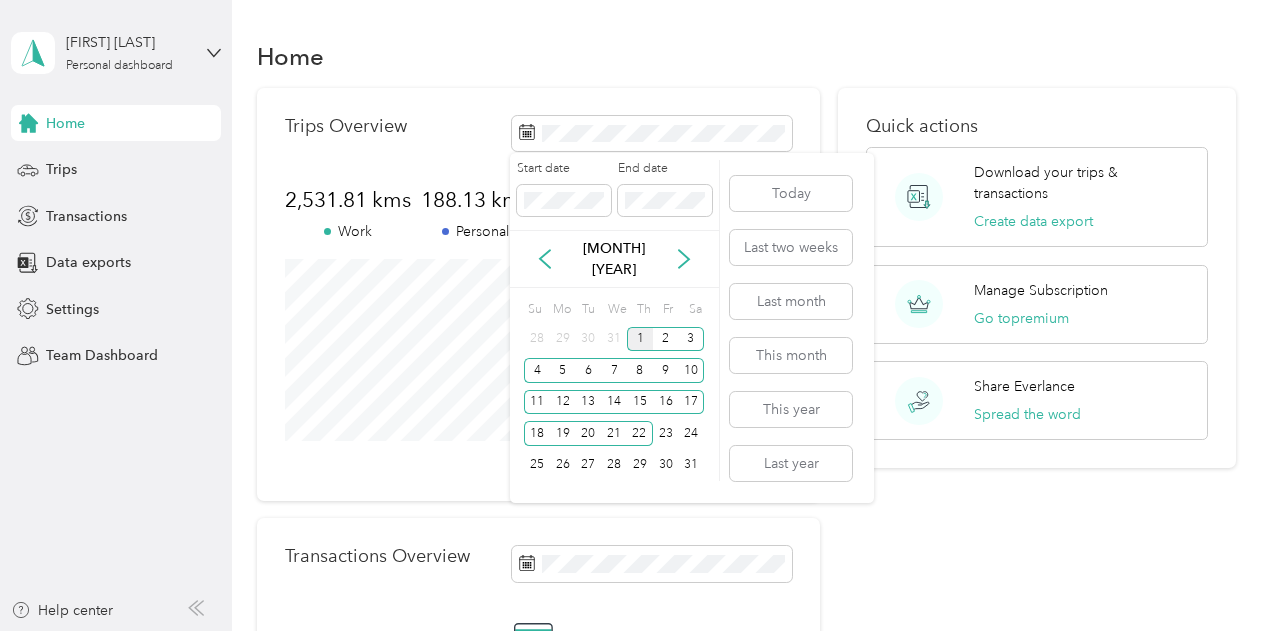 click on "1" at bounding box center [640, 339] 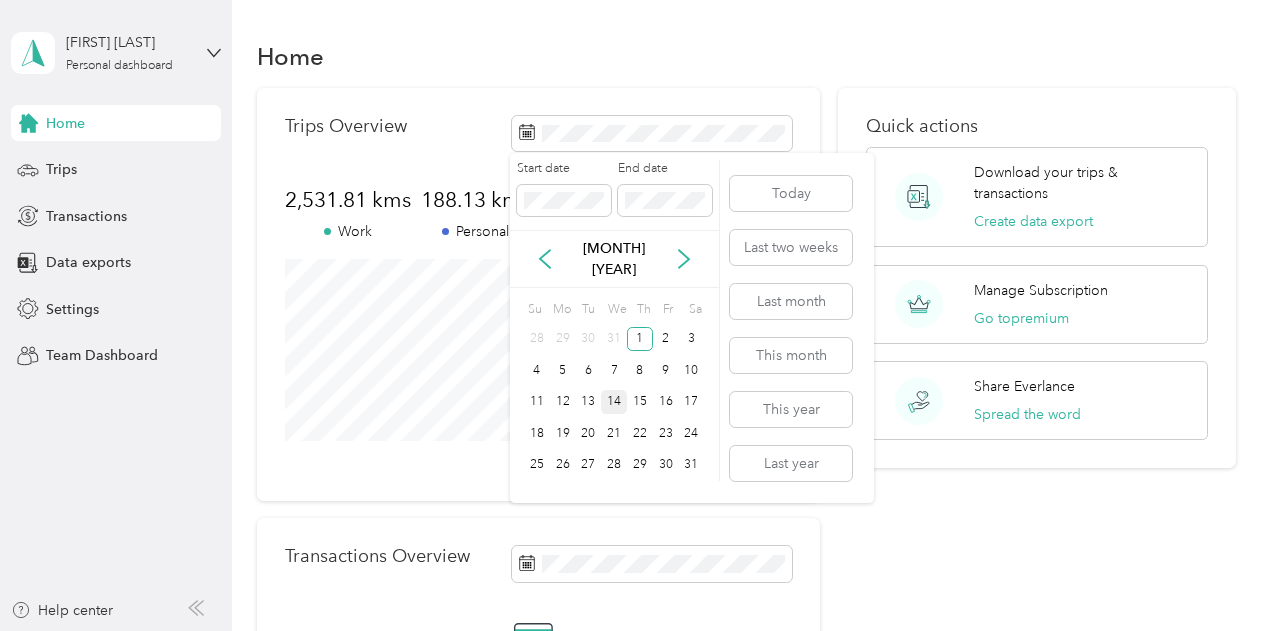 click on "14" at bounding box center [614, 402] 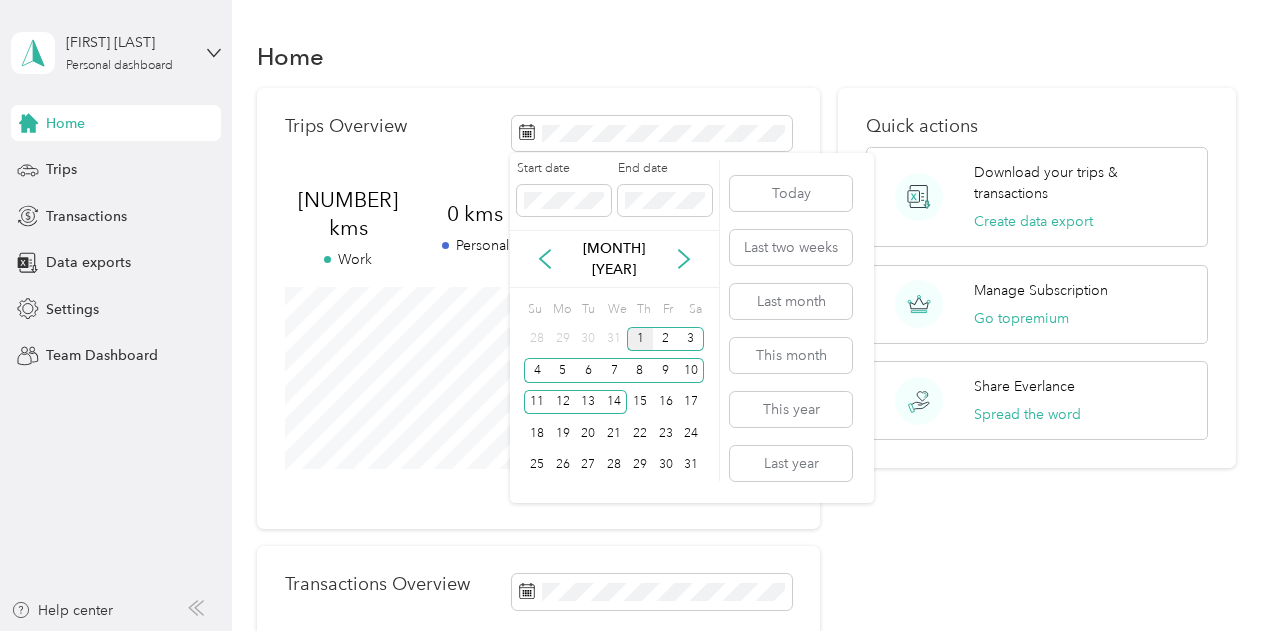 click on "1" at bounding box center (640, 339) 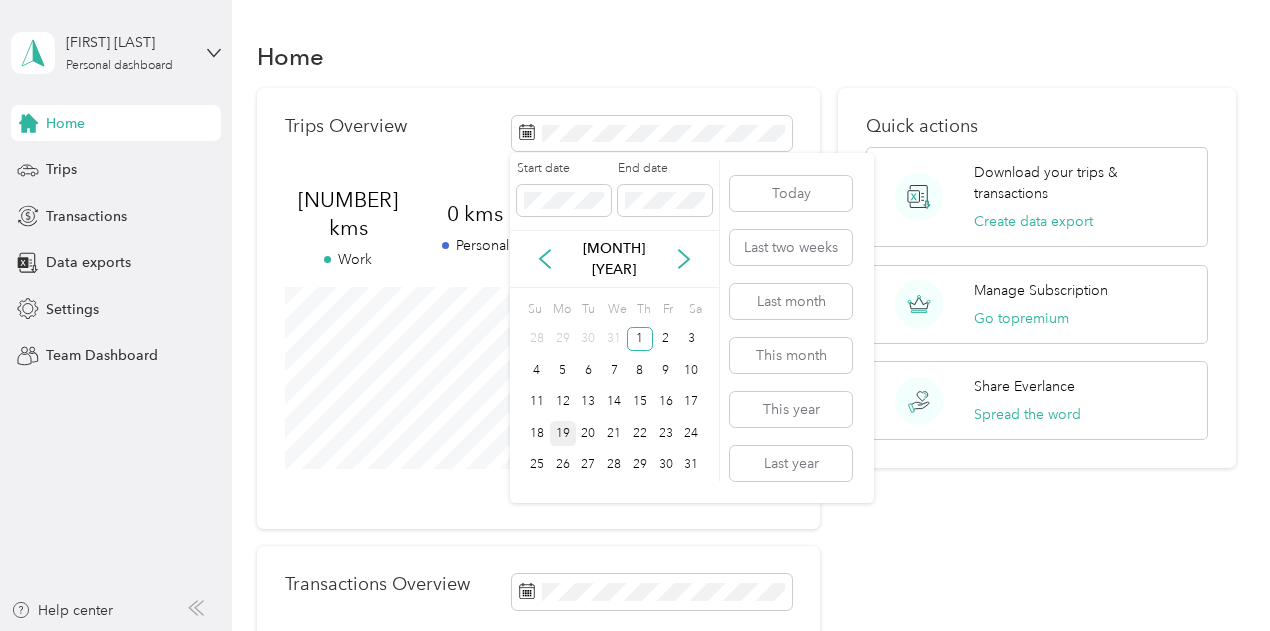 click on "19" at bounding box center [563, 433] 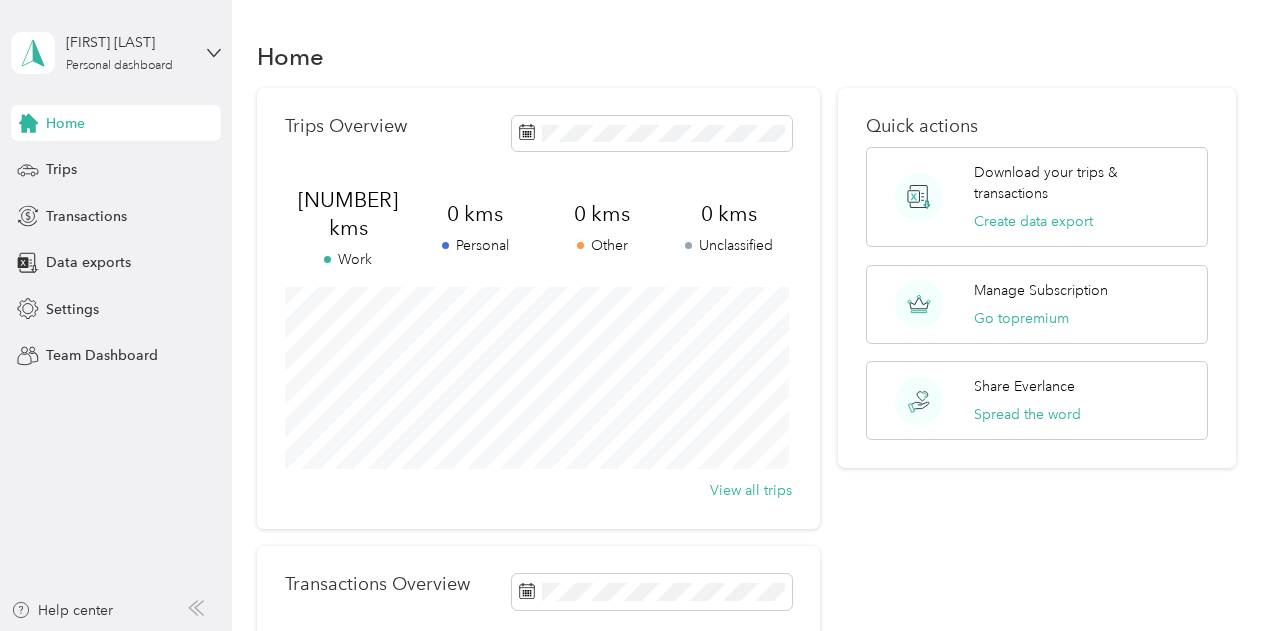 click on "Trips Overview [NUMBER]   kms Work 0   kms Personal 0   kms Other 0   kms Unclassified View all trips" at bounding box center [539, 308] 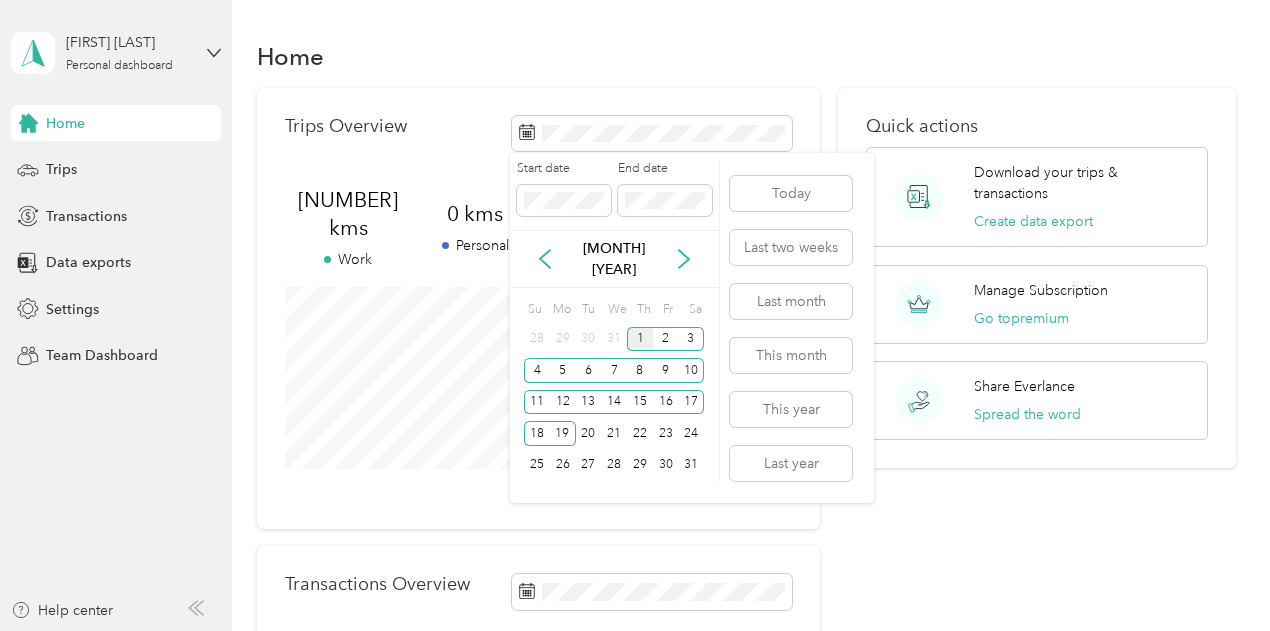 click on "1" at bounding box center (640, 339) 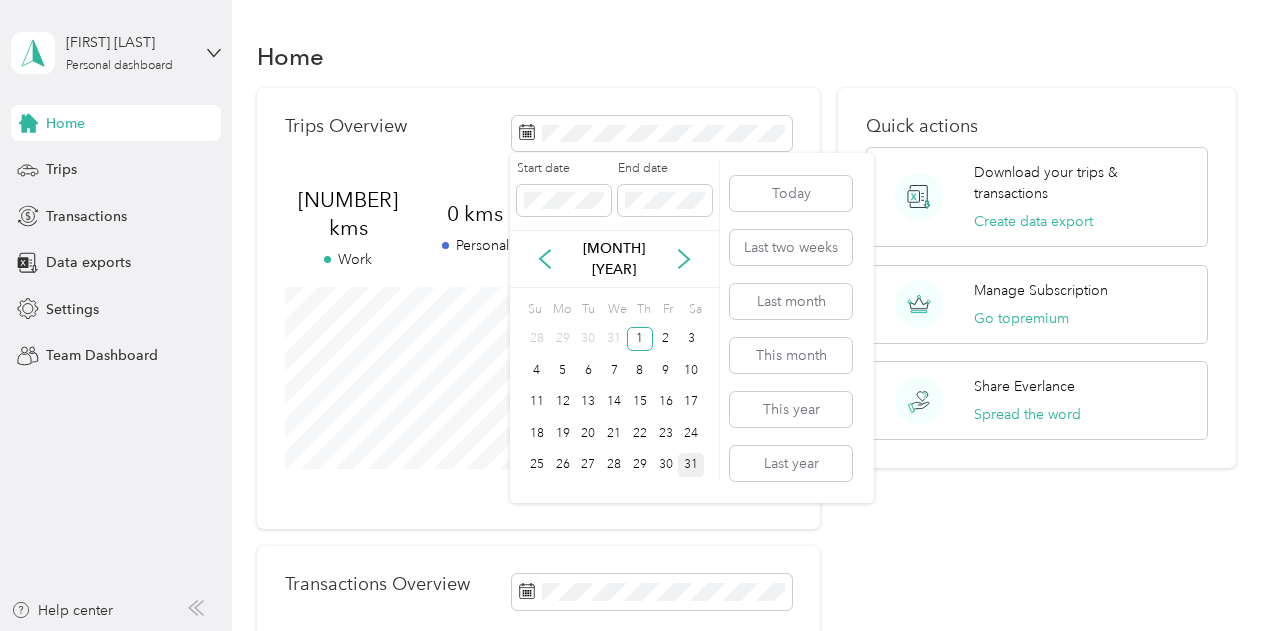 click on "31" at bounding box center [691, 465] 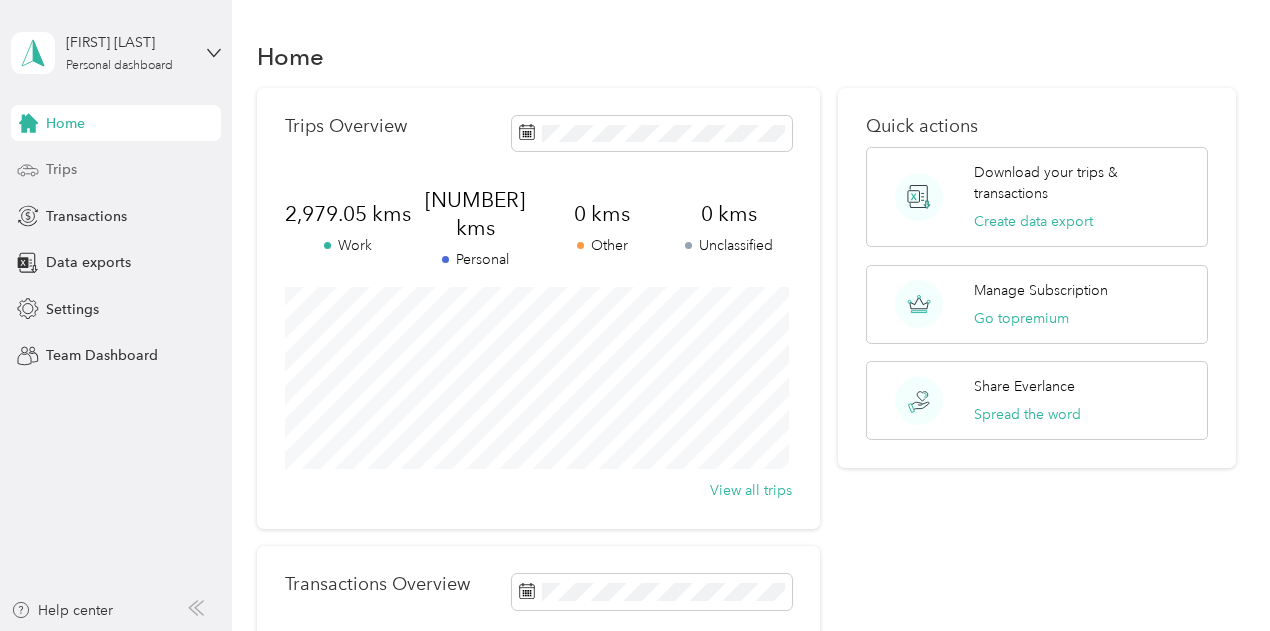 click on "Trips" at bounding box center [116, 170] 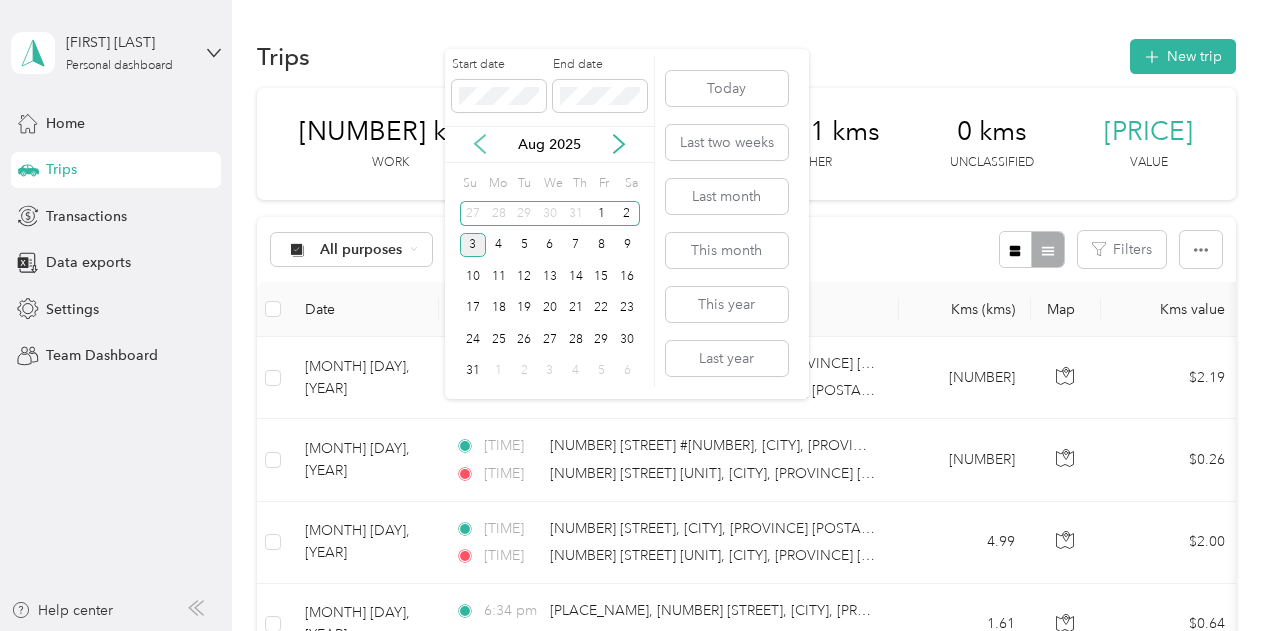 click 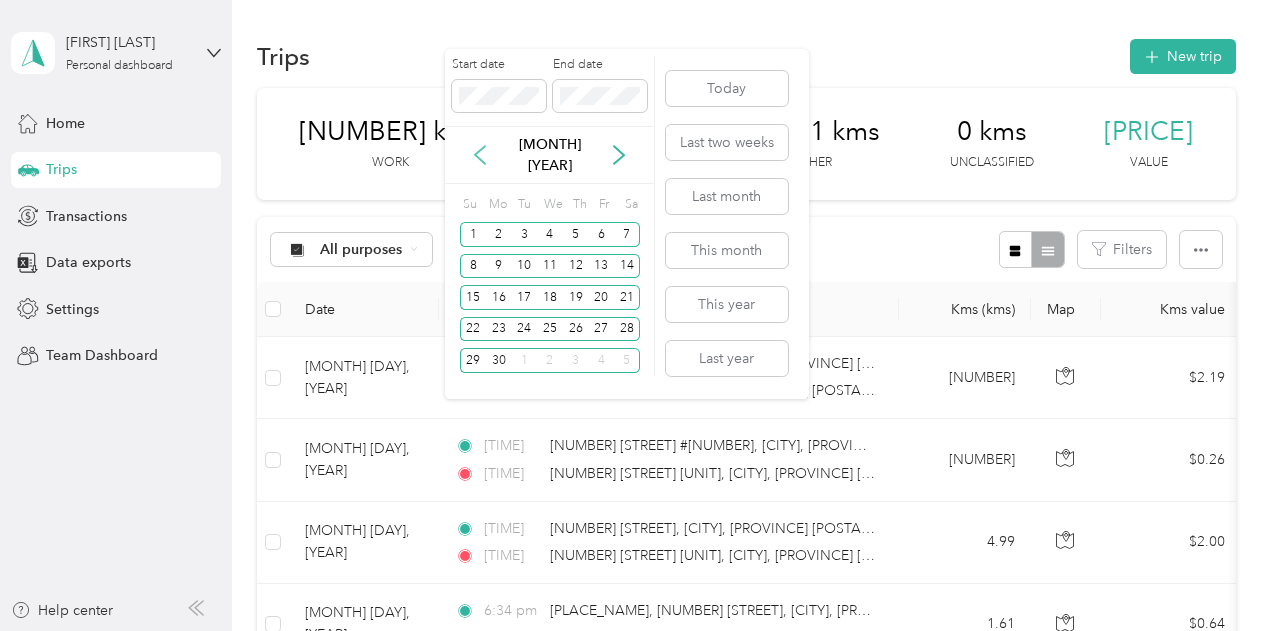 click 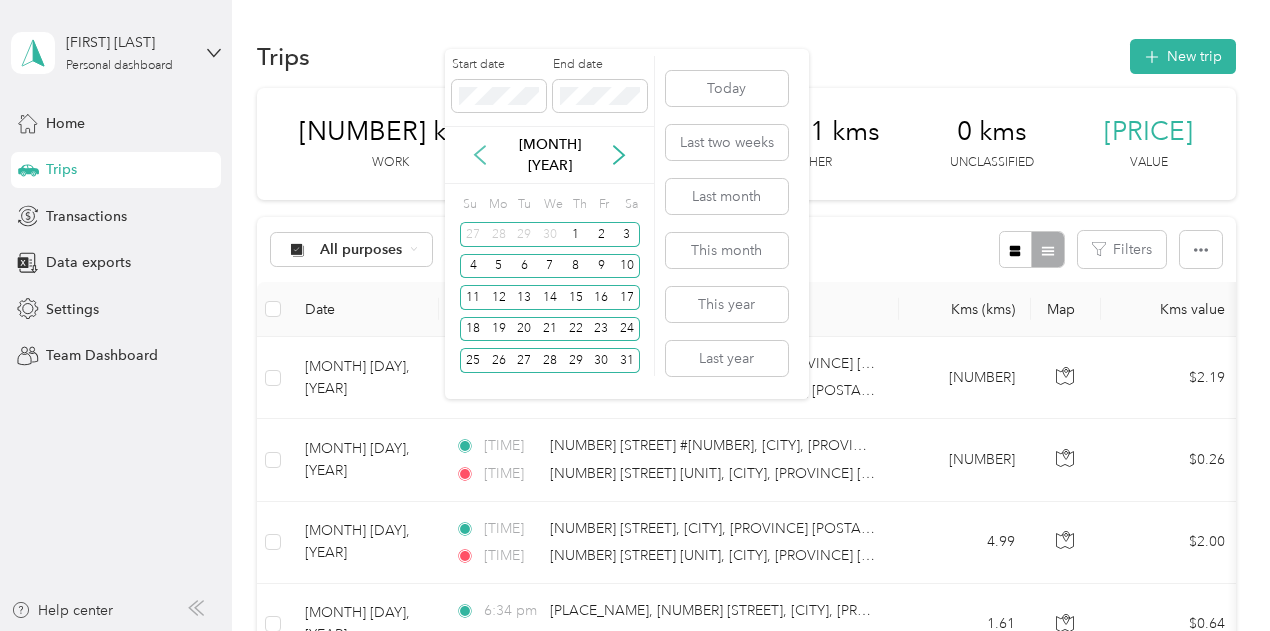 click 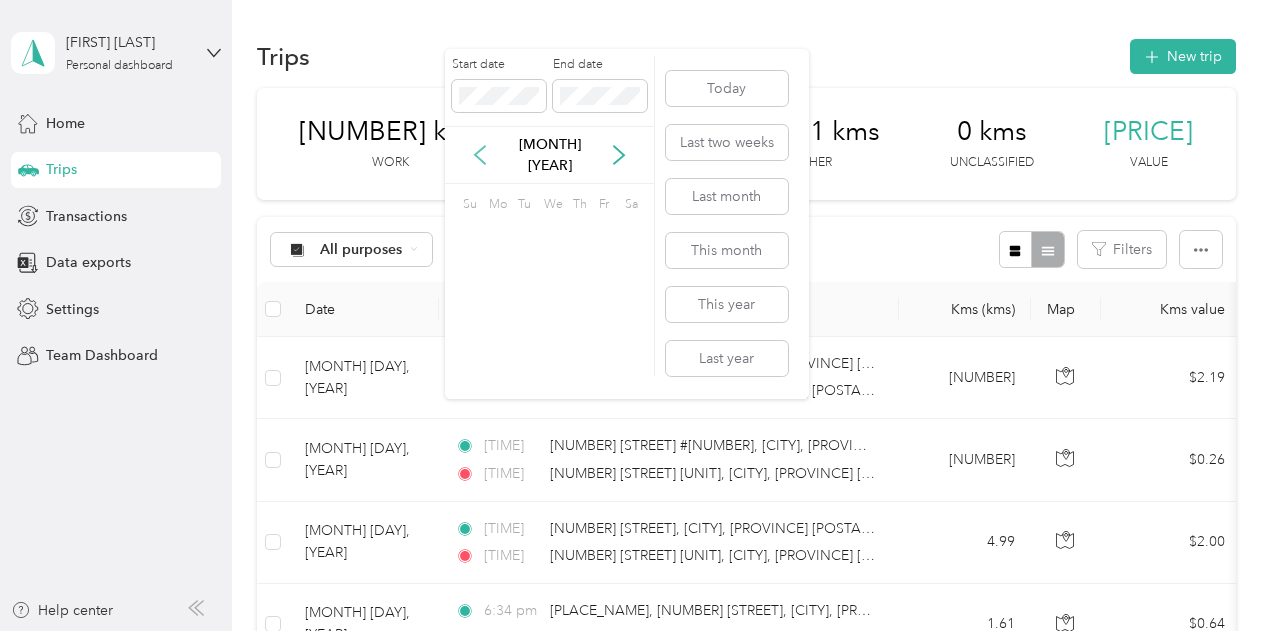 click 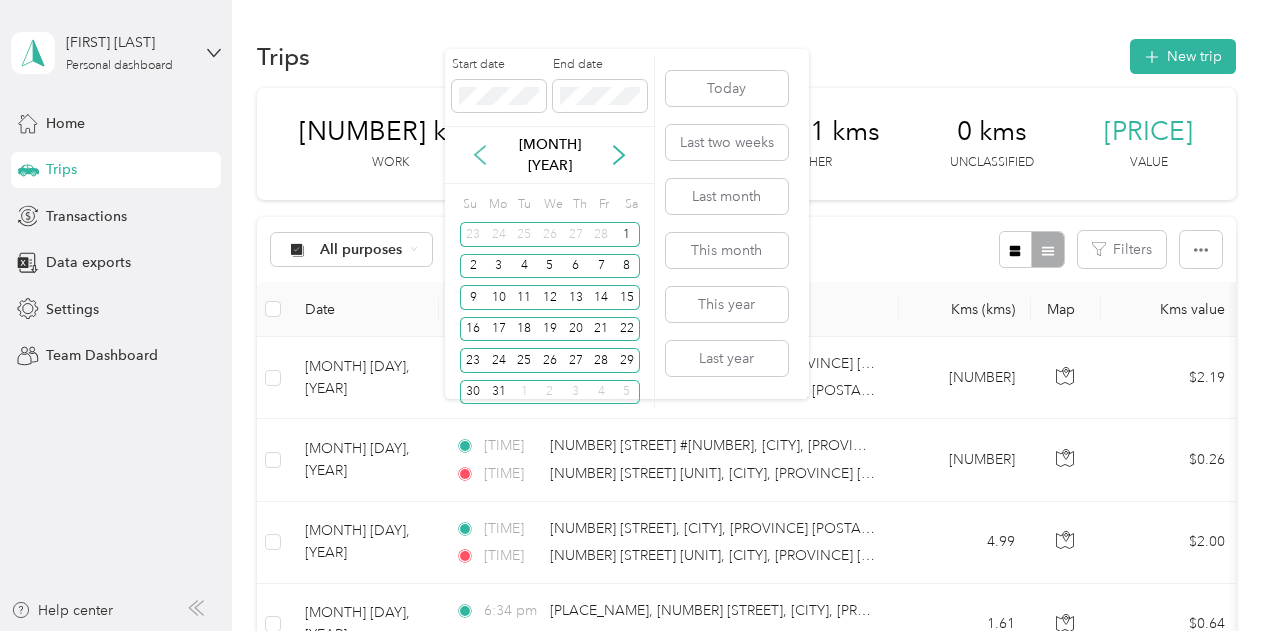 click 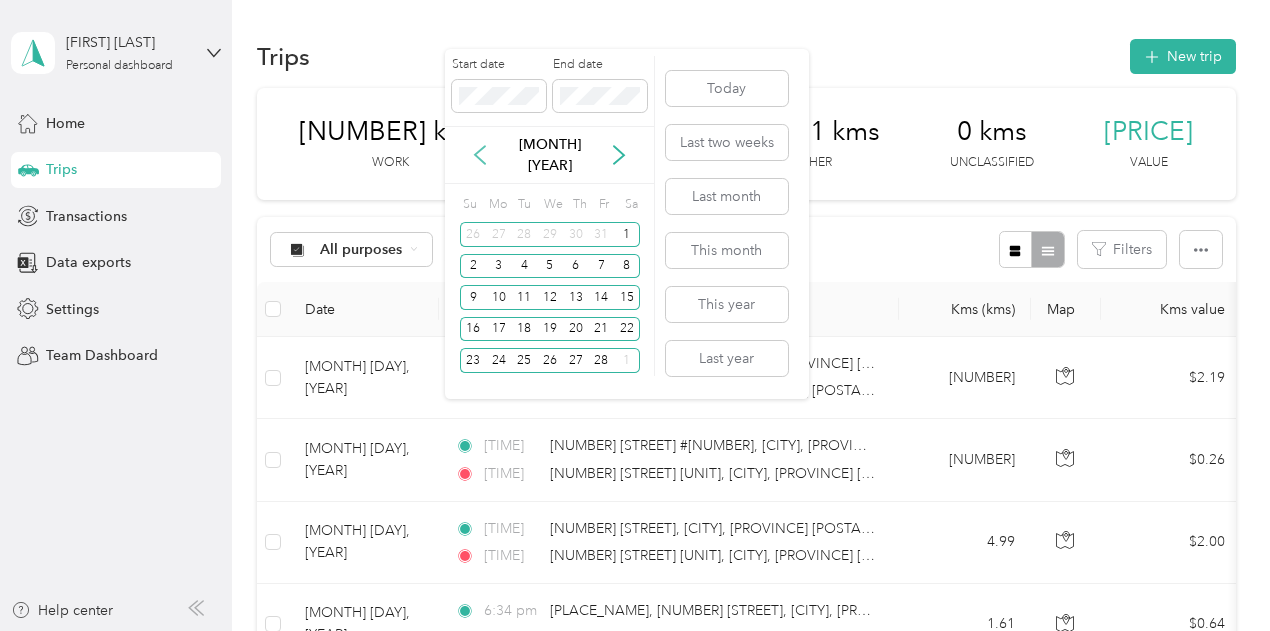 click 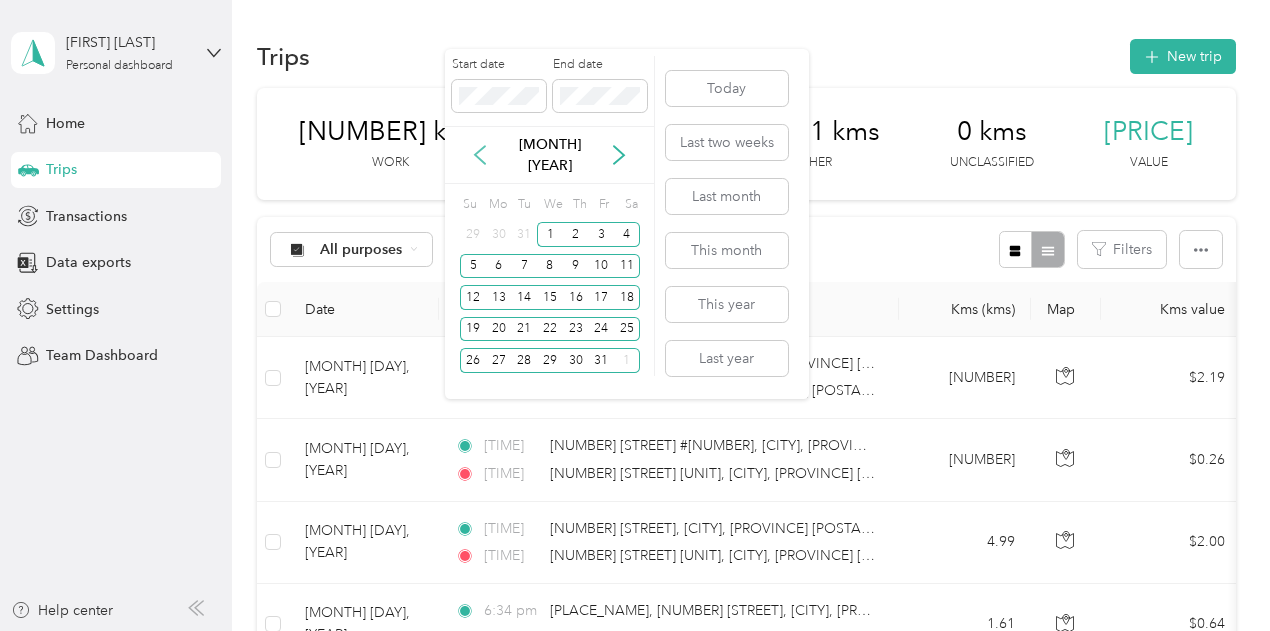 click 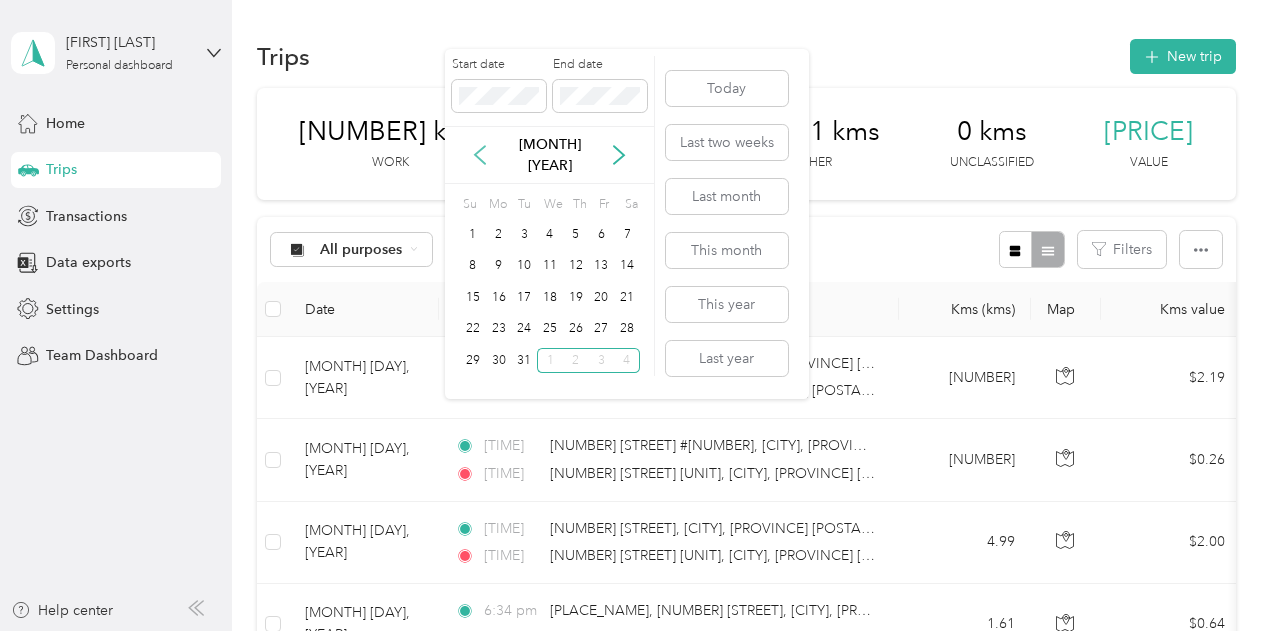 click 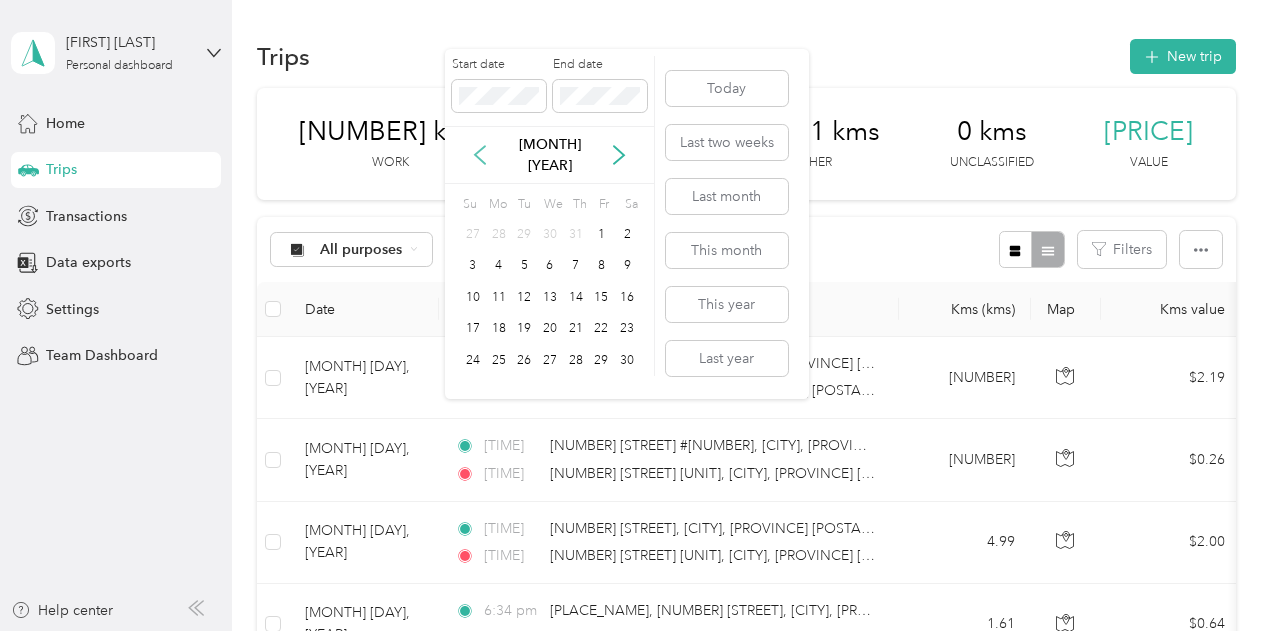click 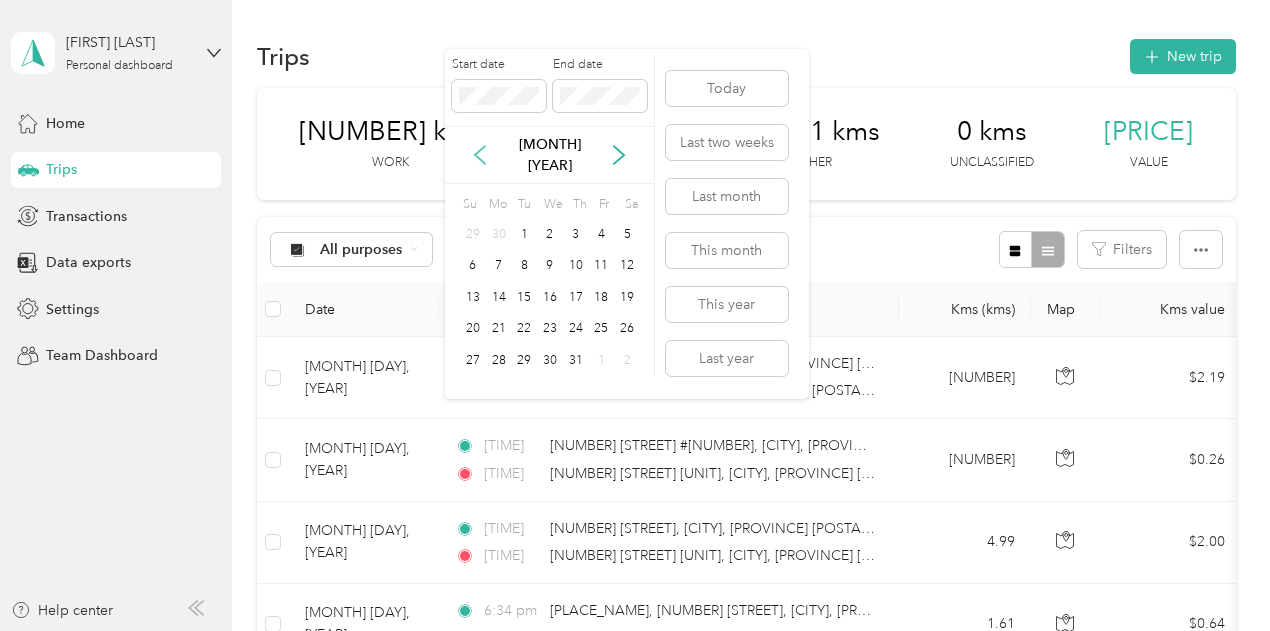 click 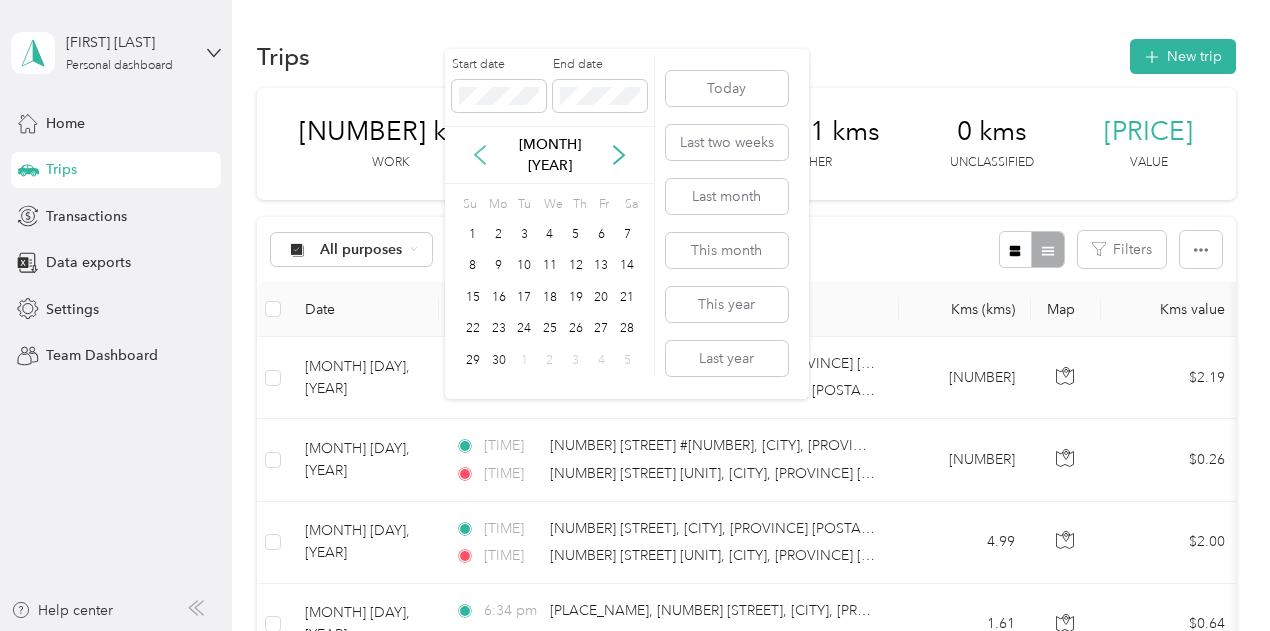 click 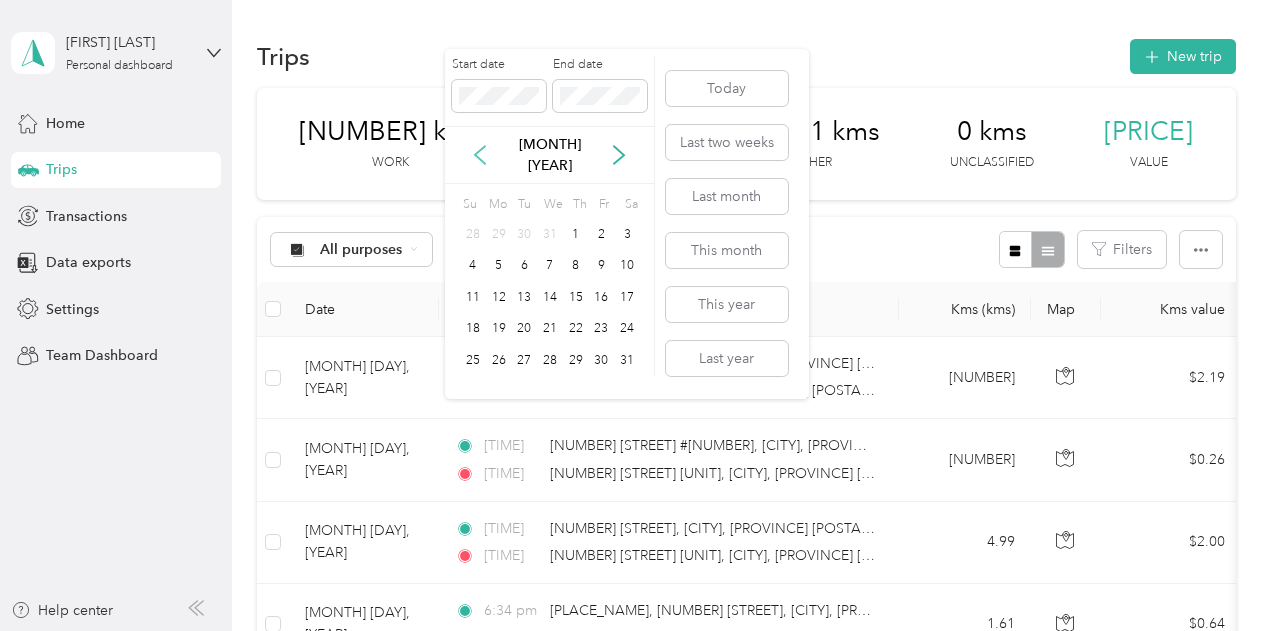 click 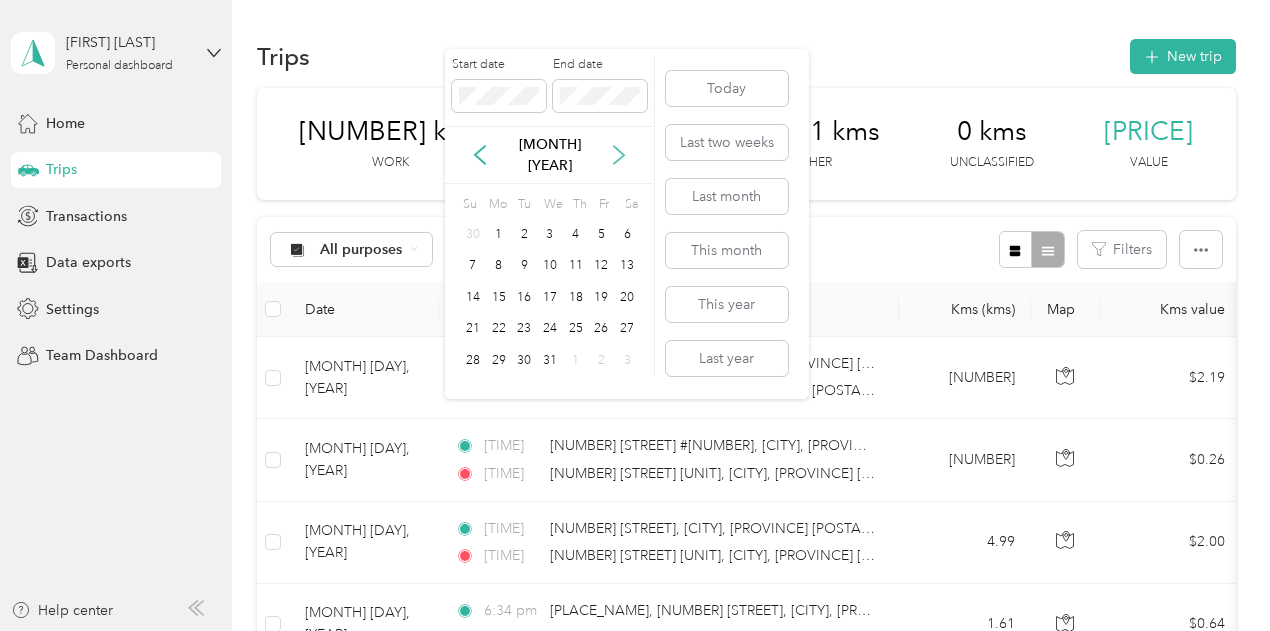 click 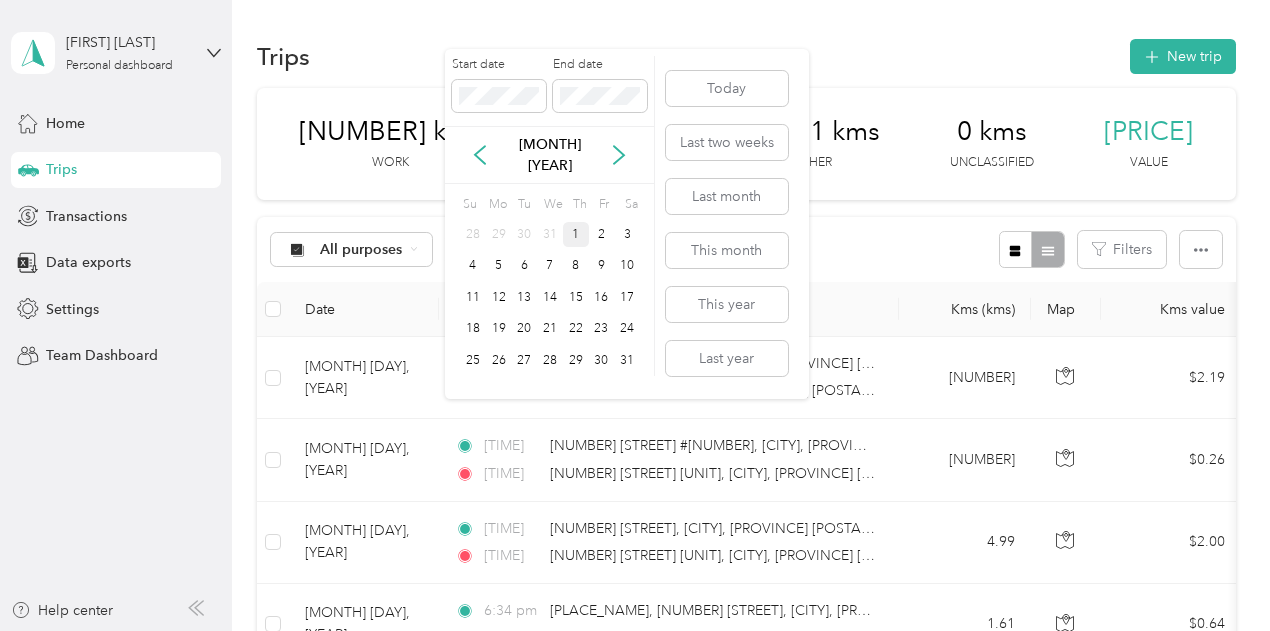 click on "1" at bounding box center (576, 234) 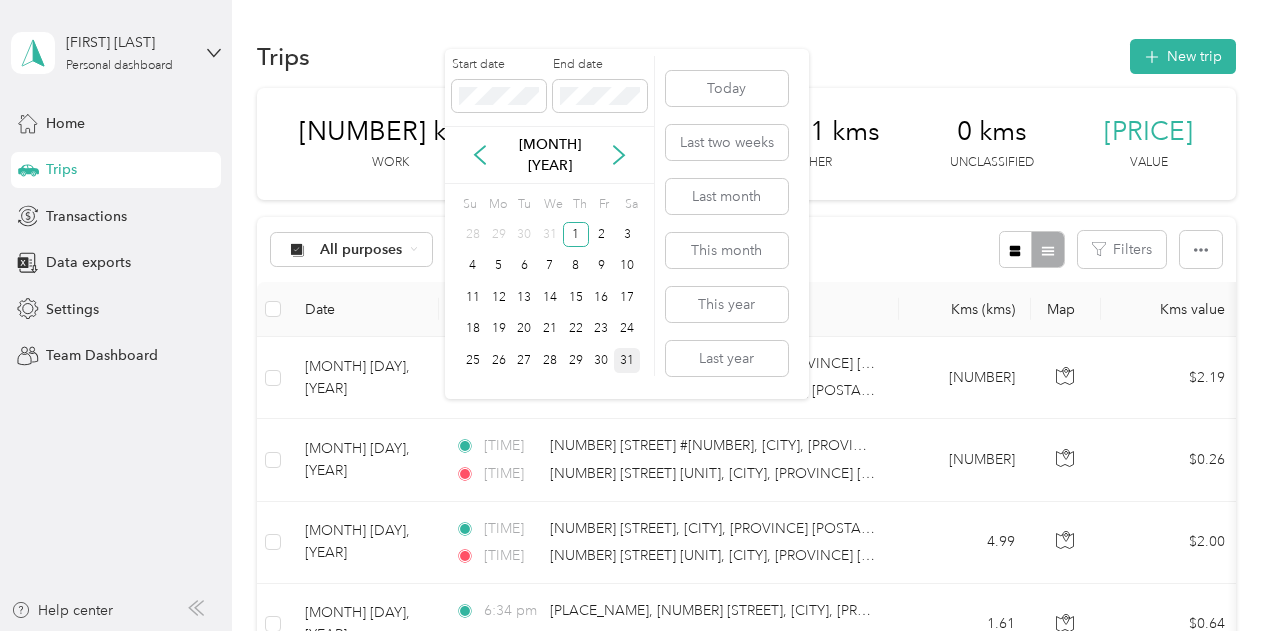click on "31" at bounding box center [627, 360] 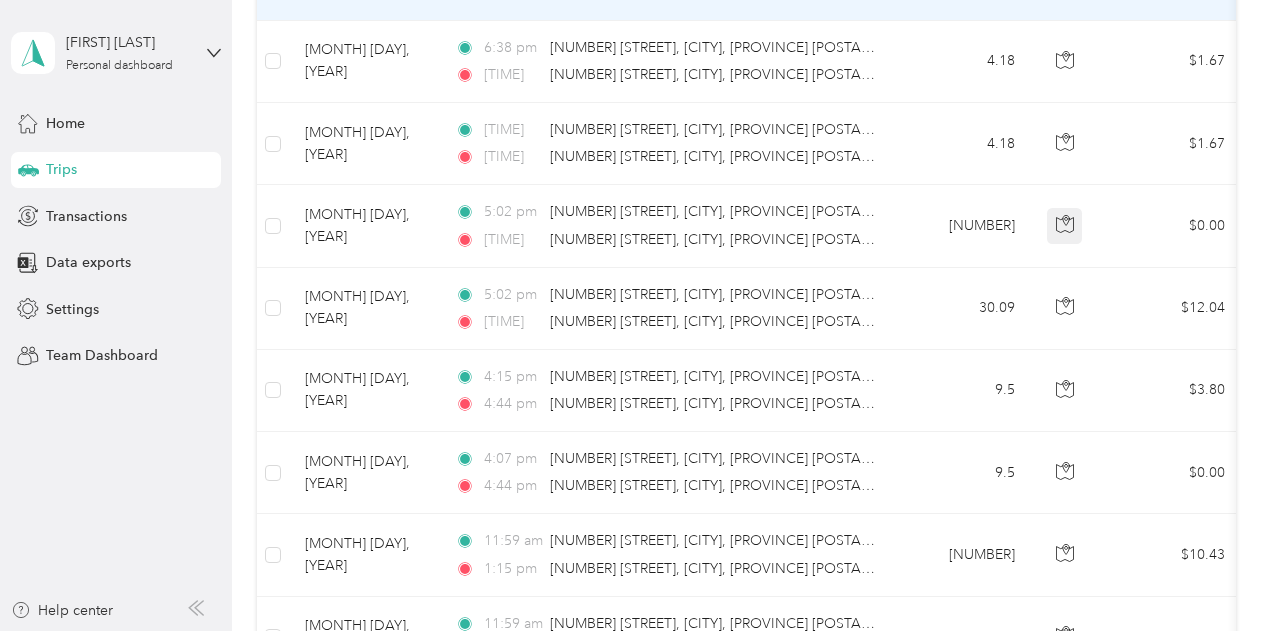 scroll, scrollTop: 896, scrollLeft: 0, axis: vertical 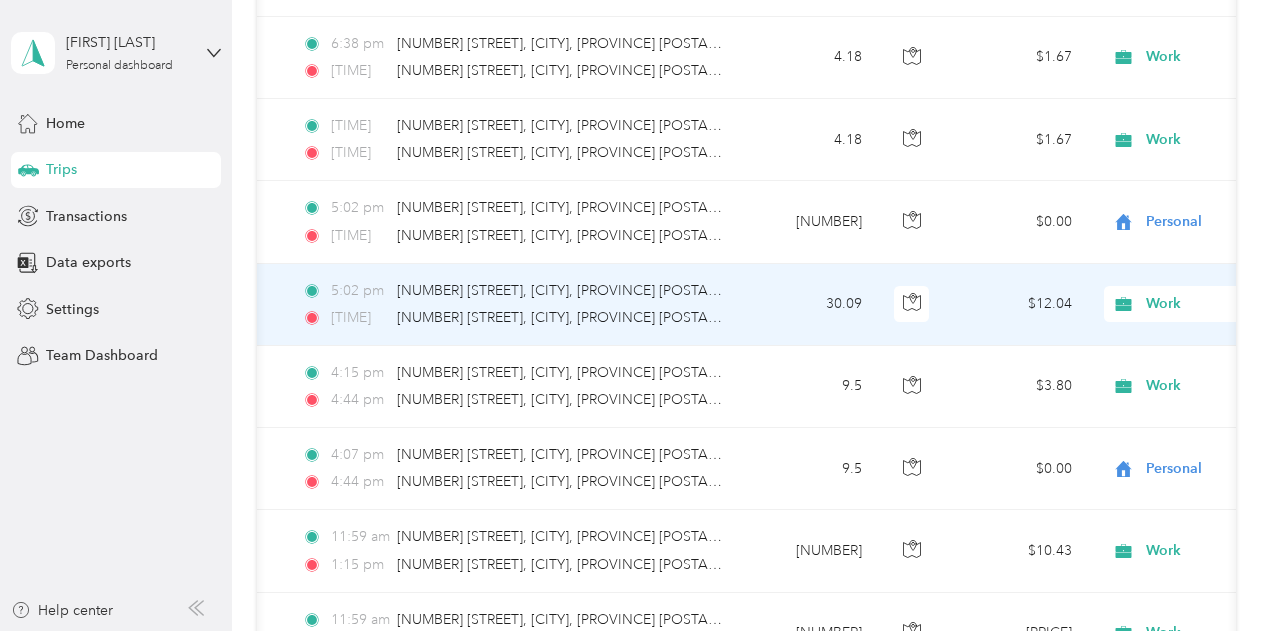 click on "Work" at bounding box center (1228, 304) 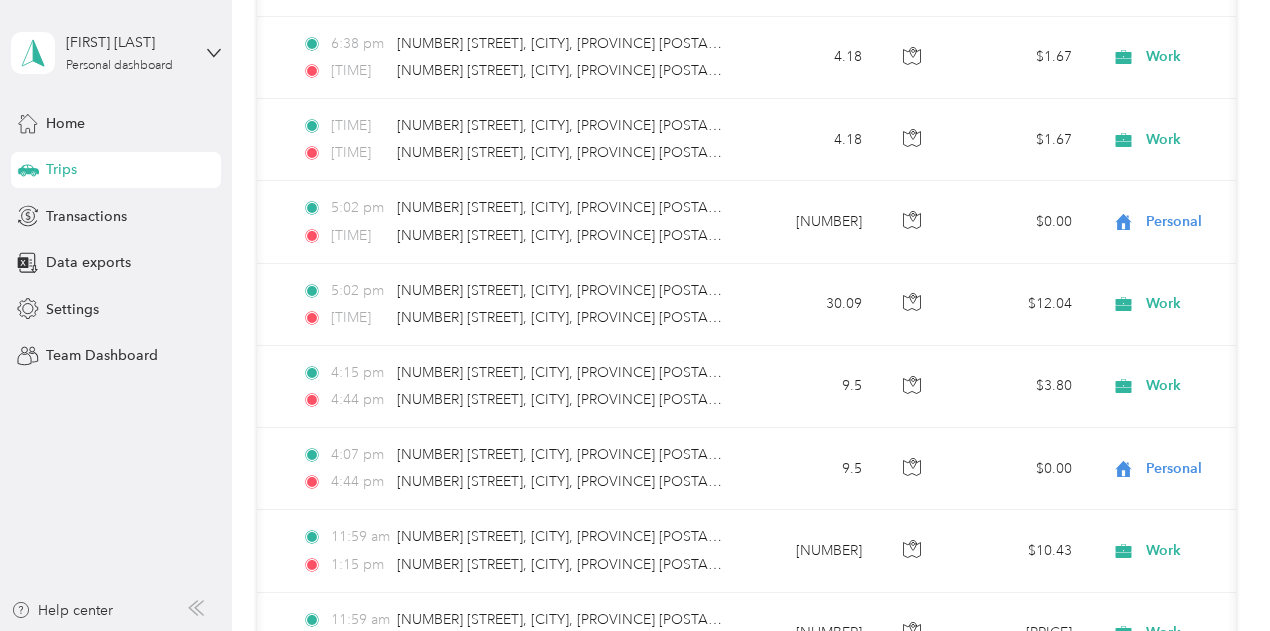 click on "Trips New trip [NUMBER]   kms Work [NUMBER]   kms Personal [NUMBER]   kms Other 0   kms Unclassified $[NUMBER] Value All purposes Filters Date Locations Kms (kms) Map Kms value Purpose Track Method Report                     [MONTH] [DAY], [YEAR] [TIME] [NUMBER] [STREET], [CITY], [PROVINCE] [POSTAL_CODE], [COUNTRY]  [TIME] [NUMBER] [STREET], [CITY], [PROVINCE] [POSTAL_CODE], [COUNTRY]  [NUMBER] $[NUMBER] Work GPS -- [MONTH] [DAY], [YEAR] [TIME] [NUMBER] [STREET] #[NUMBER], [CITY], [PROVINCE] [POSTAL_CODE], [COUNTRY]  [TIME] [NUMBER] [STREET], [CITY], [PROVINCE] [POSTAL_CODE], [COUNTRY]  [NUMBER] $[NUMBER] Work GPS -- [MONTH] [DAY], [YEAR] [TIME] [NUMBER] [STREET] #[NUMBER], [CITY], [PROVINCE] [POSTAL_CODE], [COUNTRY]  [TIME] [NUMBER] [STREET], [CITY], [PROVINCE] [POSTAL_CODE], [COUNTRY]  [NUMBER] $[NUMBER] Work GPS -- [MONTH] [DAY], [YEAR] [TIME] [NUMBER] [STREET], [CITY], [PROVINCE] [POSTAL_CODE], [COUNTRY]  [TIME] [NUMBER] [STREET], [CITY], [PROVINCE] [POSTAL_CODE], [COUNTRY]  [NUMBER] $[NUMBER] Work GPS -- [MONTH] [DAY], [YEAR] [TIME] [NUMBER] [STREET], [CITY], [PROVINCE] [POSTAL_CODE], [COUNTRY]  [TIME] [NUMBER] [STREET], [CITY], [PROVINCE] [POSTAL_CODE], [COUNTRY]  [NUMBER] $[NUMBER] Personal GPS -- [MONTH] [DAY], [YEAR] [TIME]" at bounding box center [746, 425] 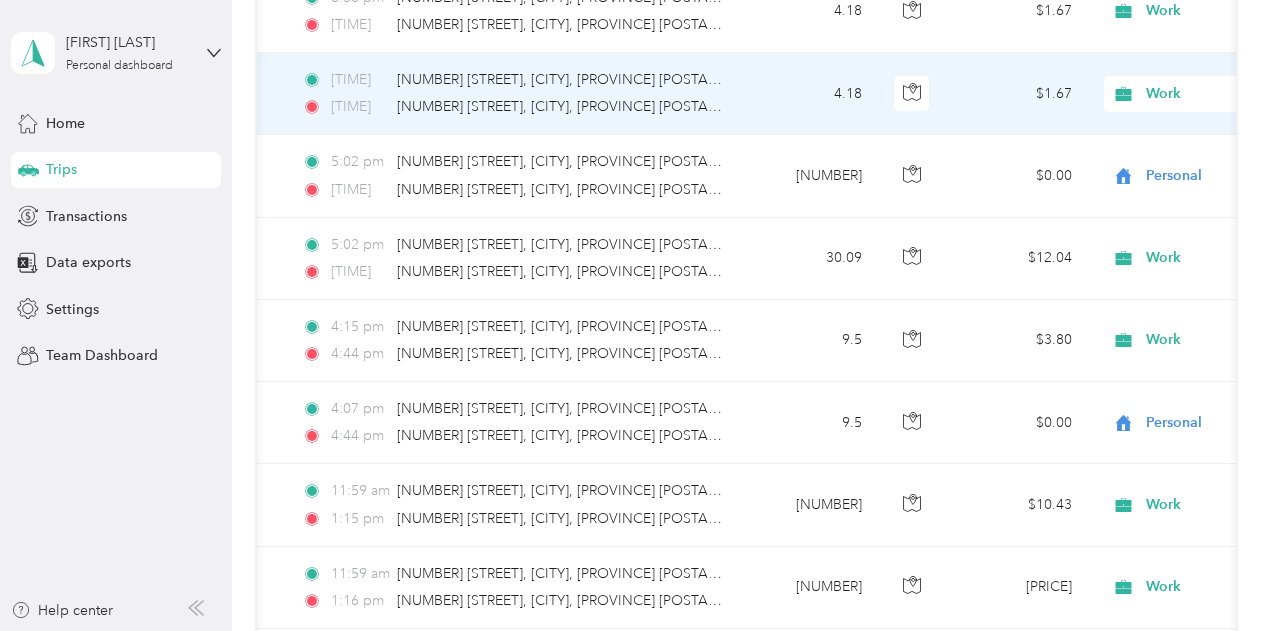 scroll, scrollTop: 943, scrollLeft: 0, axis: vertical 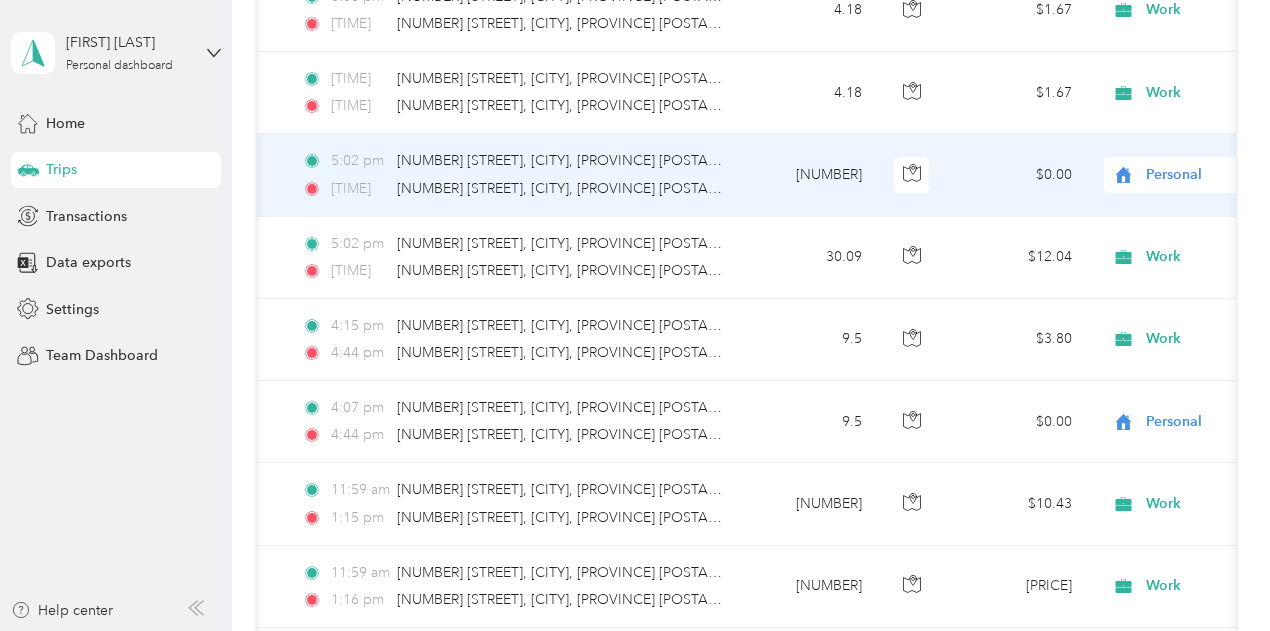 click on "Personal" at bounding box center (1237, 175) 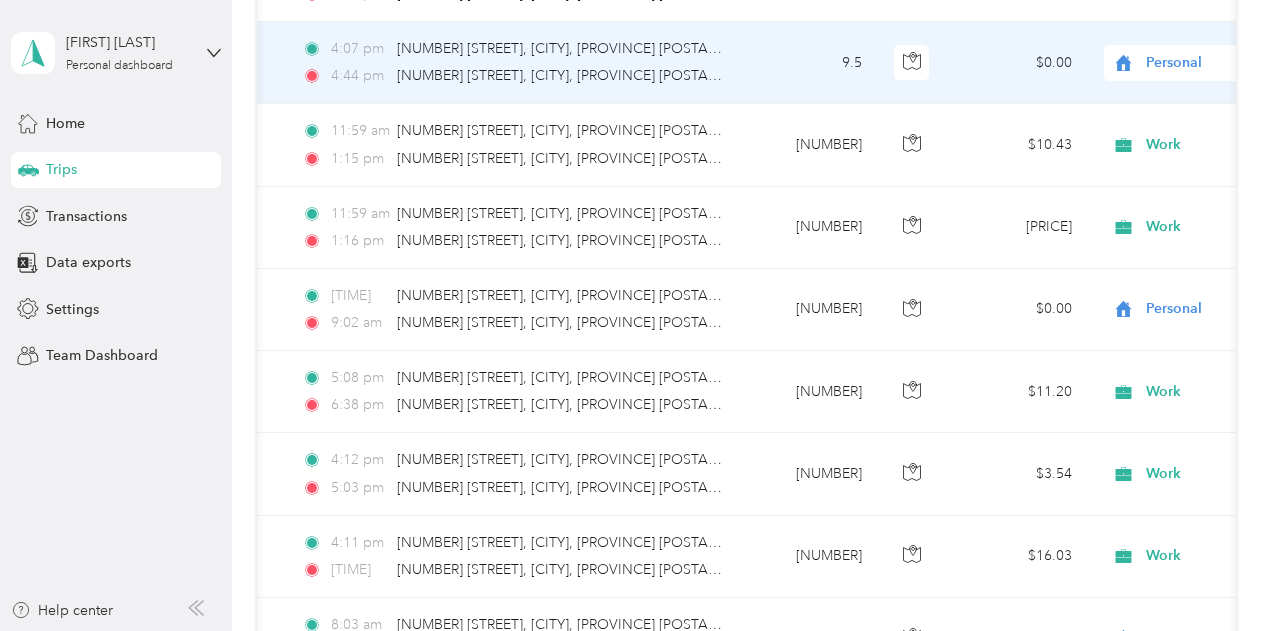 scroll, scrollTop: 1438, scrollLeft: 0, axis: vertical 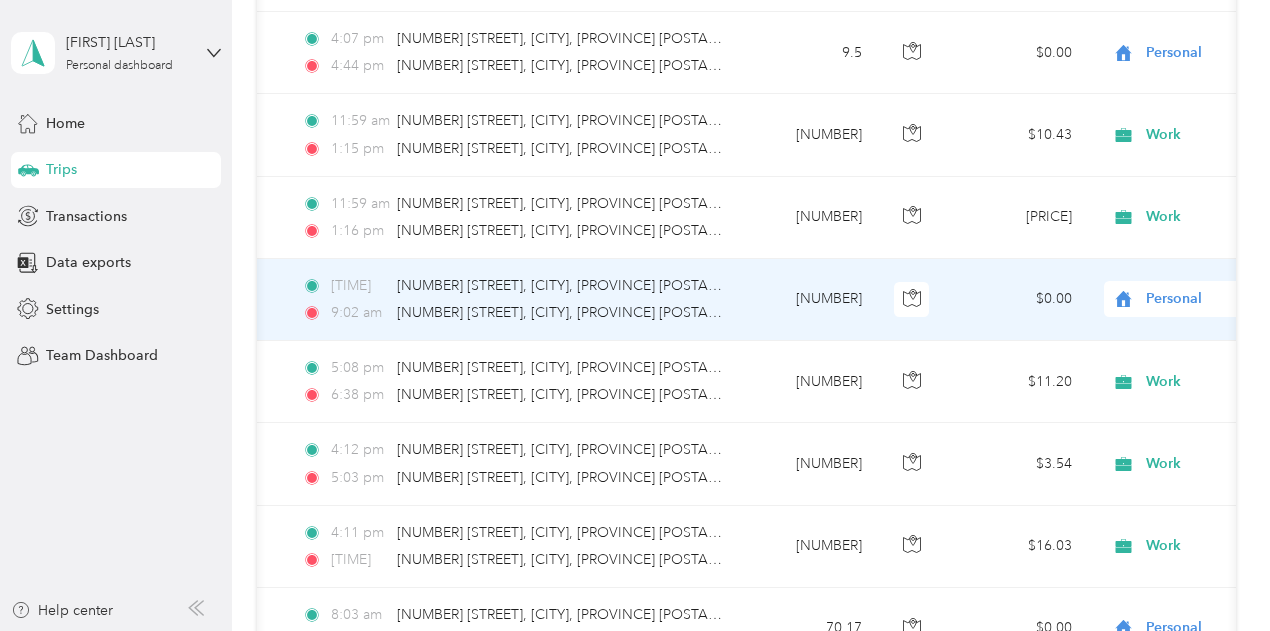 click on "Personal" at bounding box center (1237, 299) 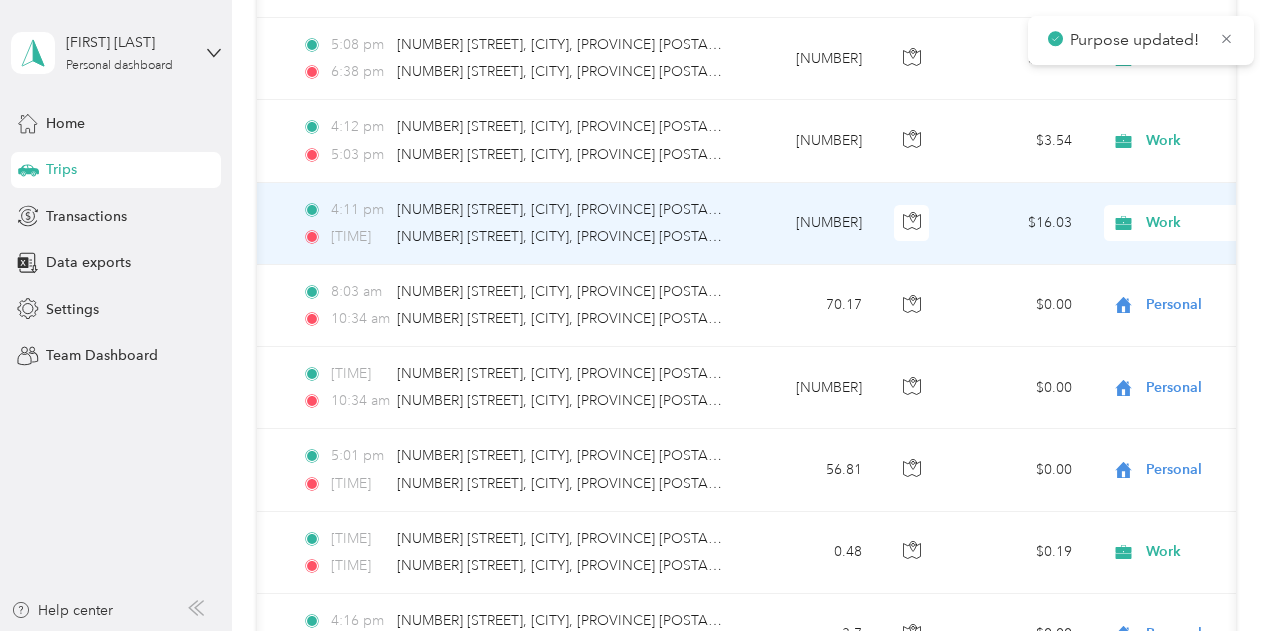 scroll, scrollTop: 1776, scrollLeft: 0, axis: vertical 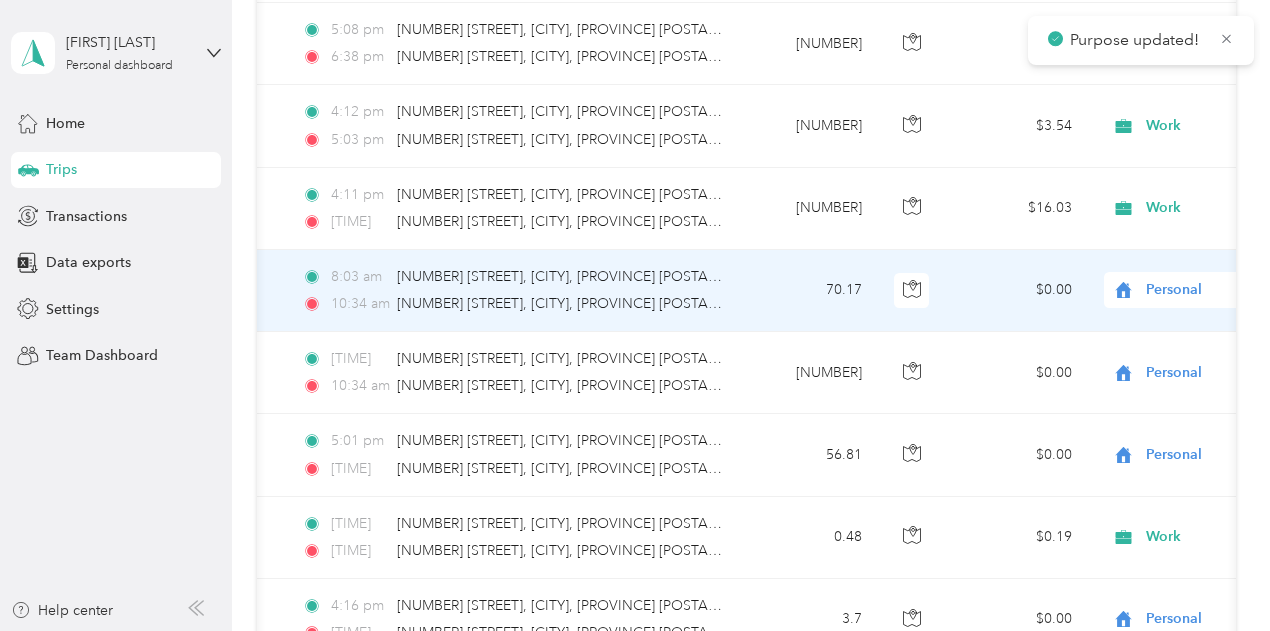 click on "Personal" at bounding box center [1237, 290] 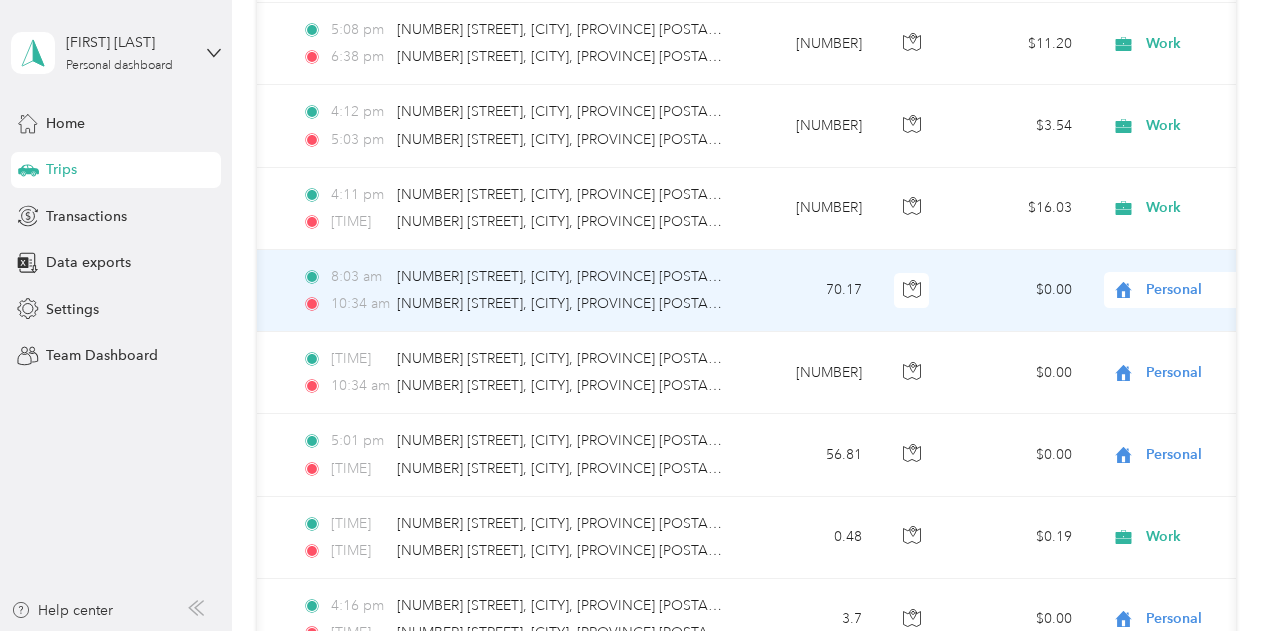 click on "Other" at bounding box center (1164, 119) 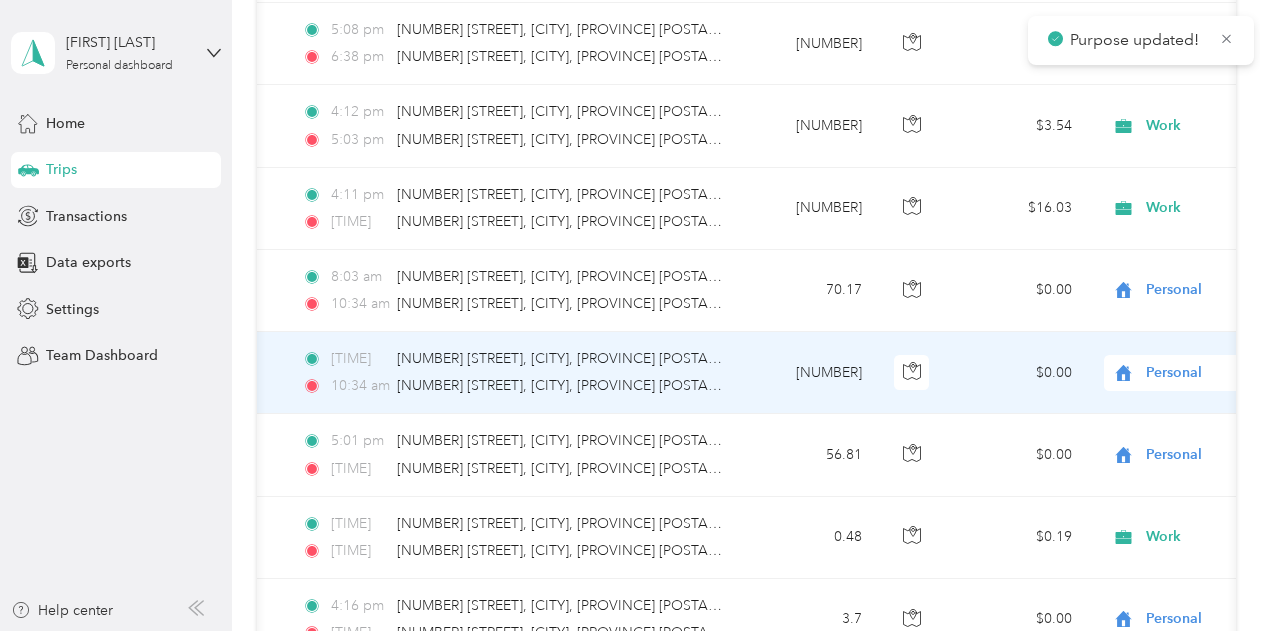 click on "Personal" at bounding box center (1237, 373) 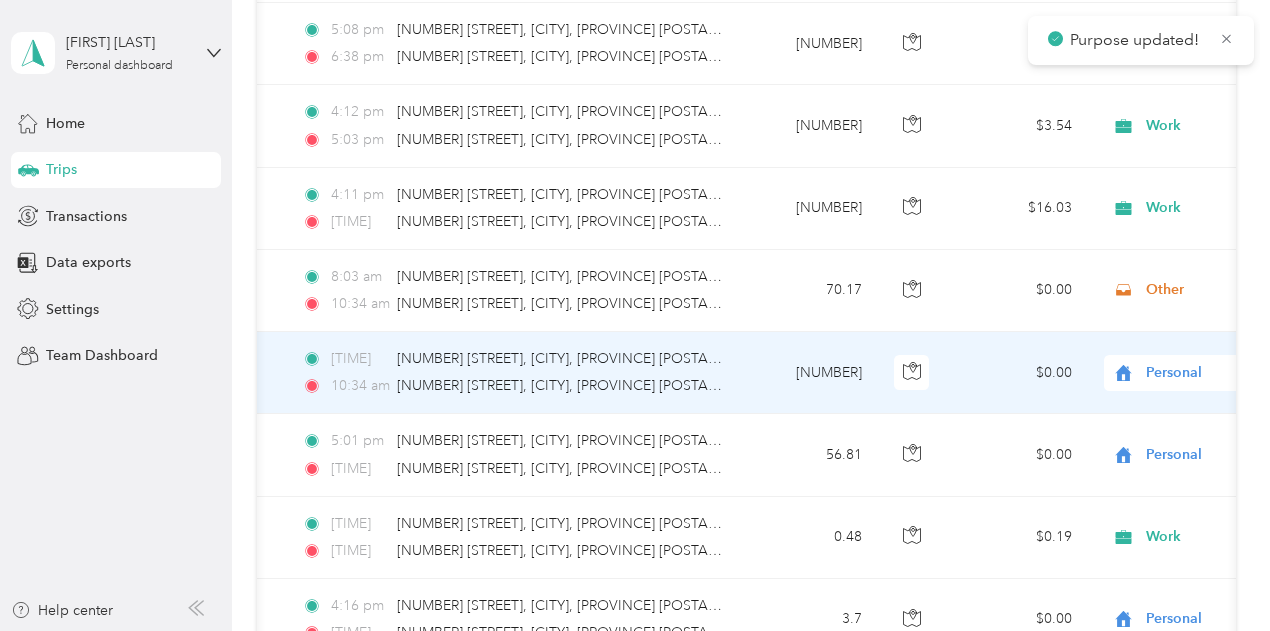 click on "Other" at bounding box center (1146, 191) 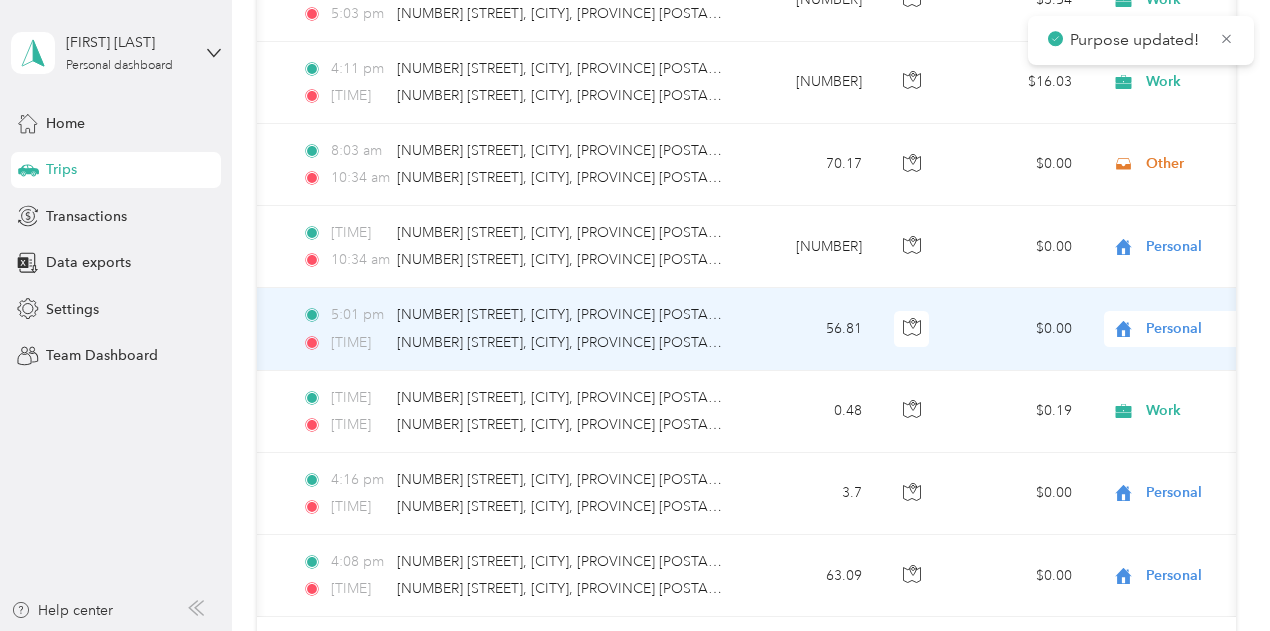 click on "Personal" at bounding box center (1237, 329) 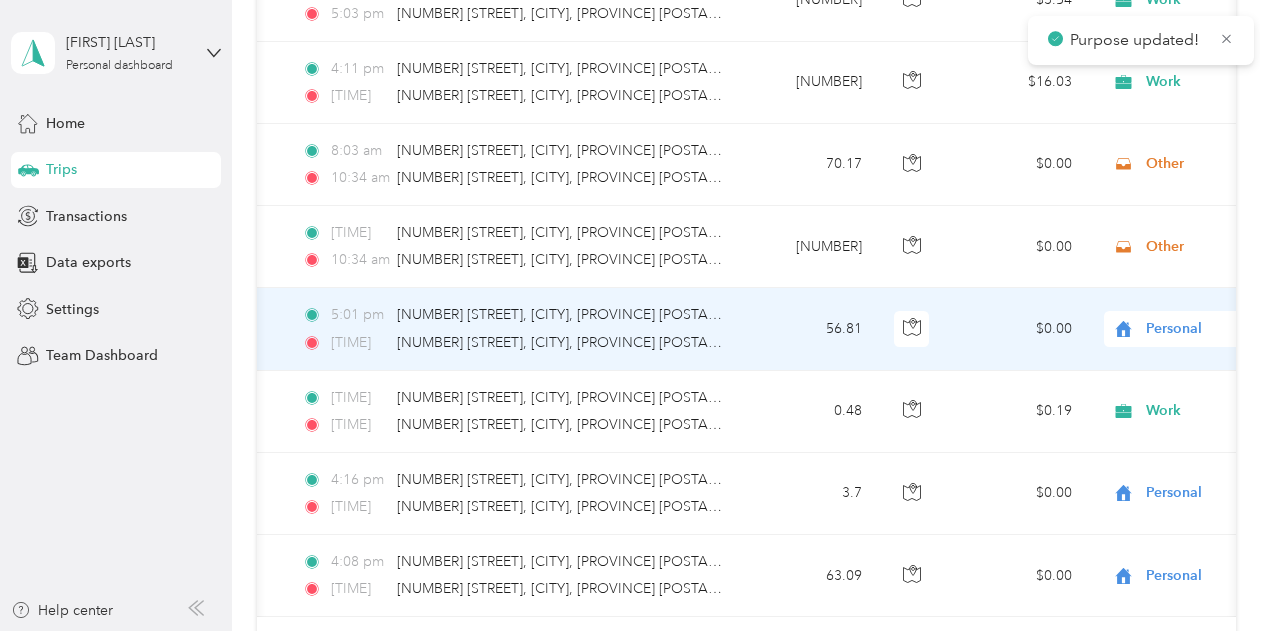 click on "Other" at bounding box center [1146, 273] 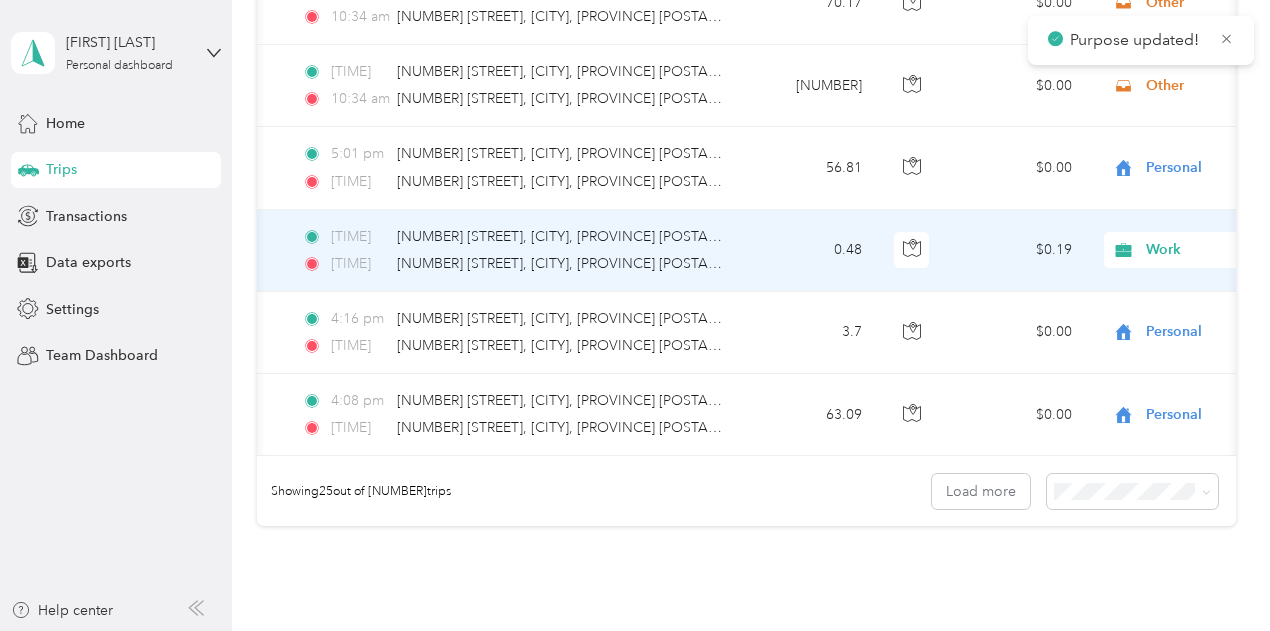 scroll, scrollTop: 2064, scrollLeft: 0, axis: vertical 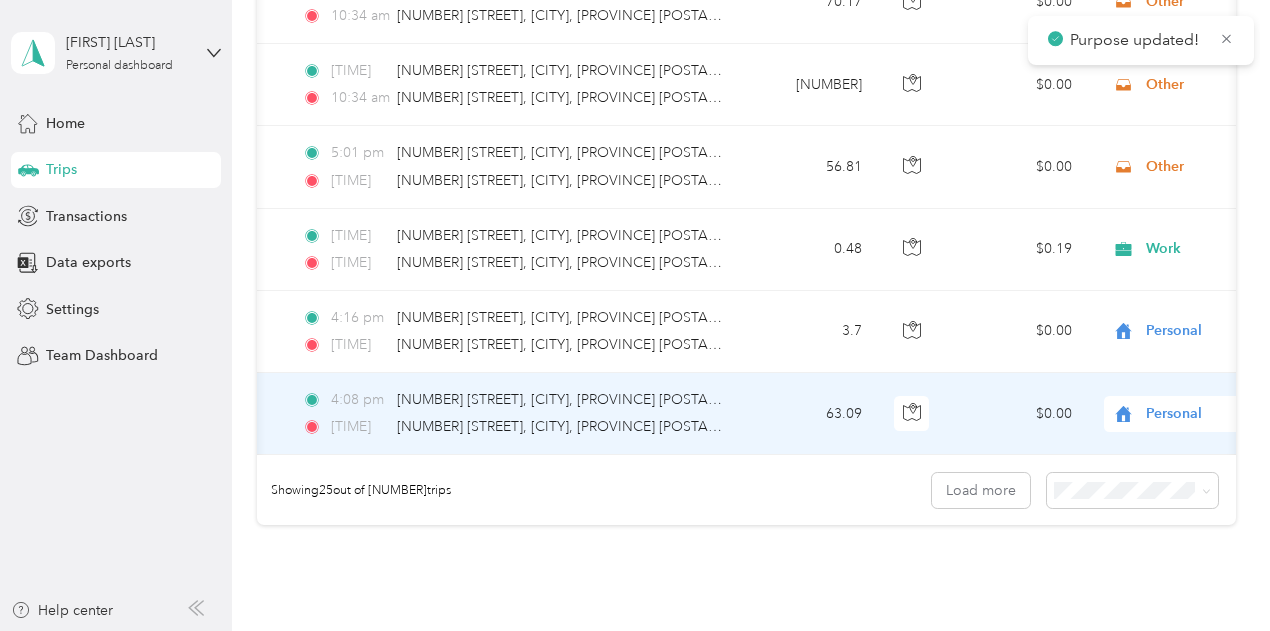 click on "Personal" at bounding box center [1237, 414] 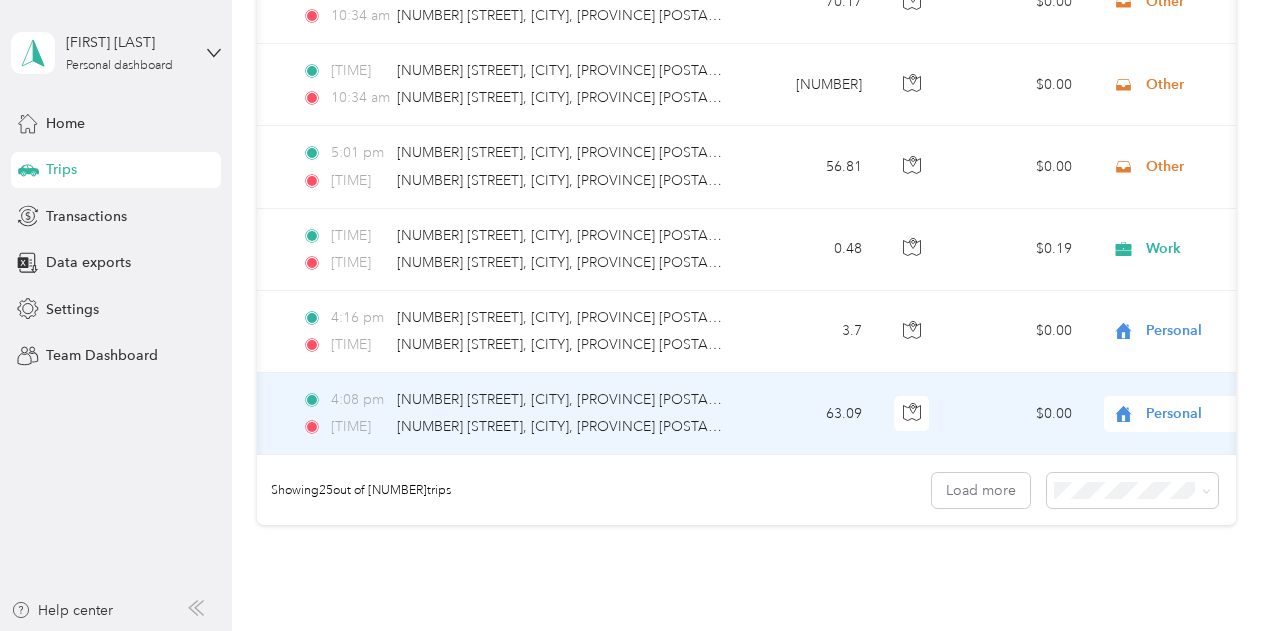 click on "Other" at bounding box center [1146, 239] 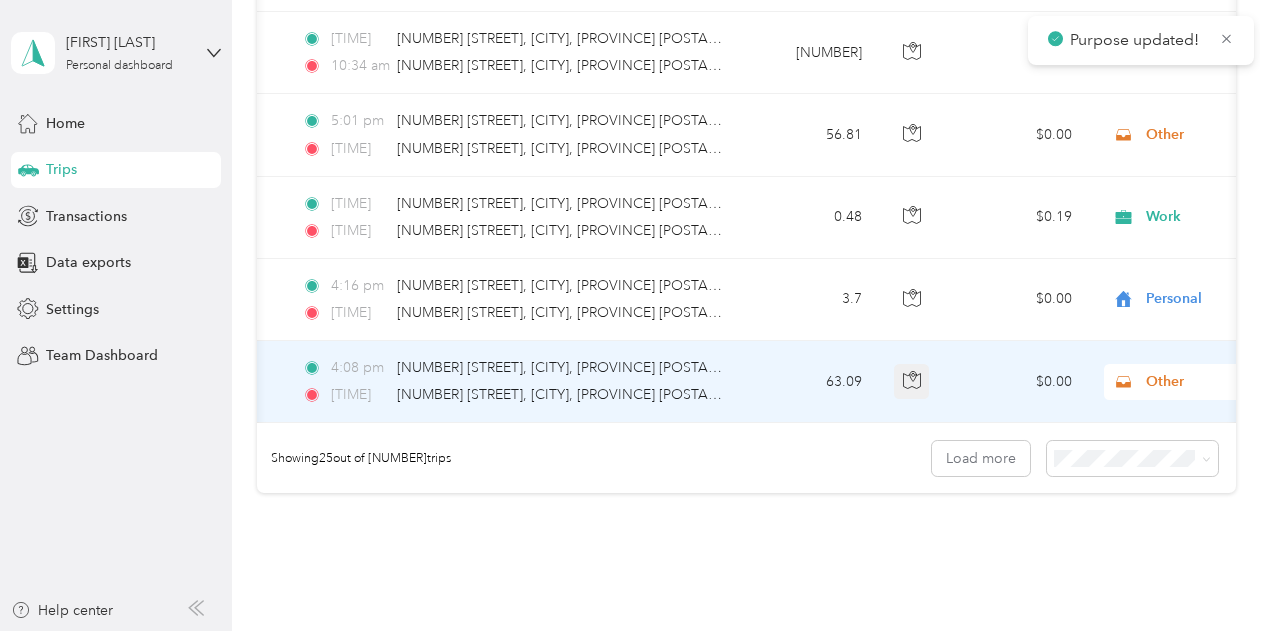 scroll, scrollTop: 2097, scrollLeft: 0, axis: vertical 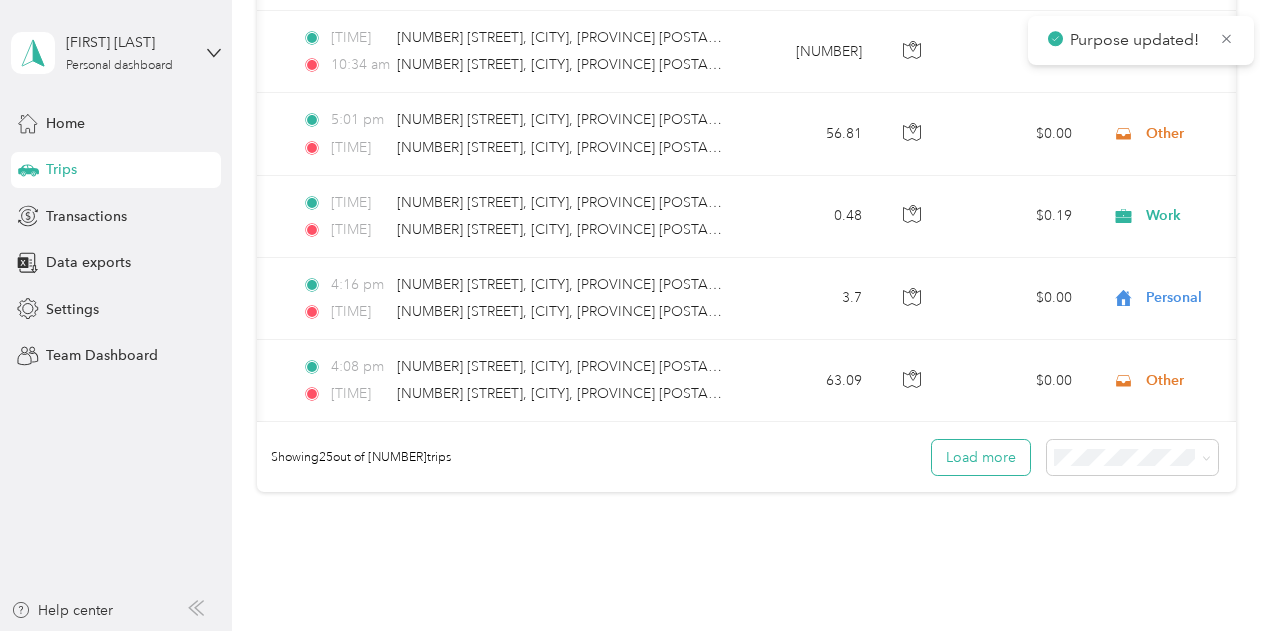 click on "Load more" at bounding box center (981, 457) 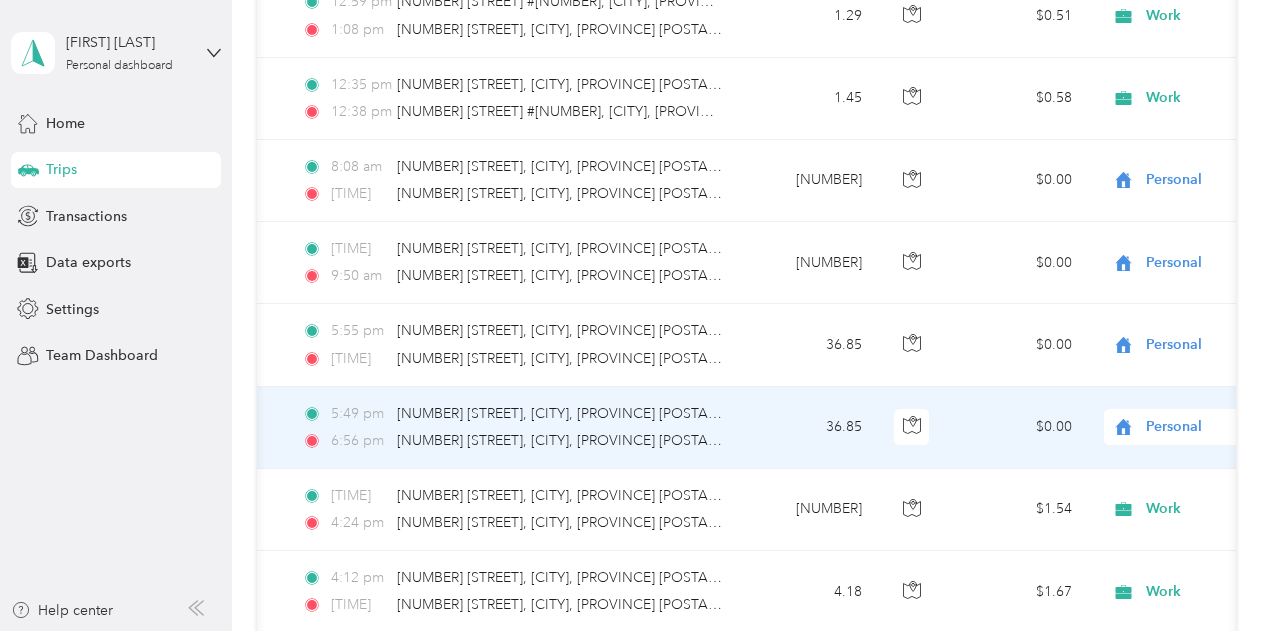 scroll, scrollTop: 2545, scrollLeft: 0, axis: vertical 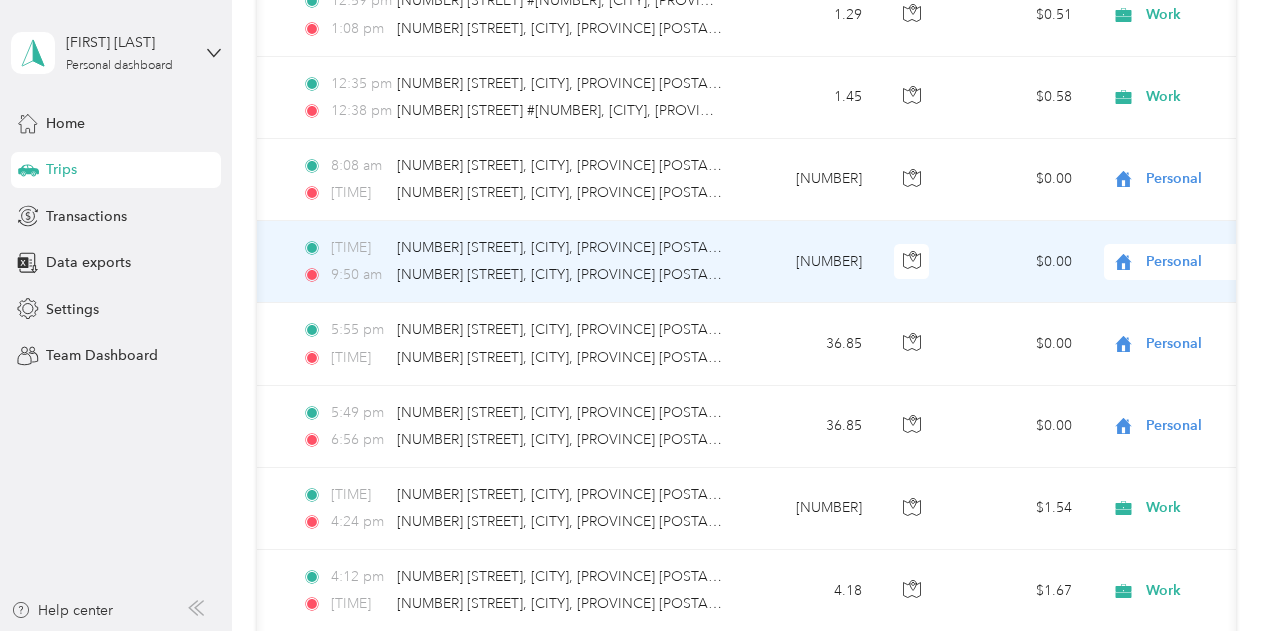 click on "Personal" at bounding box center [1237, 262] 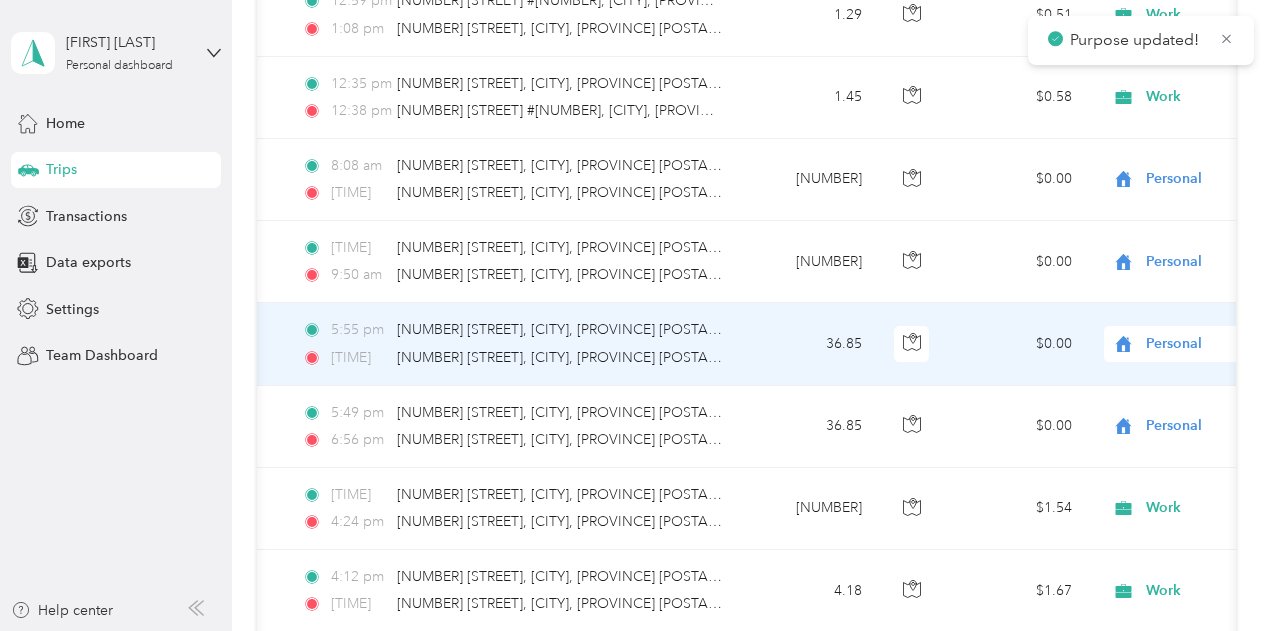 click on "Personal" at bounding box center (1237, 344) 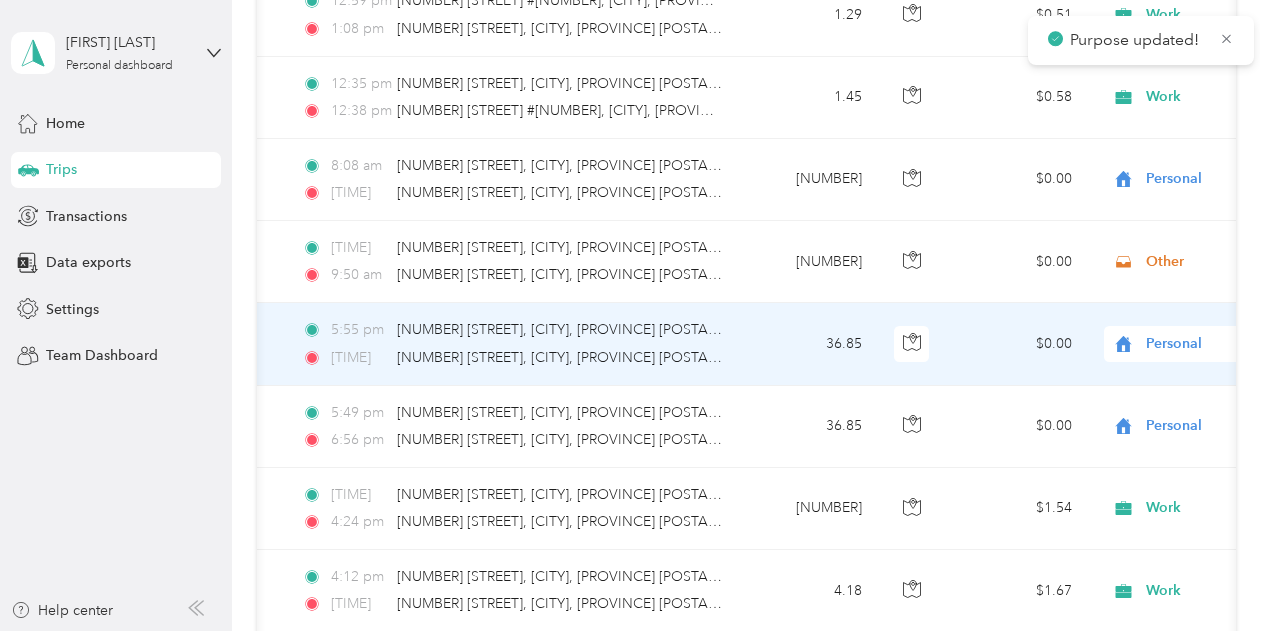click on "Other" at bounding box center [1164, 171] 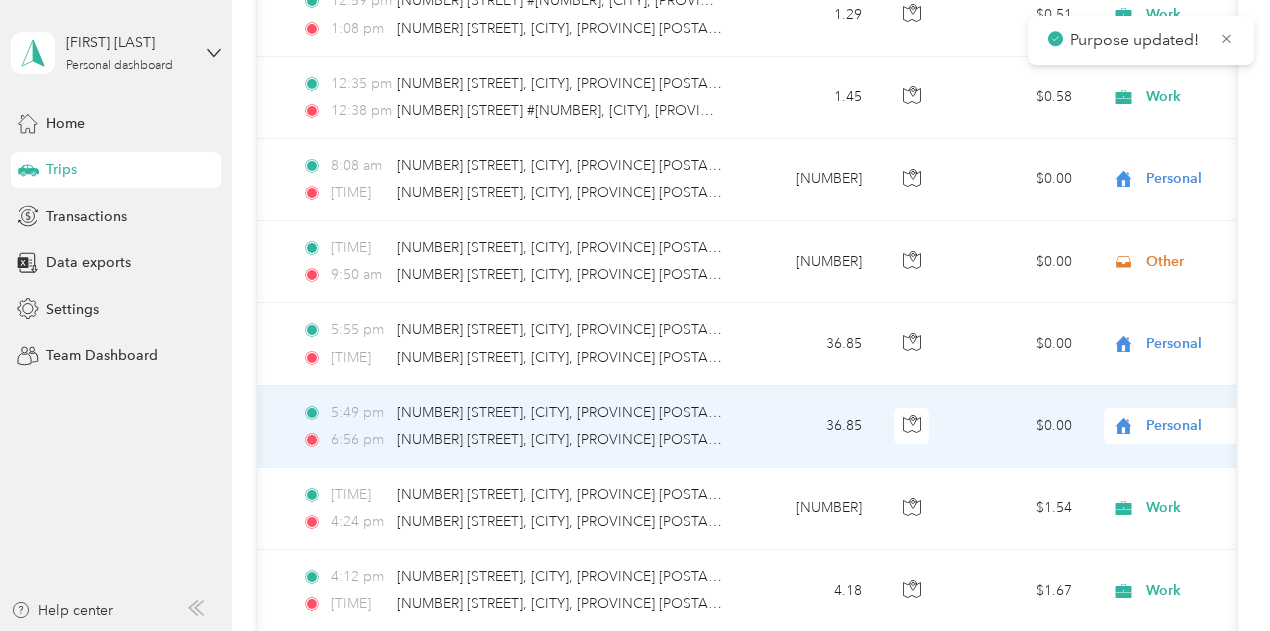 click on "Personal" at bounding box center [1237, 426] 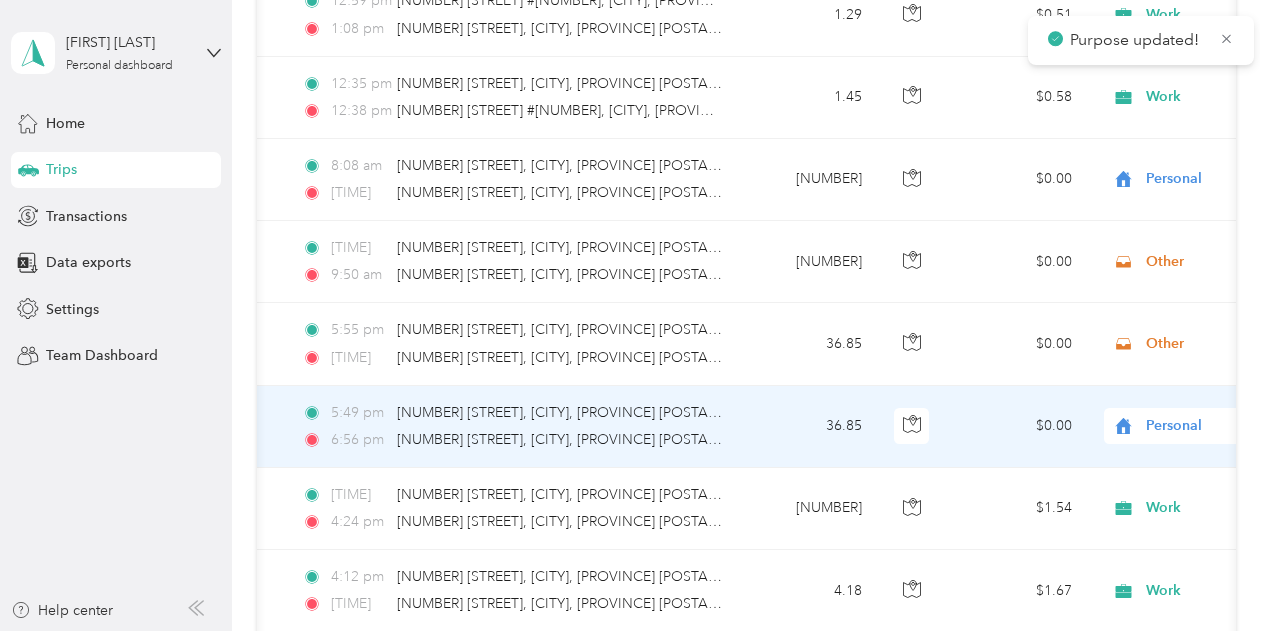 click on "Other" at bounding box center (1164, 246) 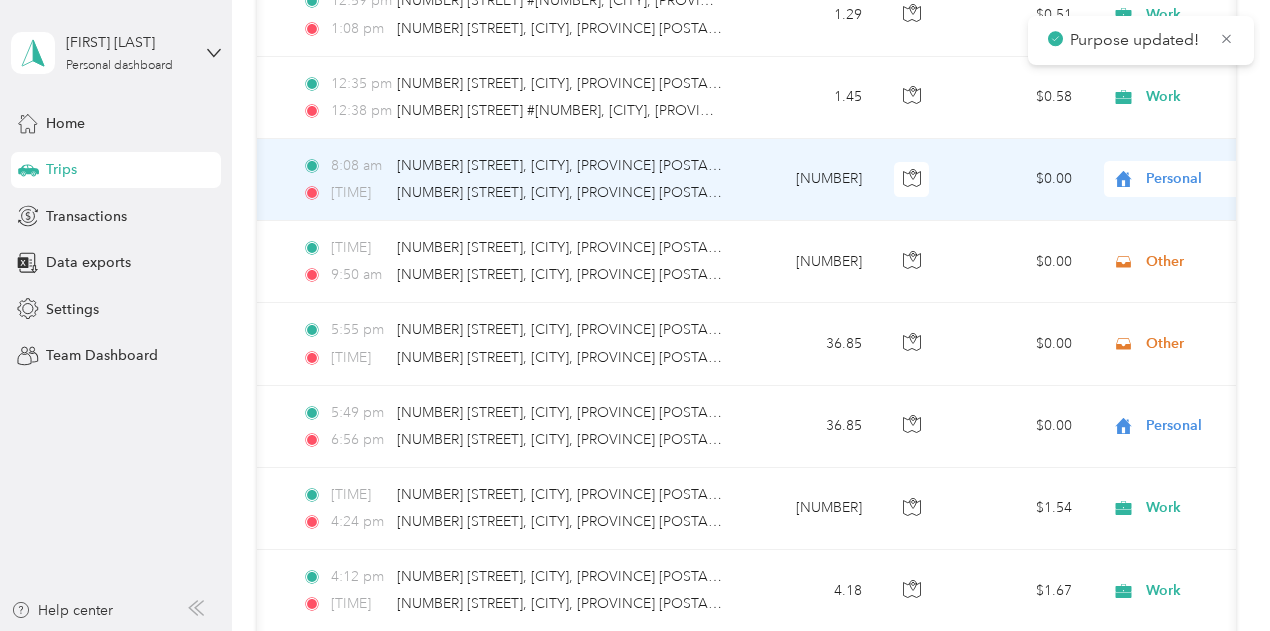 click on "Personal" at bounding box center (1237, 179) 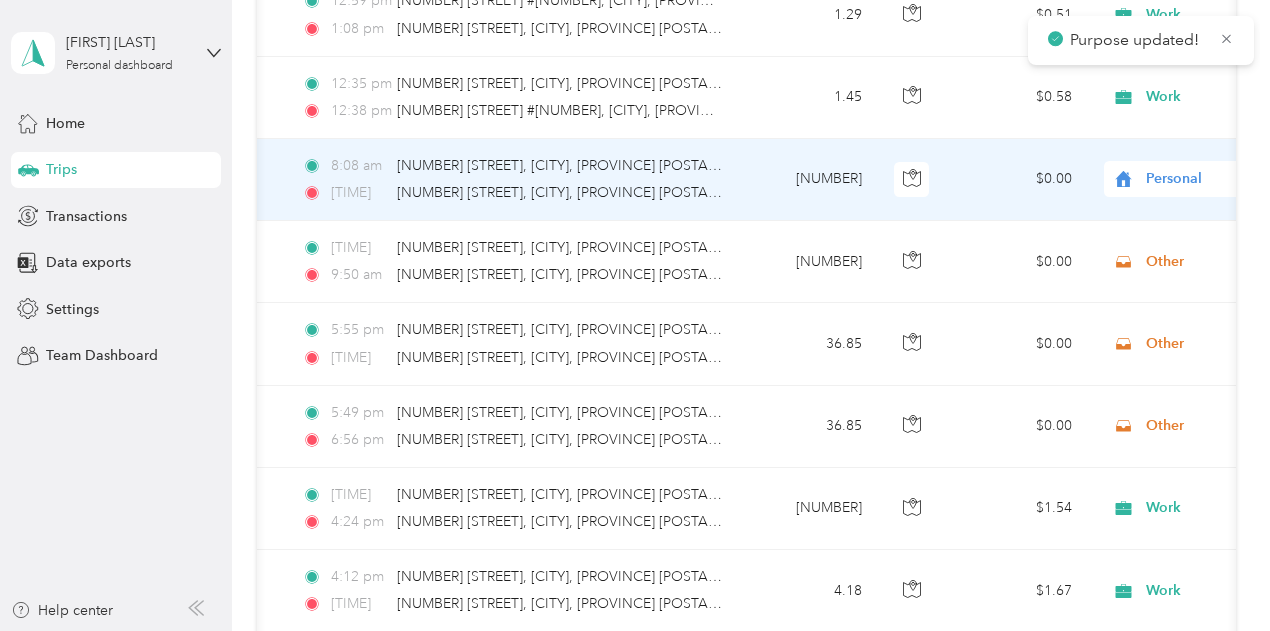 click on "Other" at bounding box center (1164, 318) 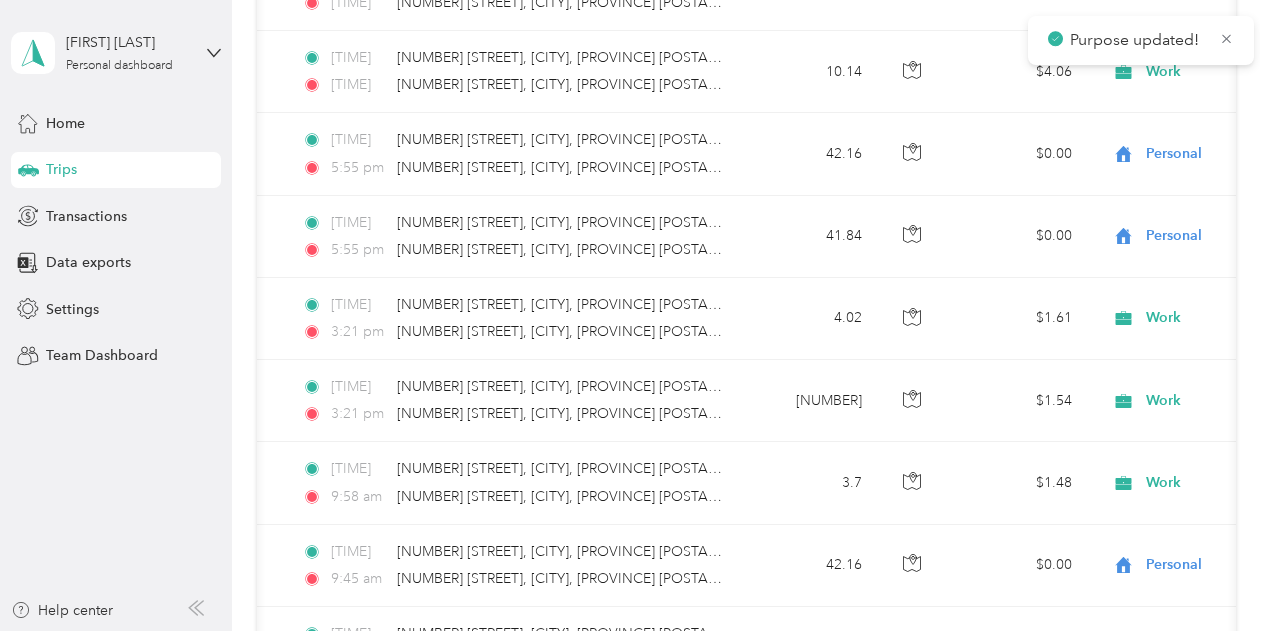 scroll, scrollTop: 3759, scrollLeft: 0, axis: vertical 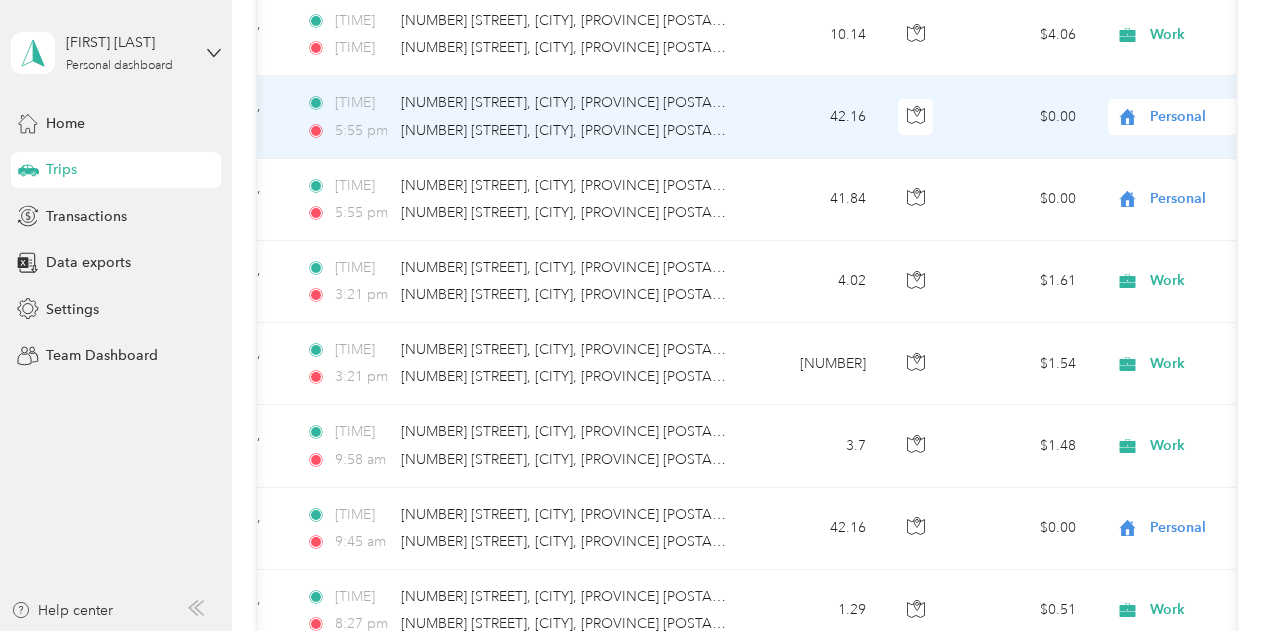 click on "Personal" at bounding box center [1241, 117] 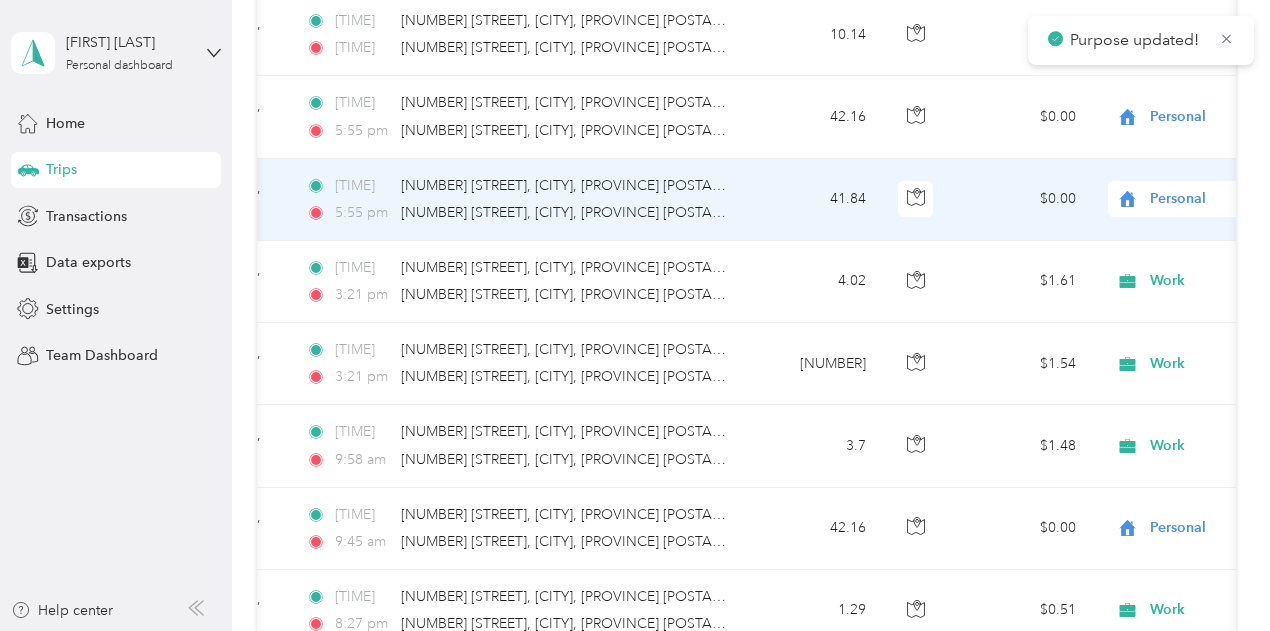 click on "Personal" at bounding box center [1241, 199] 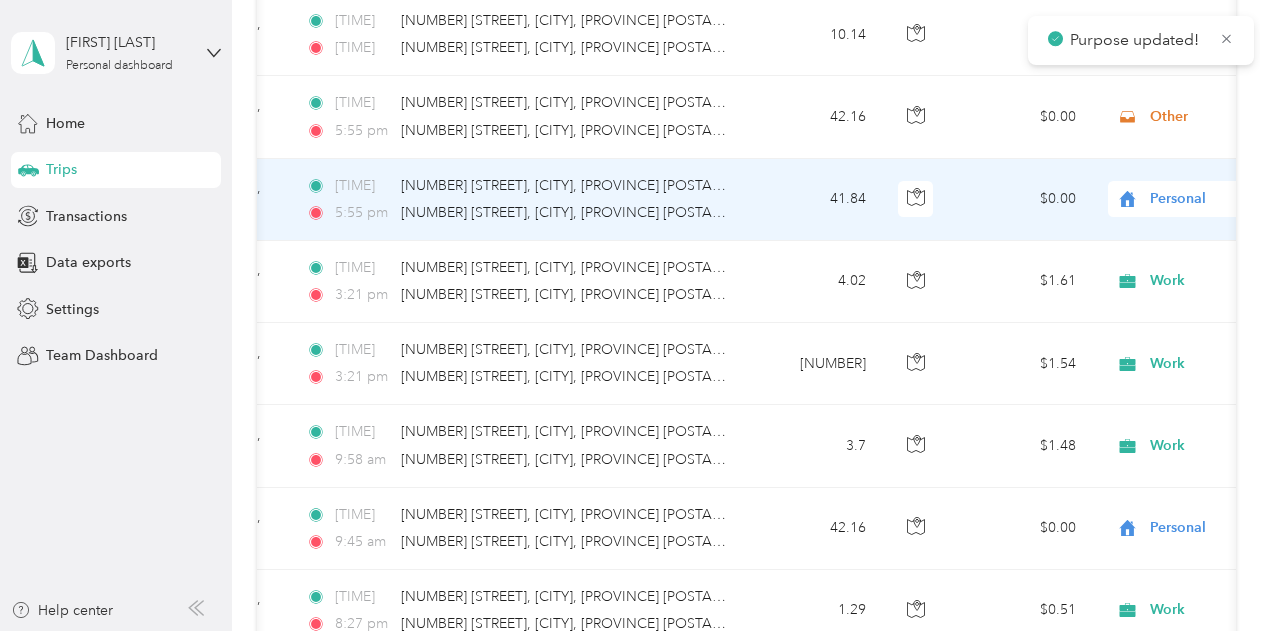 click on "Other" at bounding box center (1164, 348) 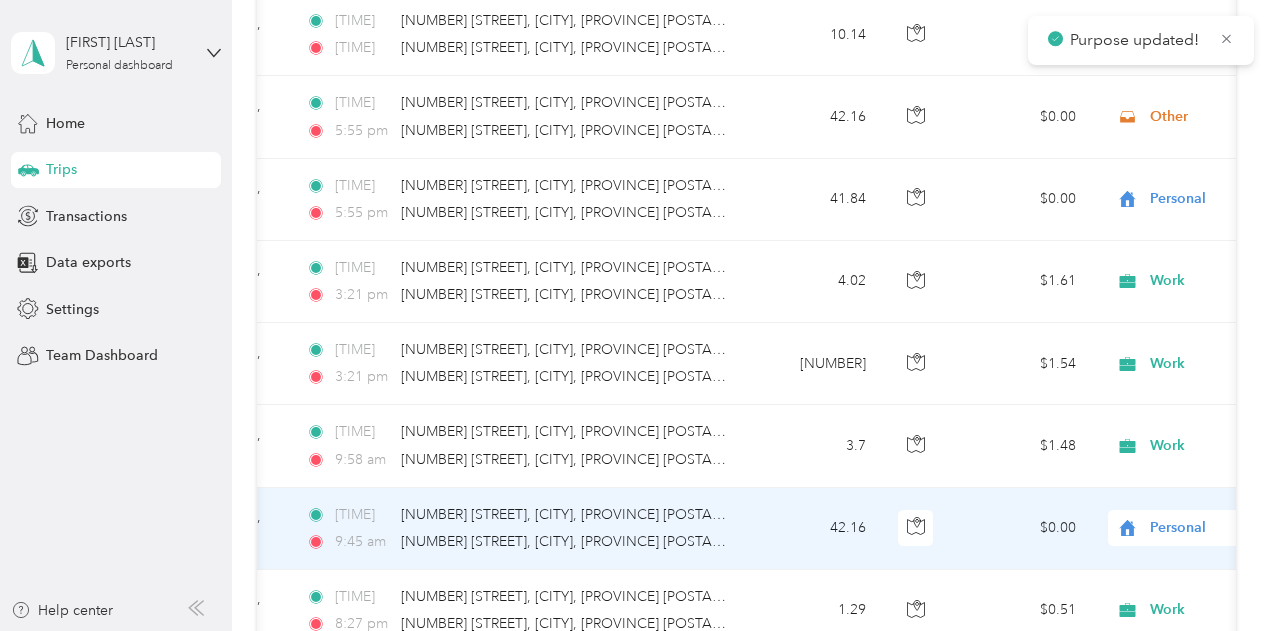 click on "Personal" at bounding box center (1224, 528) 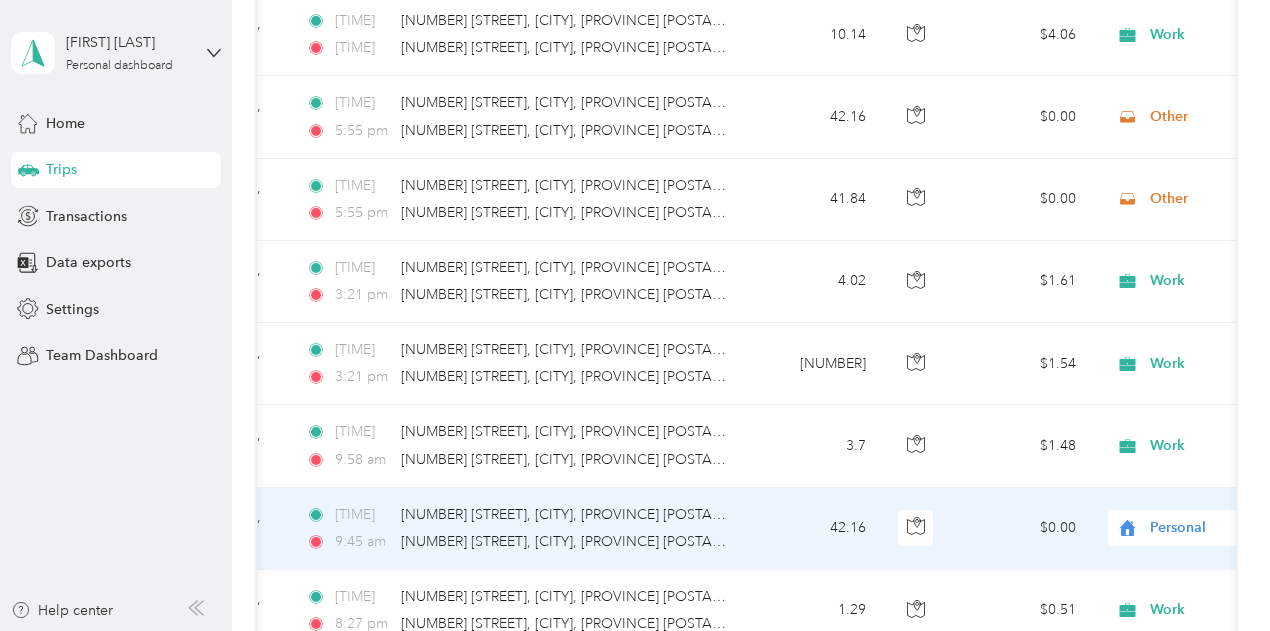 click on "Other" at bounding box center (1146, 346) 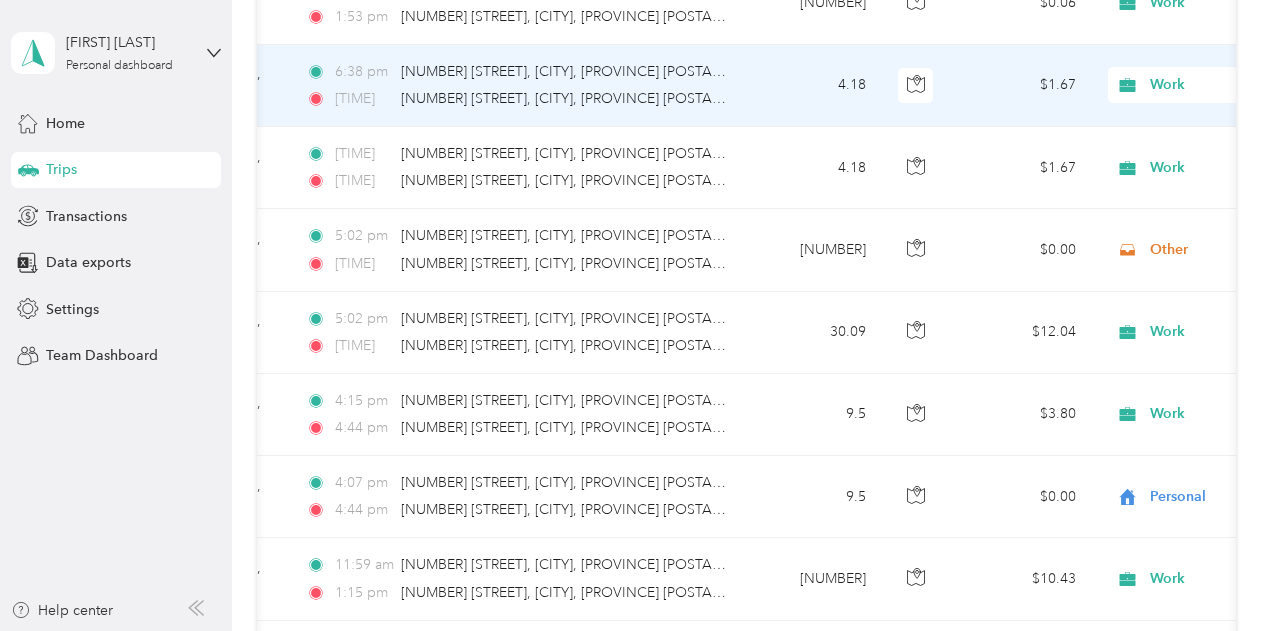 scroll, scrollTop: 995, scrollLeft: 0, axis: vertical 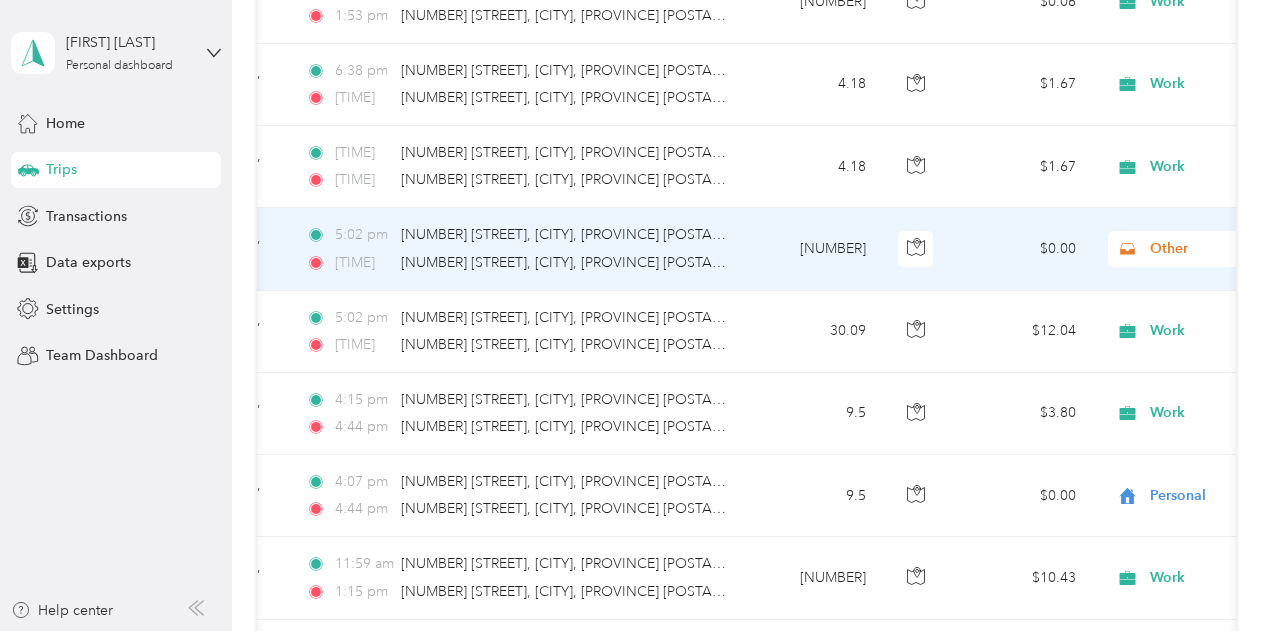 click on "Other" at bounding box center (1241, 249) 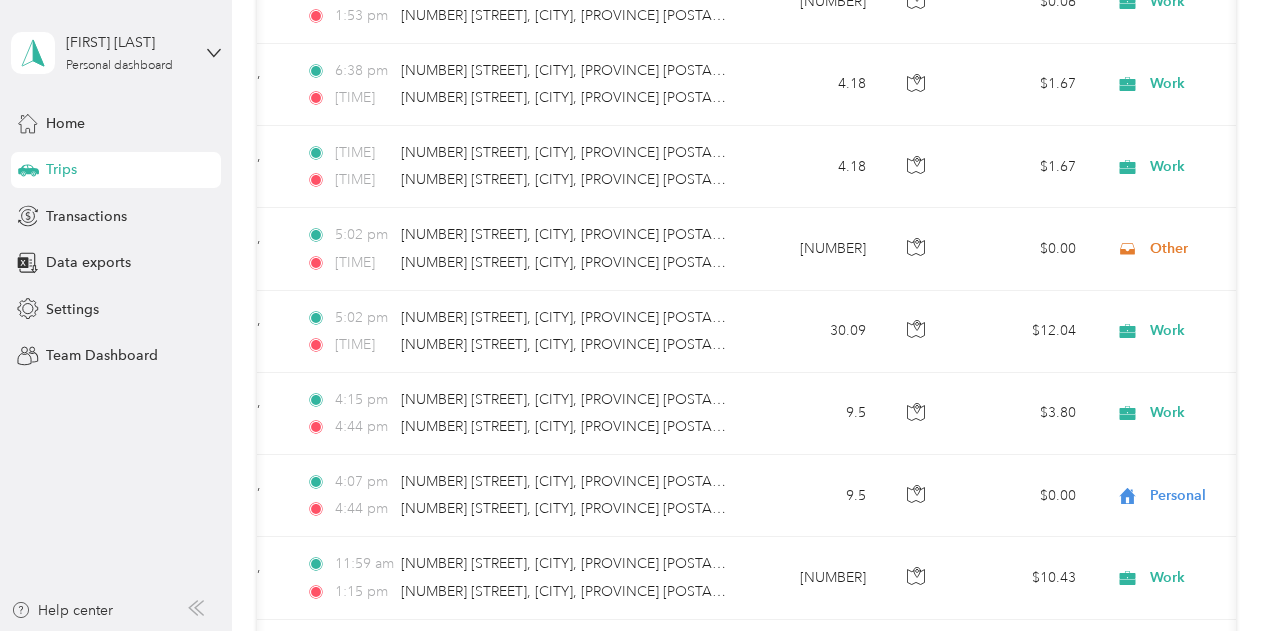 click on "Trips New trip [NUMBER]   kms Work [NUMBER]   kms Personal [NUMBER]   kms Other 0   kms Unclassified $[NUMBER] Value All purposes Filters Date Locations Kms (kms) Map Kms value Purpose Track Method Report                     [MONTH] [DAY], [YEAR] [TIME] [NUMBER] [STREET], [CITY], [PROVINCE] [POSTAL_CODE], [COUNTRY]  [TIME] [NUMBER] [STREET], [CITY], [PROVINCE] [POSTAL_CODE], [COUNTRY]  [NUMBER] $[NUMBER] Work GPS -- [MONTH] [DAY], [YEAR] [TIME] [NUMBER] [STREET] #[NUMBER], [CITY], [PROVINCE] [POSTAL_CODE], [COUNTRY]  [TIME] [NUMBER] [STREET], [CITY], [PROVINCE] [POSTAL_CODE], [COUNTRY]  [NUMBER] $[NUMBER] Work GPS -- [MONTH] [DAY], [YEAR] [TIME] [NUMBER] [STREET] #[NUMBER], [CITY], [PROVINCE] [POSTAL_CODE], [COUNTRY]  [TIME] [NUMBER] [STREET], [CITY], [PROVINCE] [POSTAL_CODE], [COUNTRY]  [NUMBER] $[NUMBER] Work GPS -- [MONTH] [DAY], [YEAR] [TIME] [NUMBER] [STREET], [CITY], [PROVINCE] [POSTAL_CODE], [COUNTRY]  [TIME] [NUMBER] [STREET], [CITY], [PROVINCE] [POSTAL_CODE], [COUNTRY]  [NUMBER] $[NUMBER] Work GPS -- [MONTH] [DAY], [YEAR] [TIME] [NUMBER] [STREET], [CITY], [PROVINCE] [POSTAL_CODE], [COUNTRY]  [TIME] [NUMBER] [STREET], [CITY], [PROVINCE] [POSTAL_CODE], [COUNTRY]  [NUMBER] $[NUMBER] Personal GPS -- [MONTH] [DAY], [YEAR] --" at bounding box center (746, 1417) 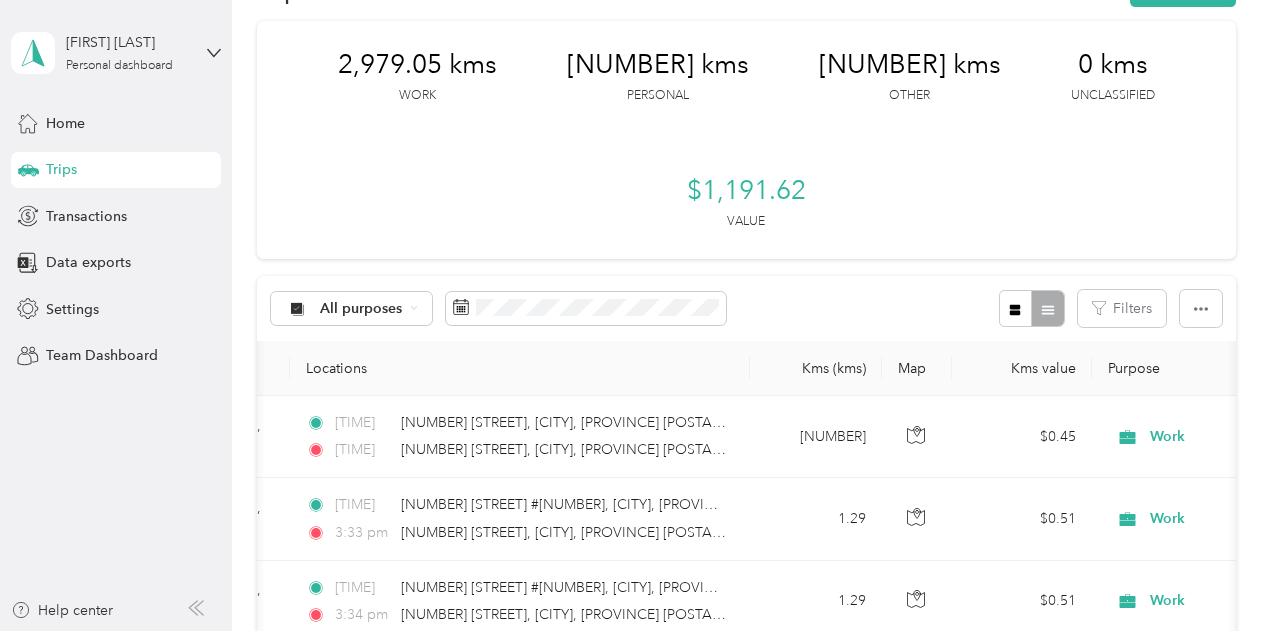 scroll, scrollTop: 0, scrollLeft: 0, axis: both 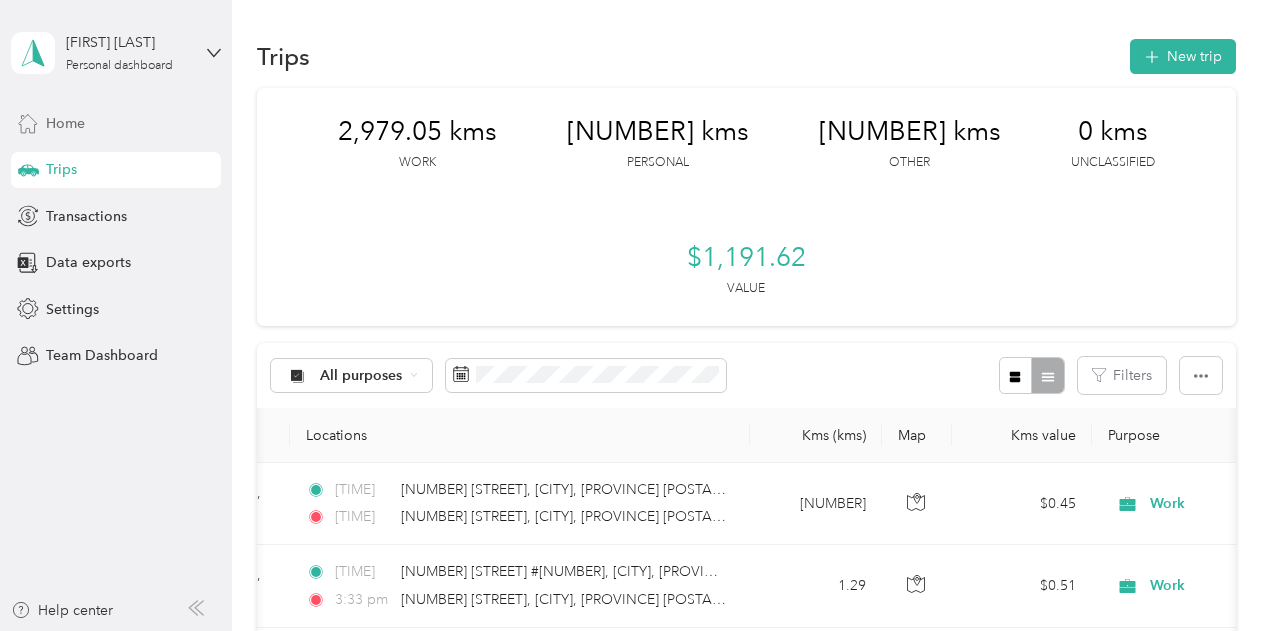 click on "Home" at bounding box center [65, 123] 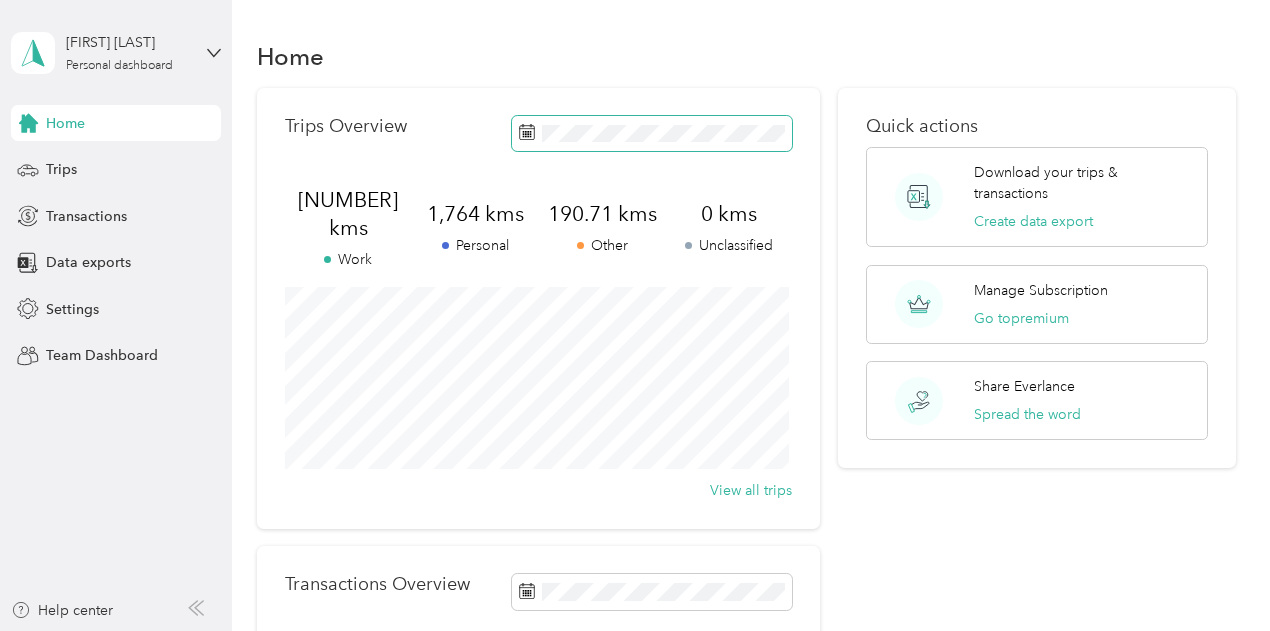 click at bounding box center (652, 133) 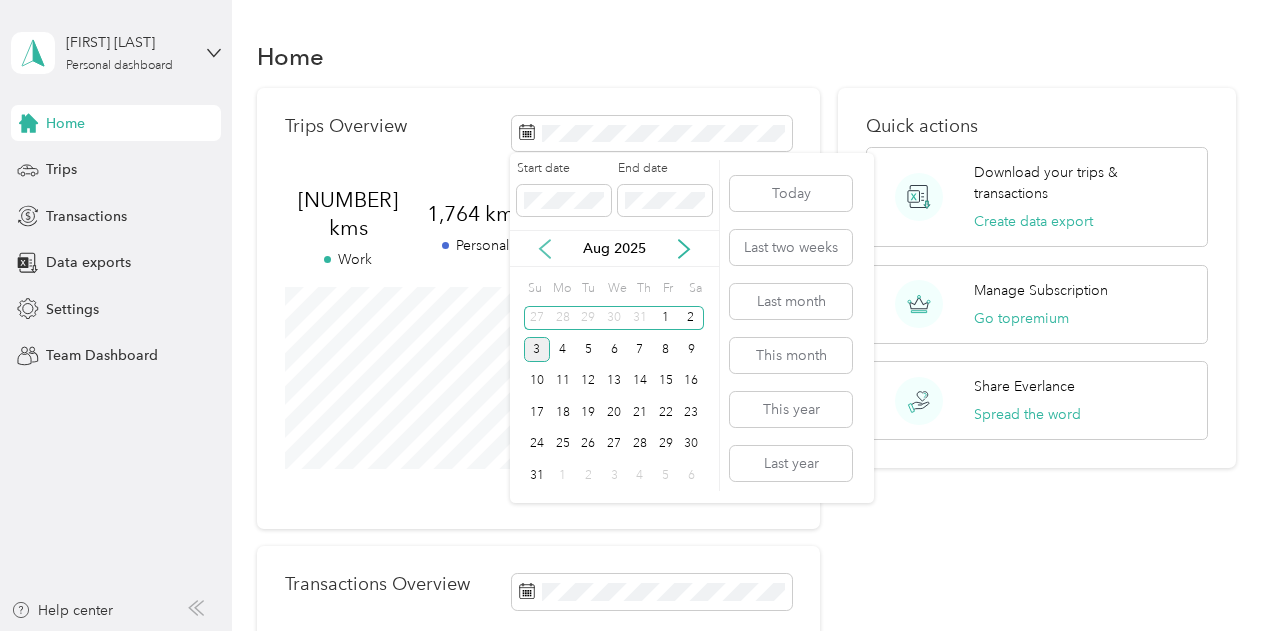 click 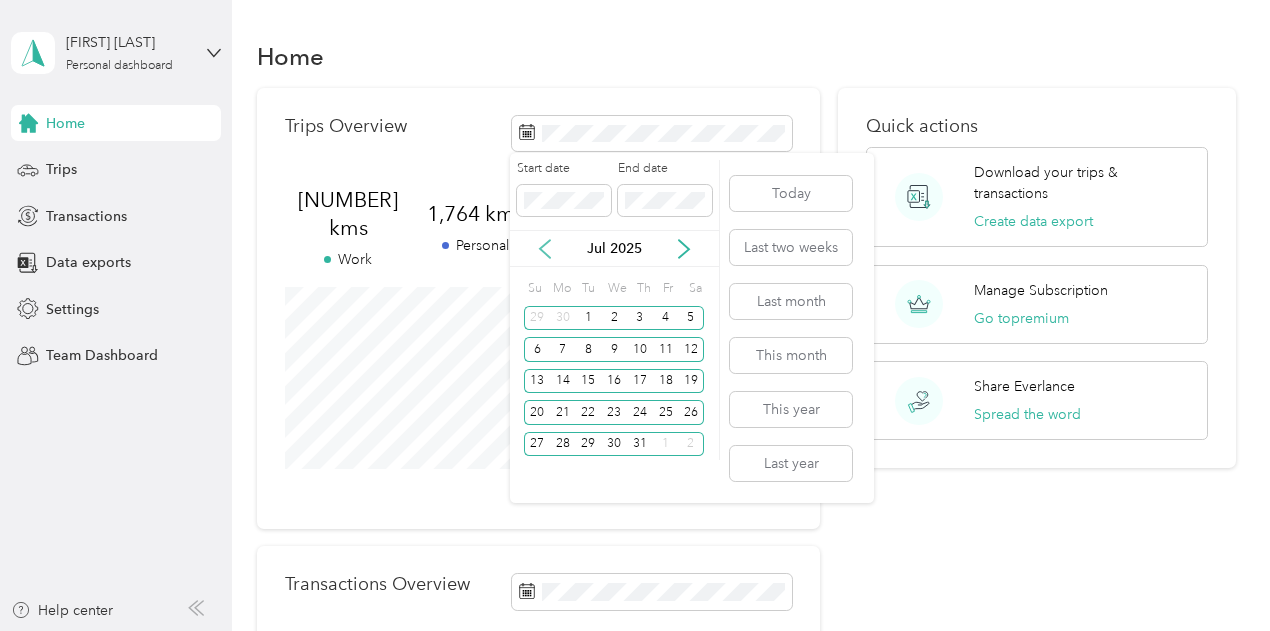 click 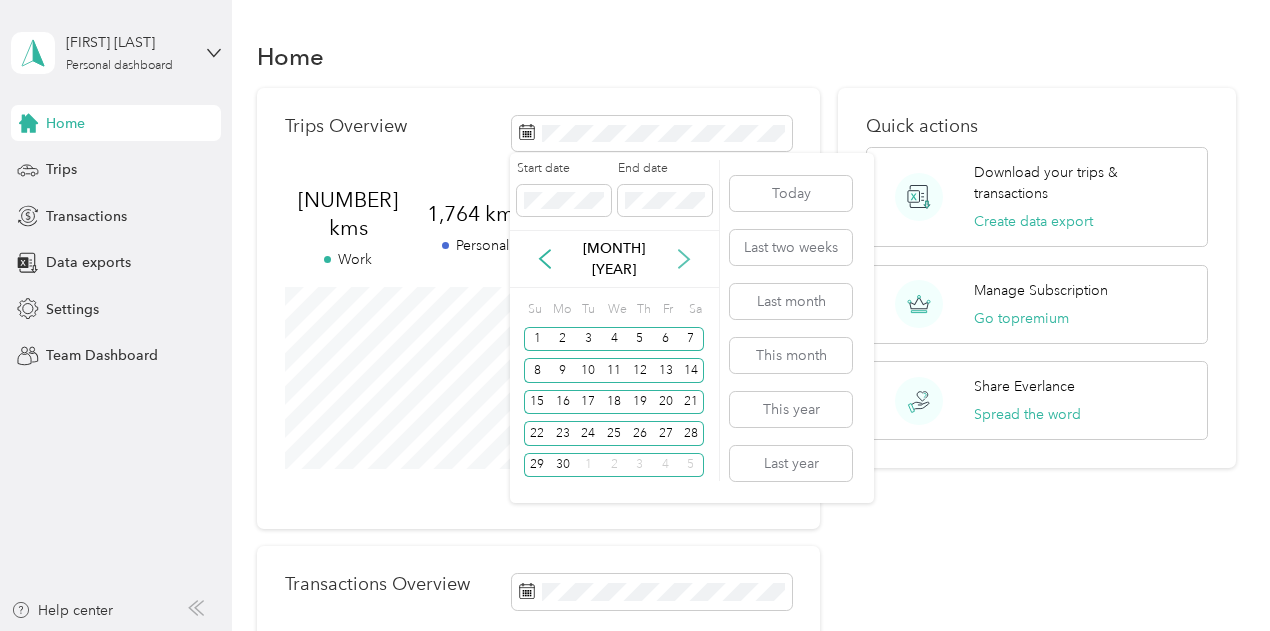 click 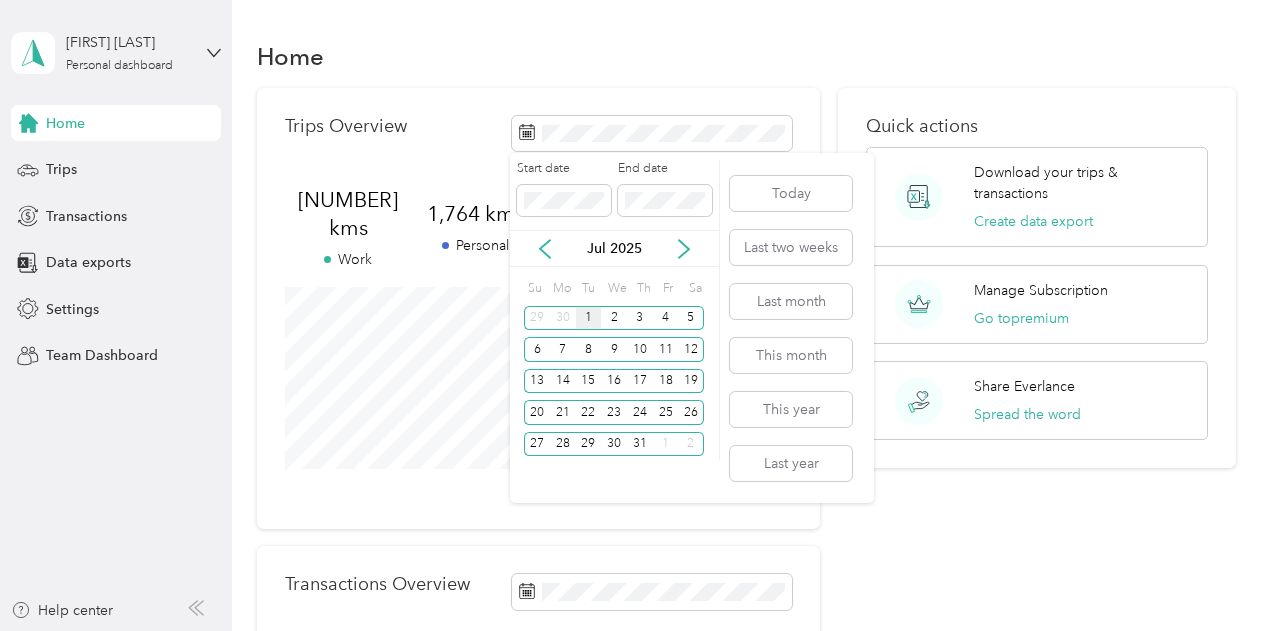 click on "1" at bounding box center (589, 318) 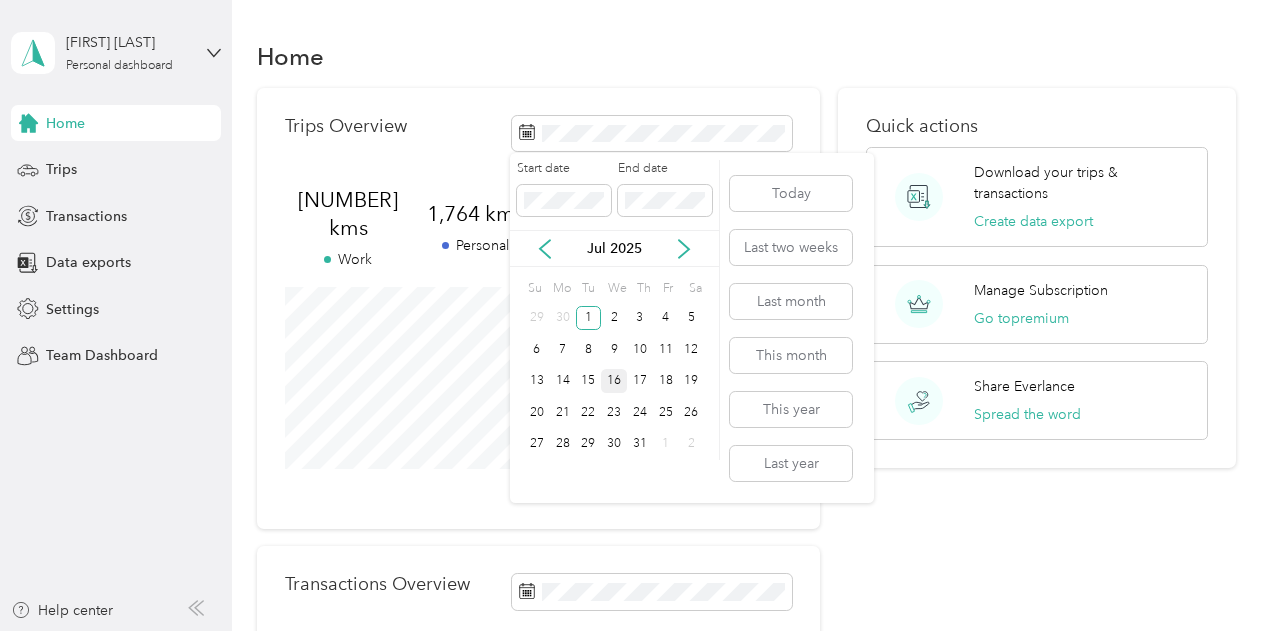 click on "16" at bounding box center [614, 381] 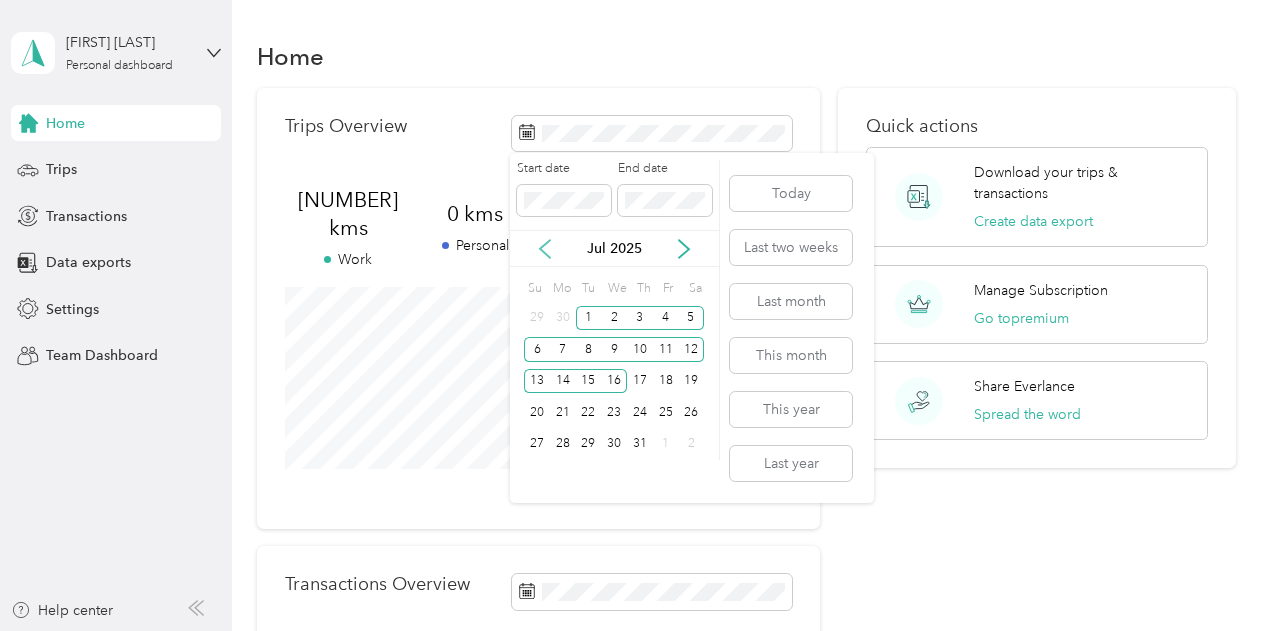 click 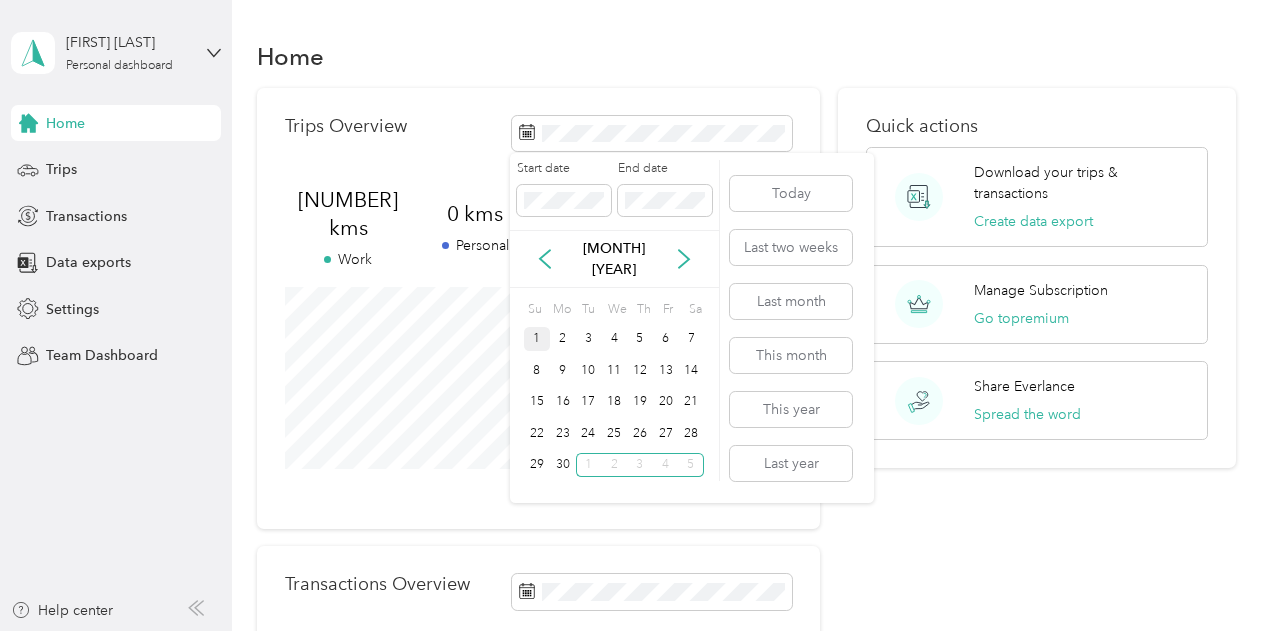 click on "1" at bounding box center (537, 339) 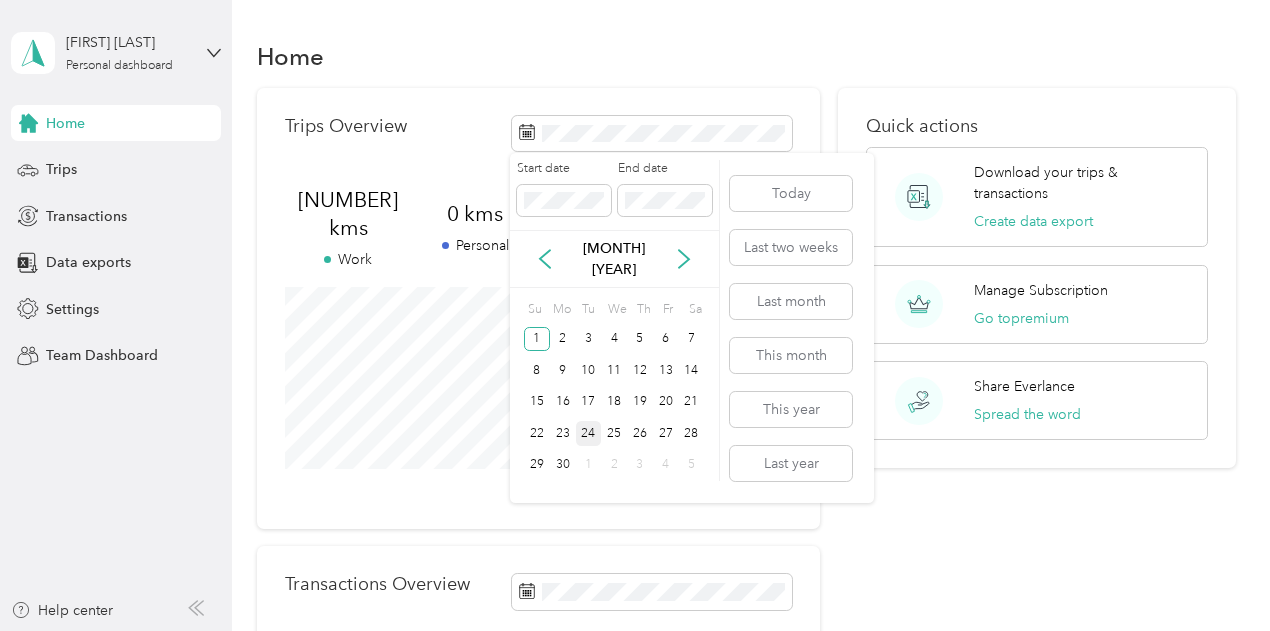 click on "24" at bounding box center [589, 433] 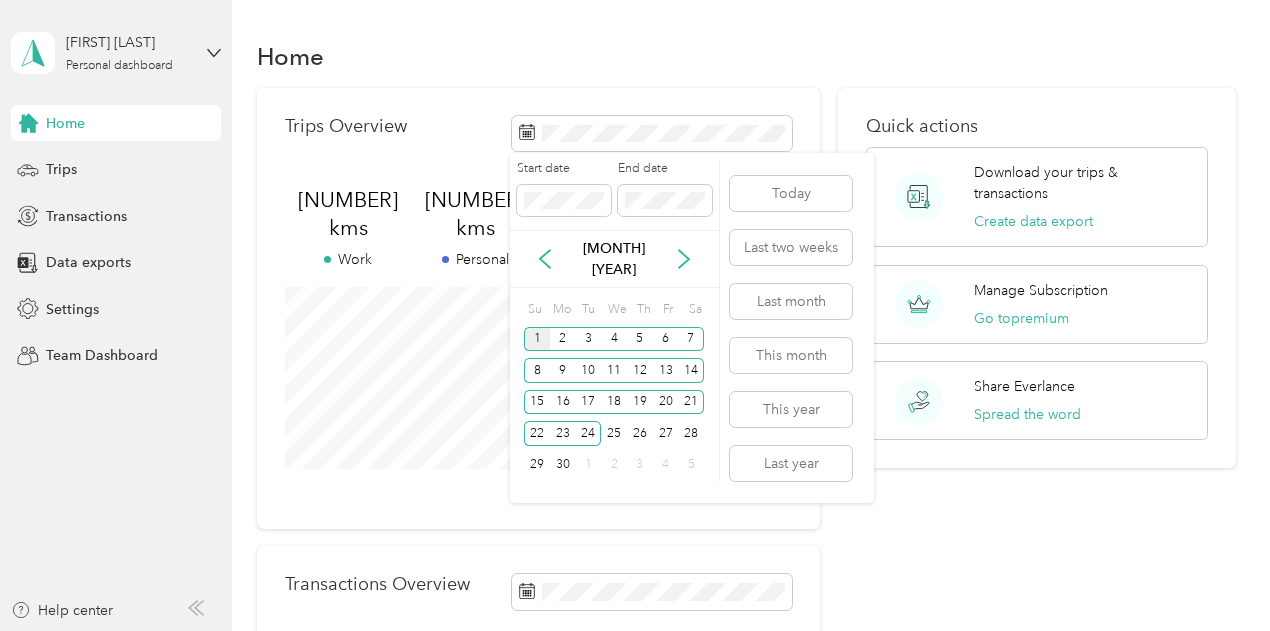 click on "1" at bounding box center [537, 339] 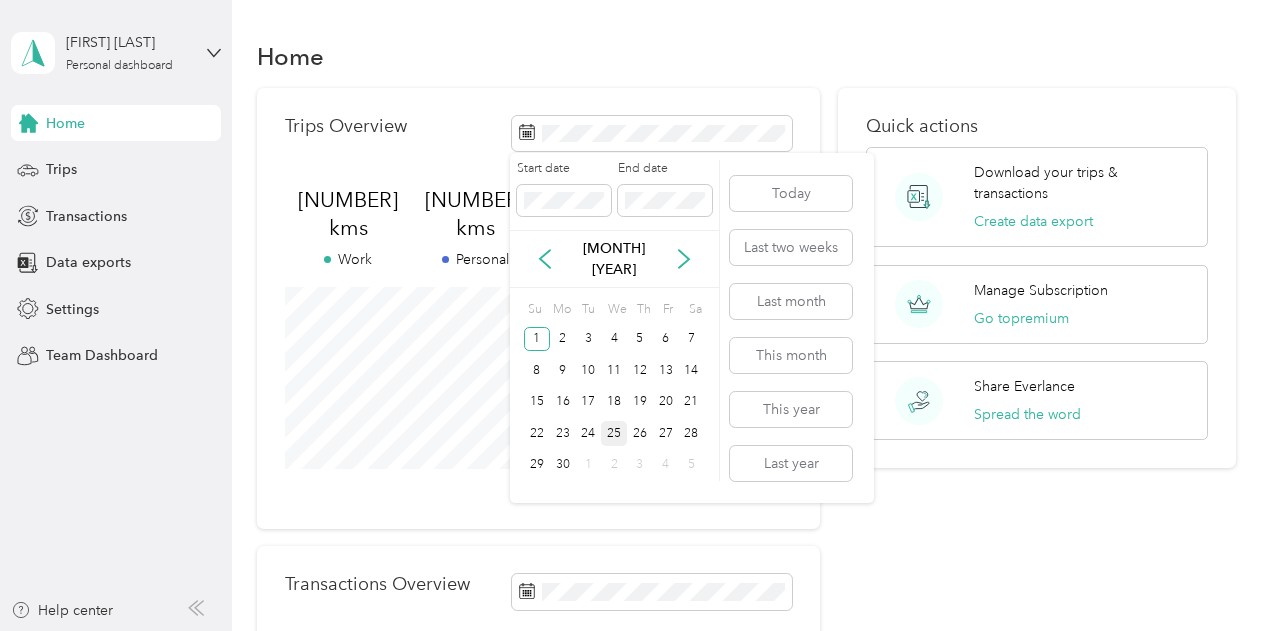 click on "25" at bounding box center (614, 433) 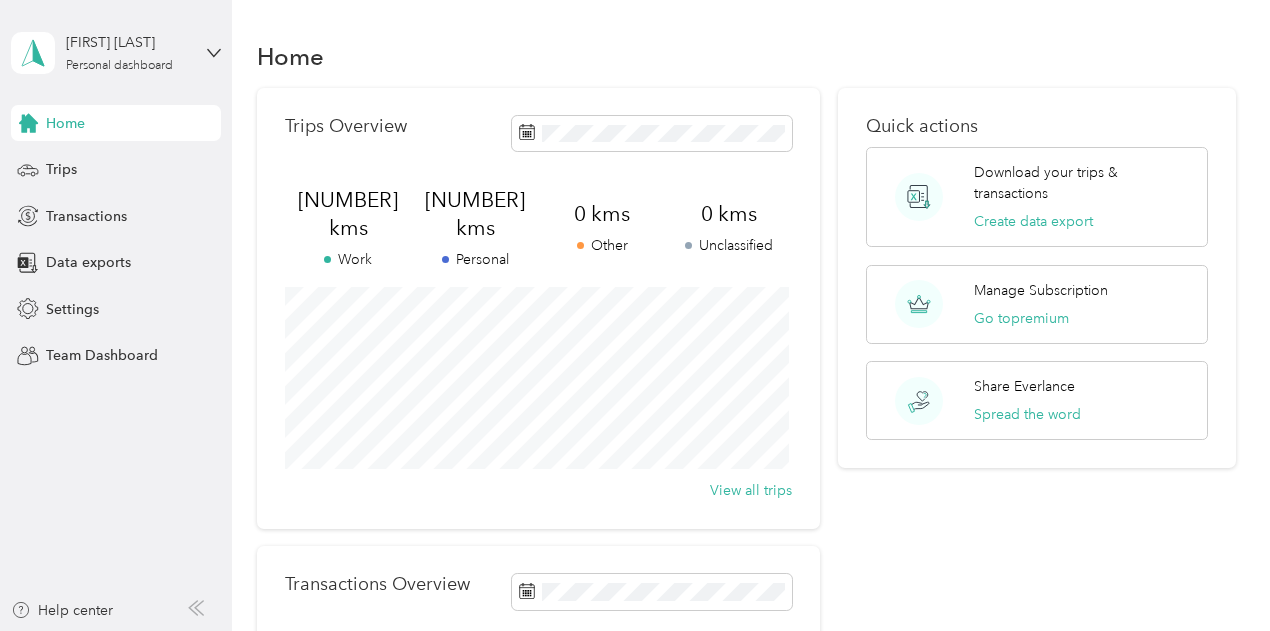 click on "Trips Overview" at bounding box center [539, 133] 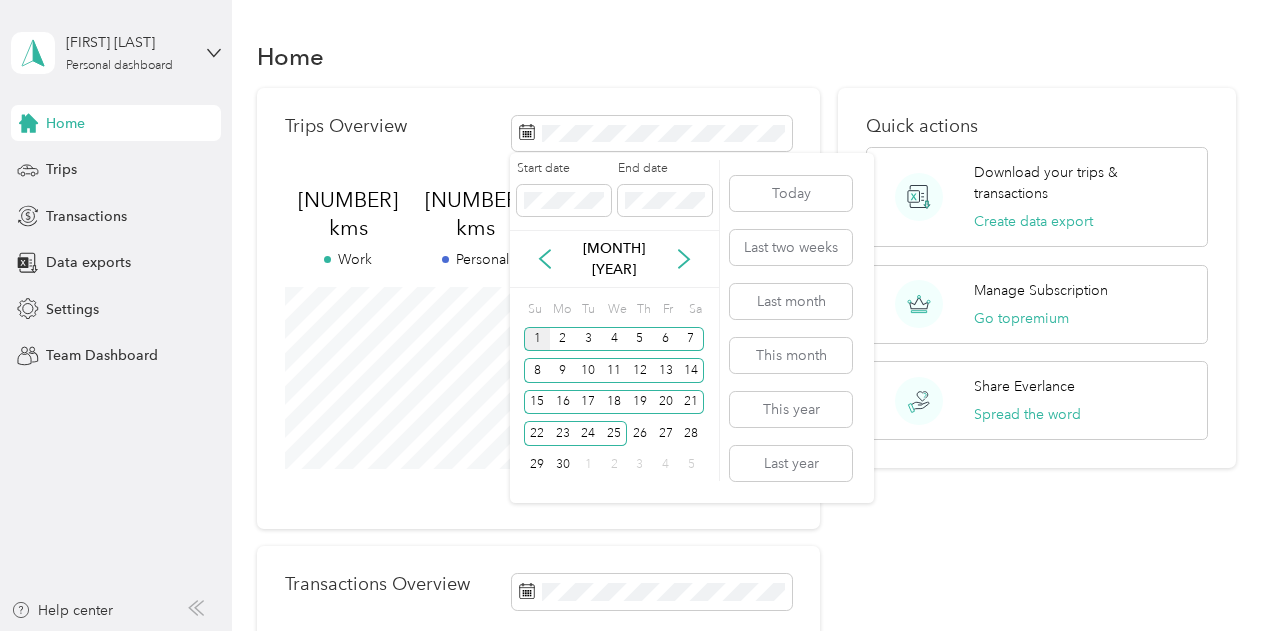 click on "1" at bounding box center (537, 339) 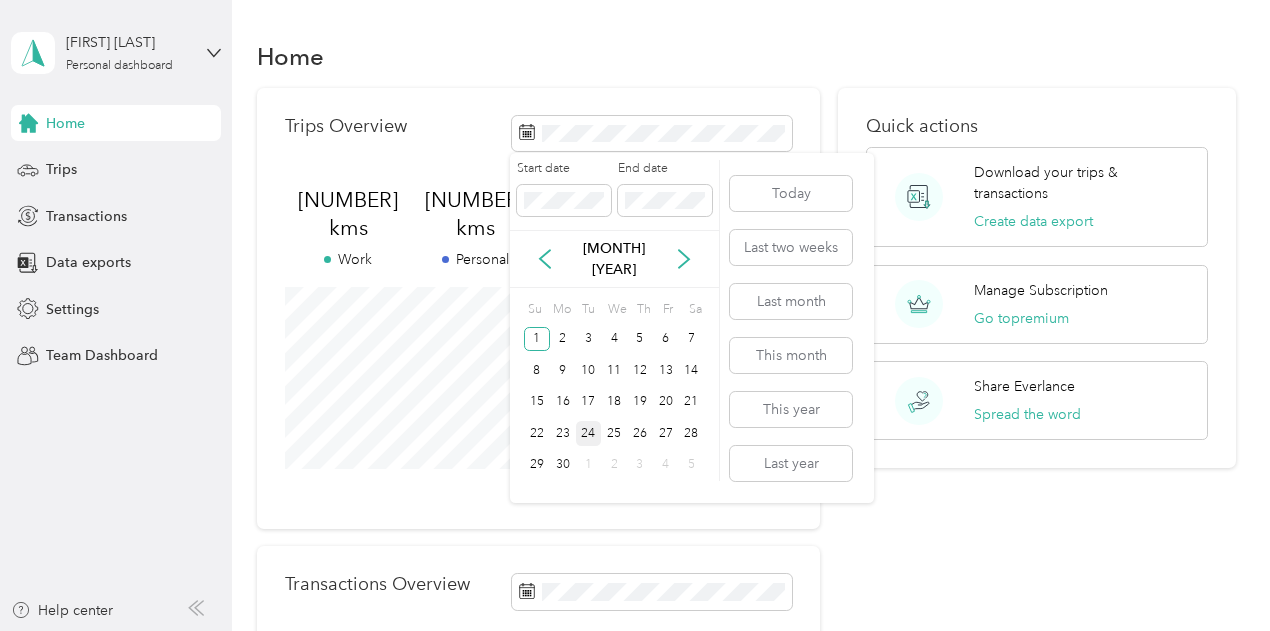 click on "24" at bounding box center (589, 433) 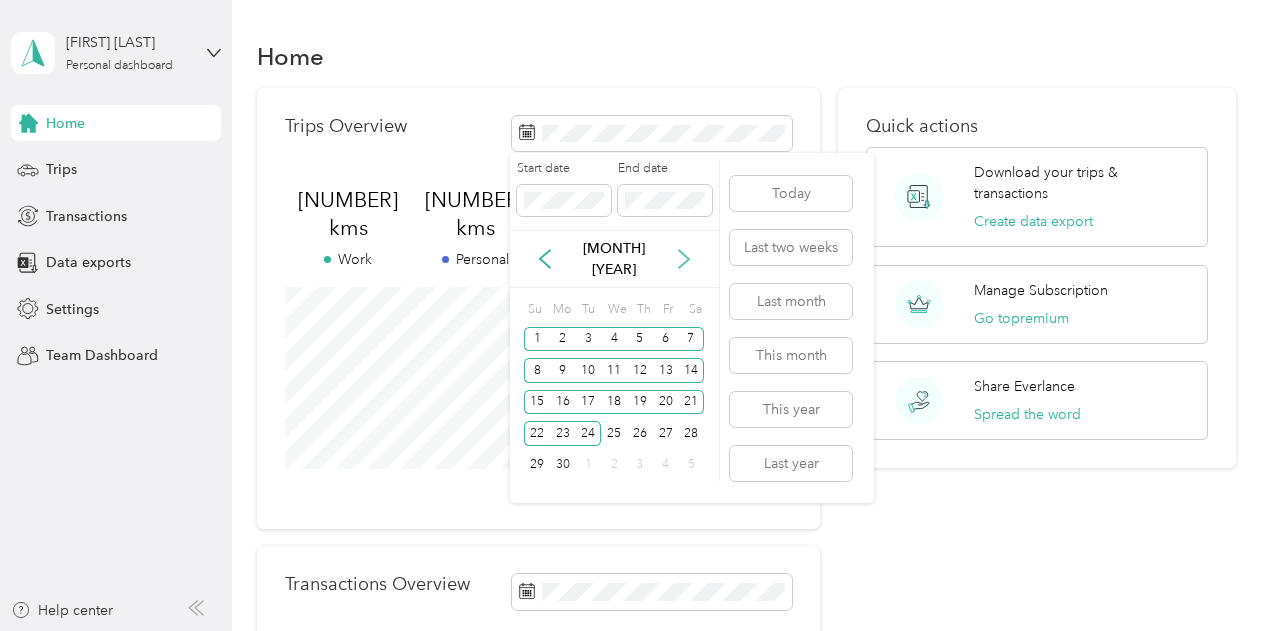 click 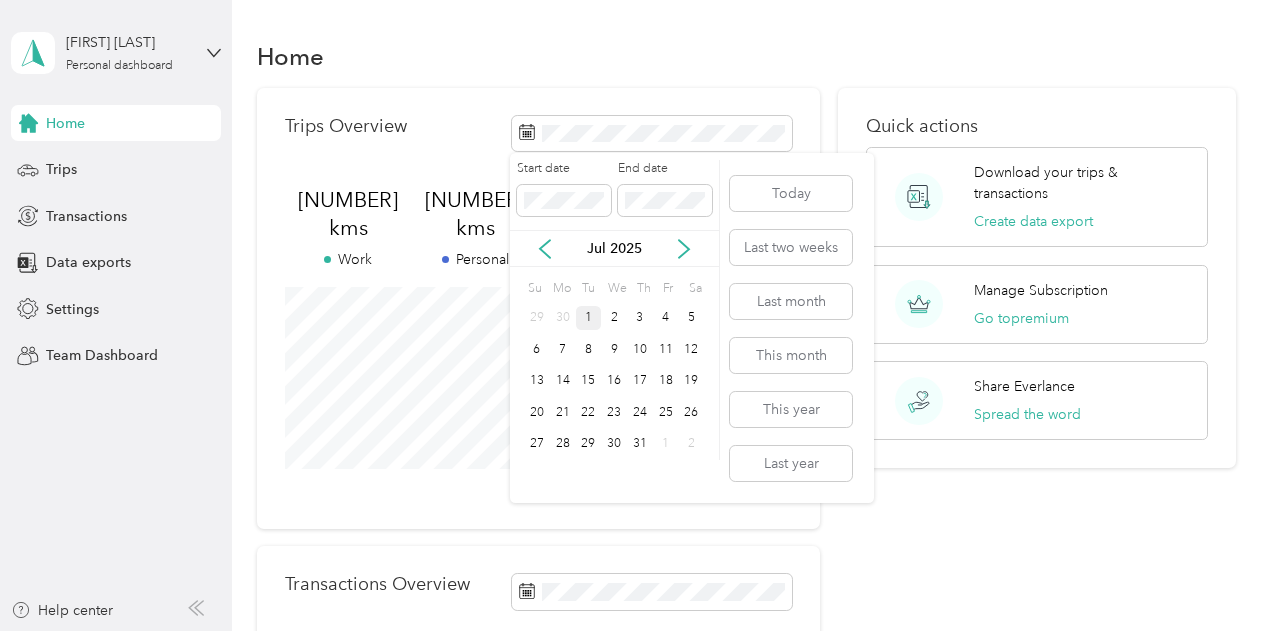 click on "1" at bounding box center (589, 318) 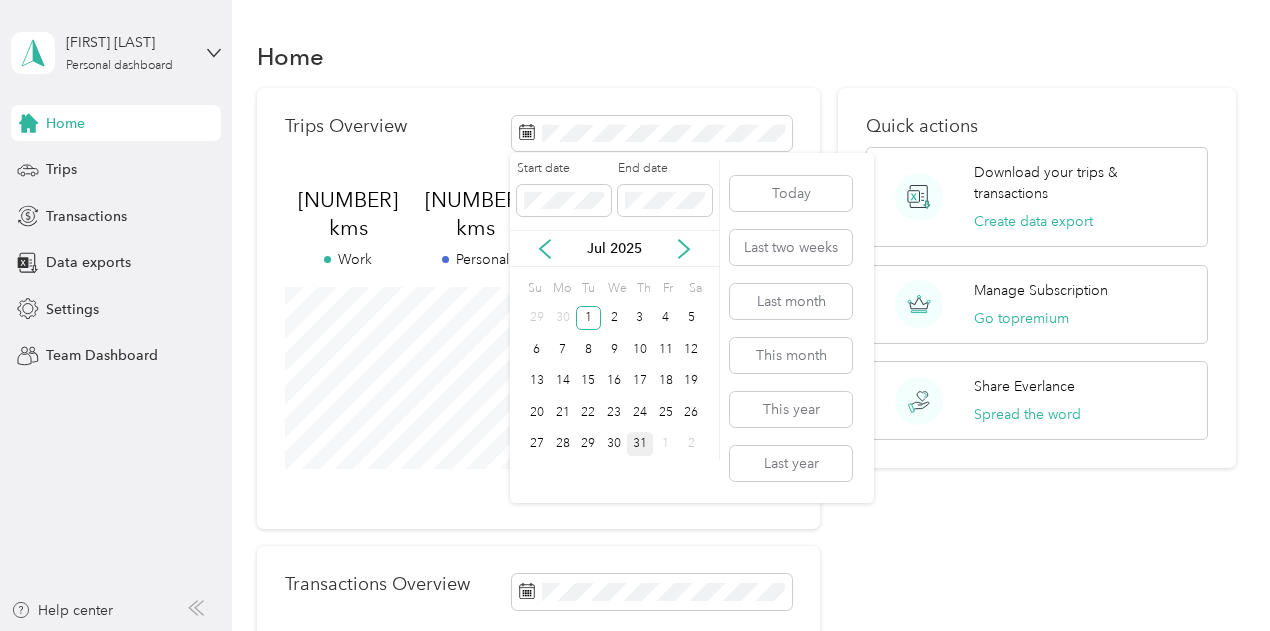 click on "31" at bounding box center [640, 444] 